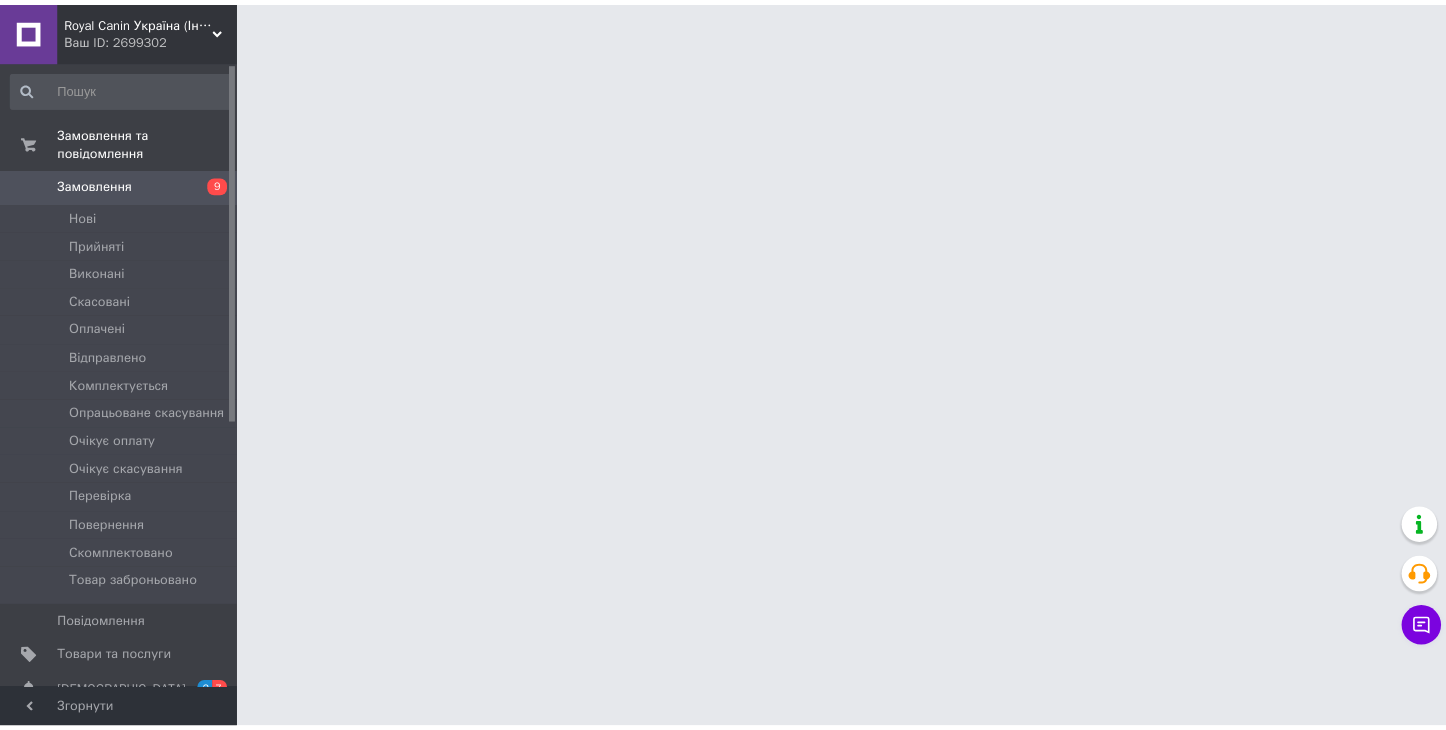 scroll, scrollTop: 0, scrollLeft: 0, axis: both 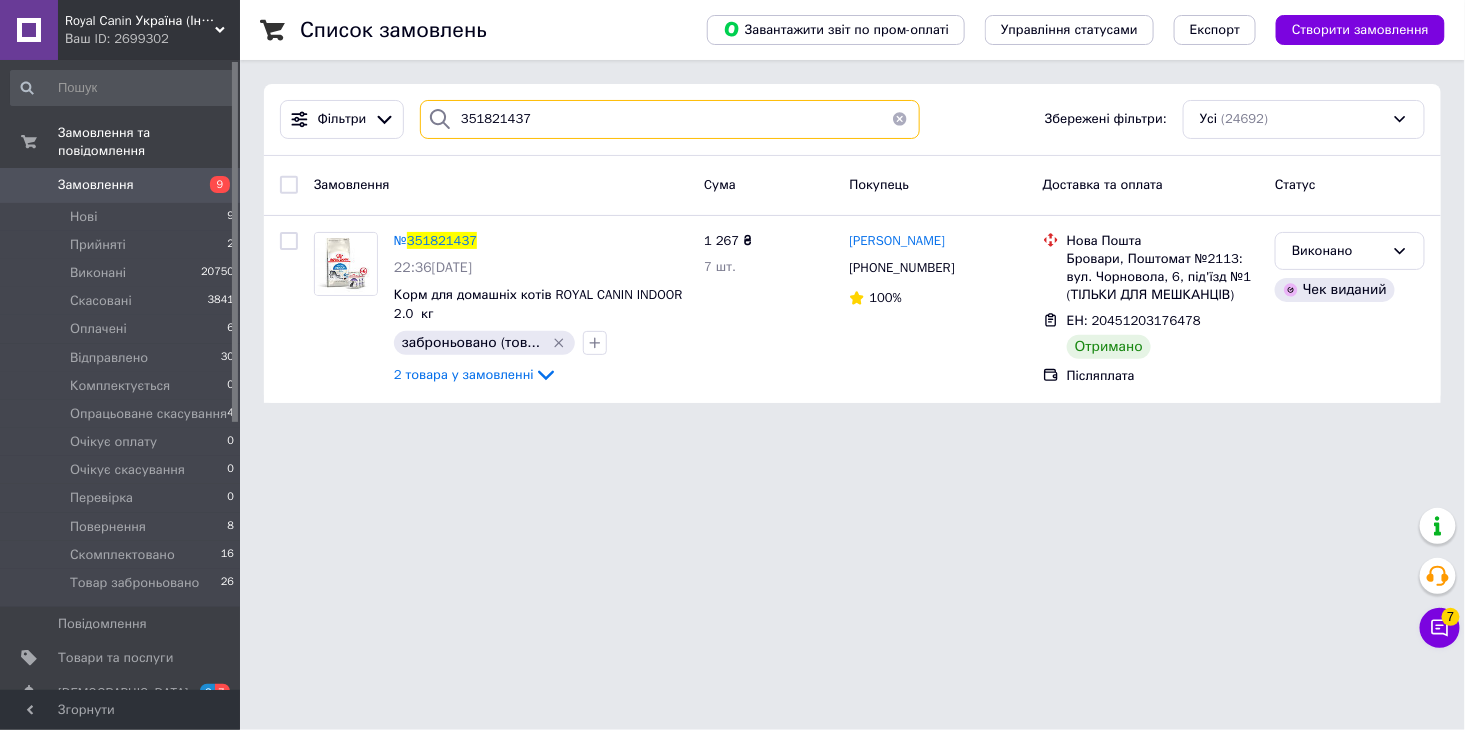 drag, startPoint x: 558, startPoint y: 121, endPoint x: 450, endPoint y: 122, distance: 108.00463 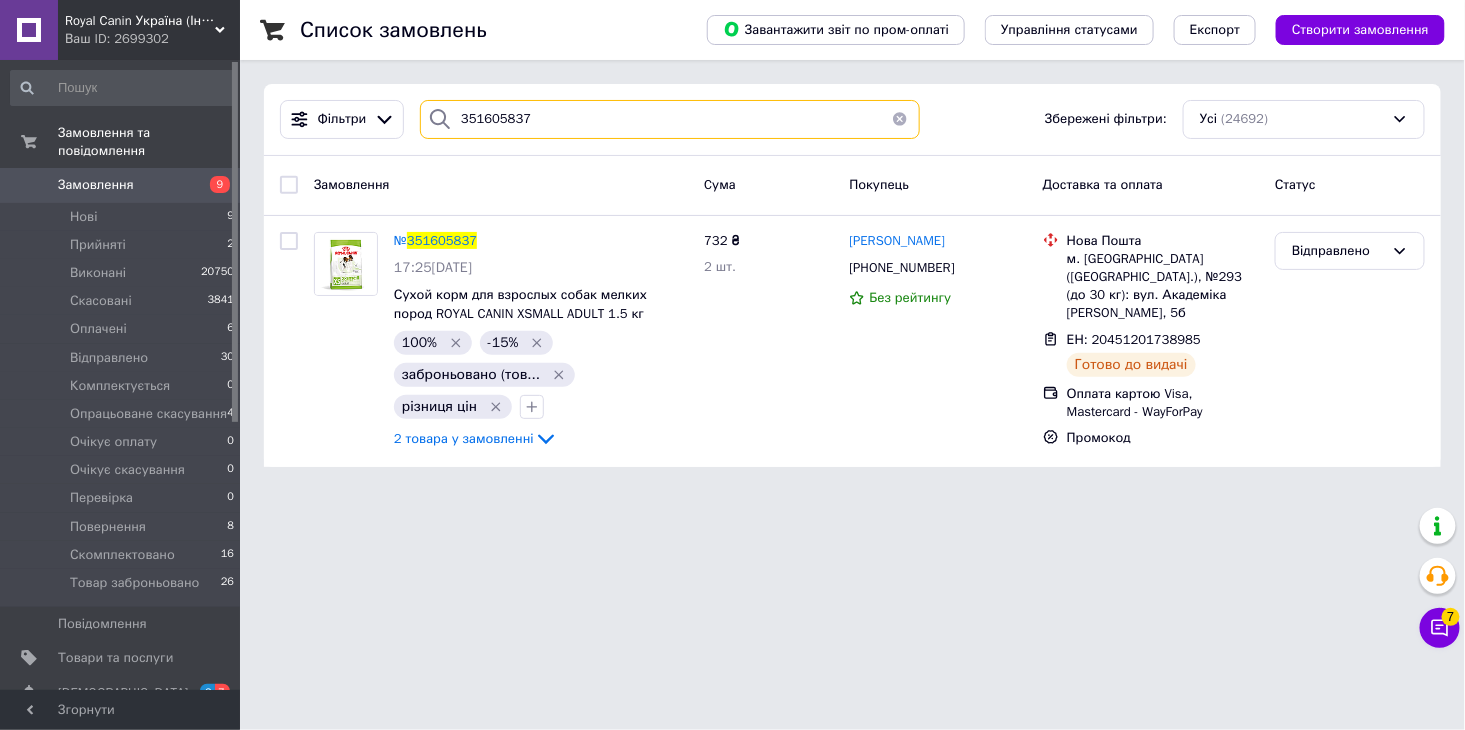 drag, startPoint x: 536, startPoint y: 130, endPoint x: 437, endPoint y: 127, distance: 99.04544 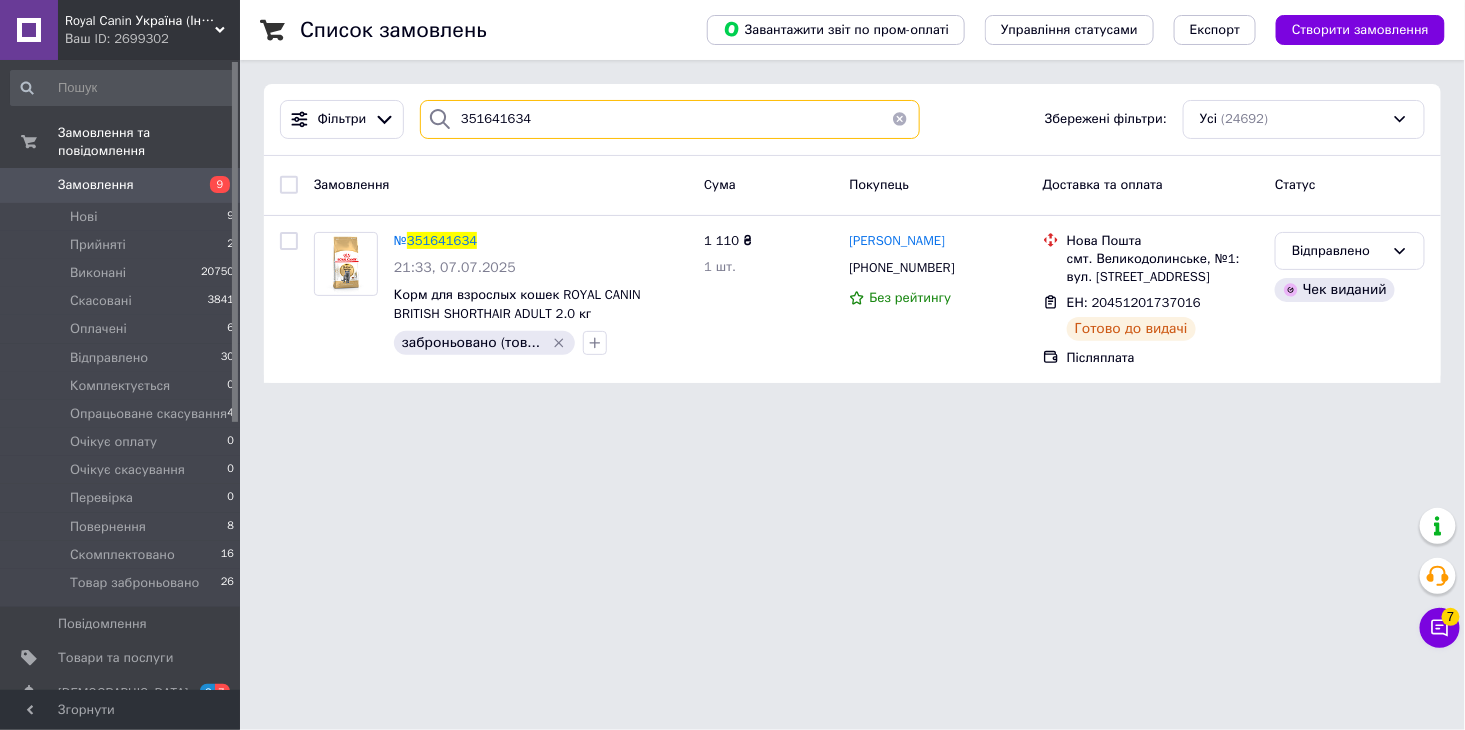 drag, startPoint x: 508, startPoint y: 130, endPoint x: 425, endPoint y: 135, distance: 83.15047 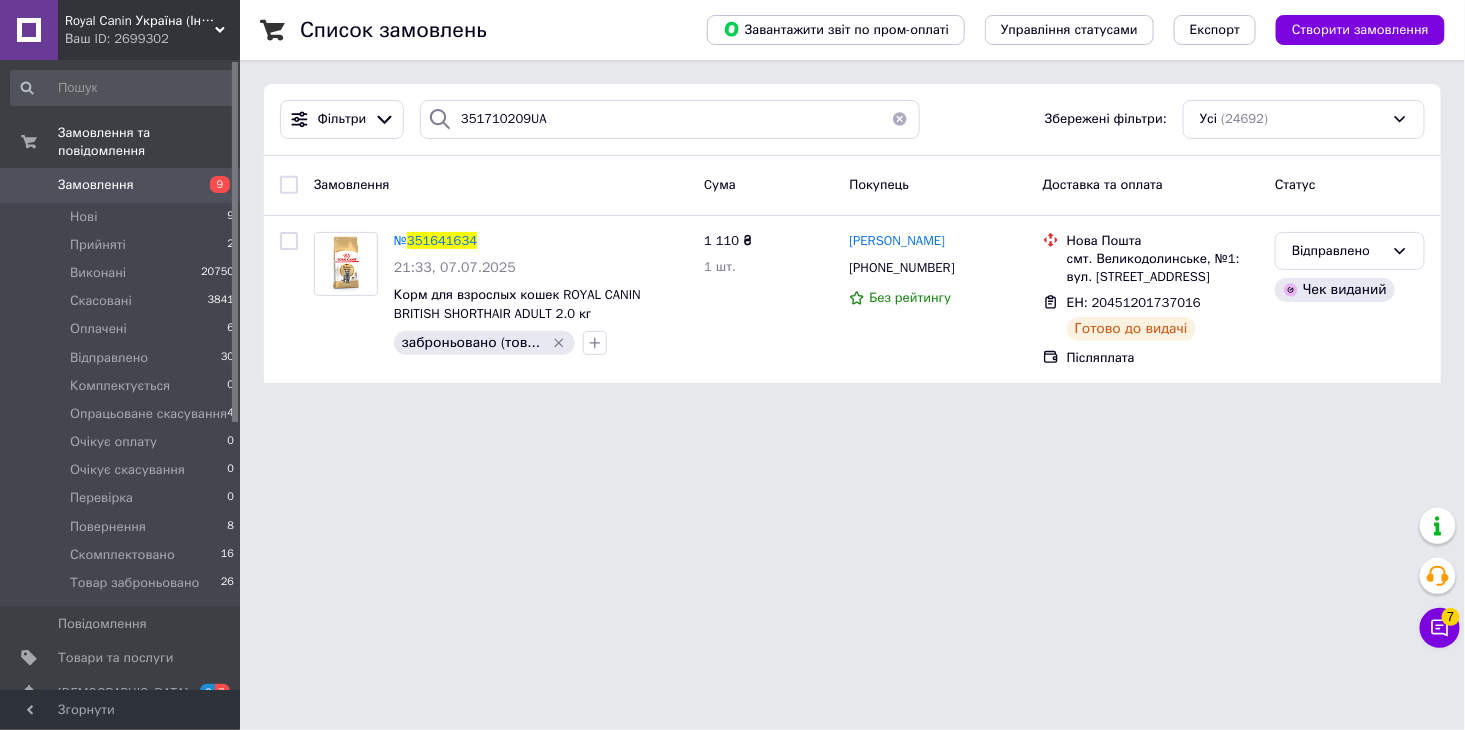 click at bounding box center [440, 119] 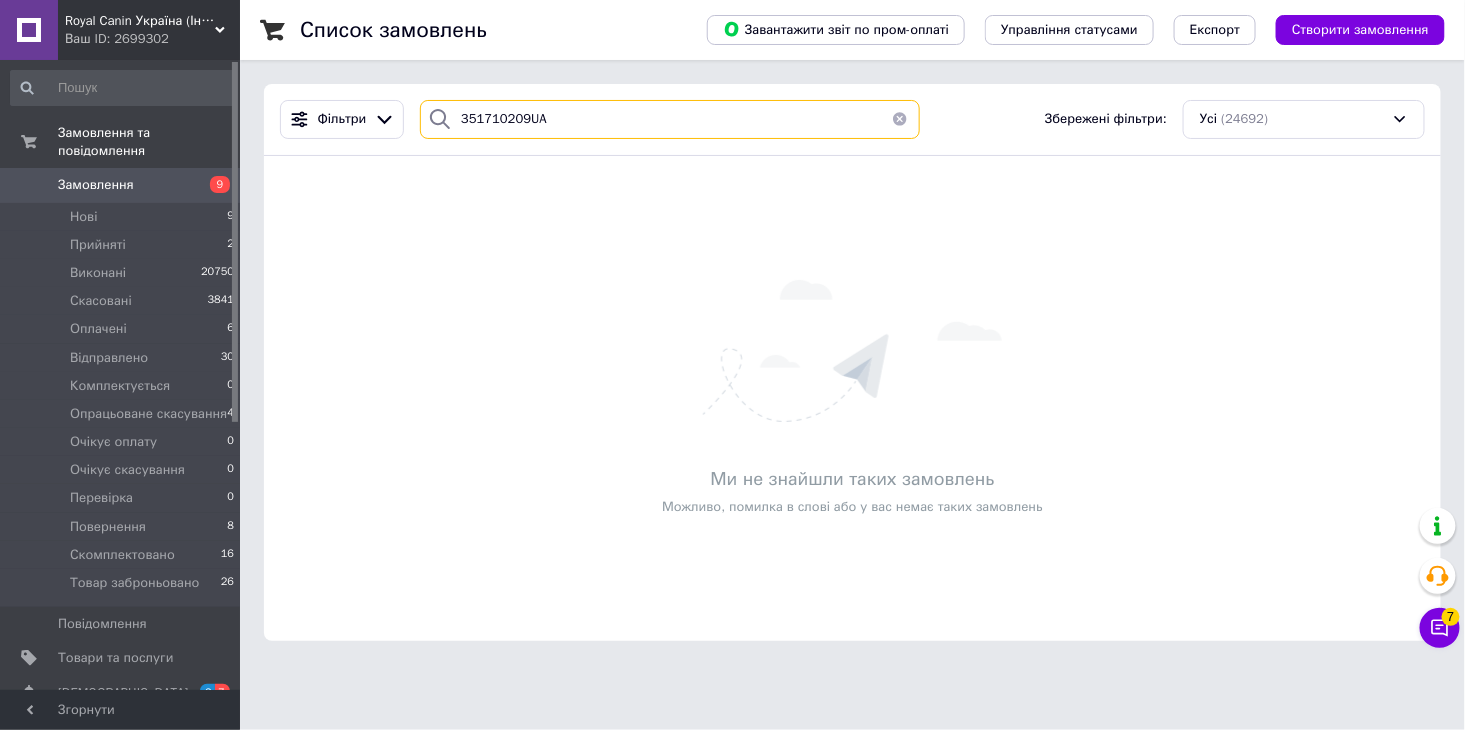 click on "351710209UA" at bounding box center (670, 119) 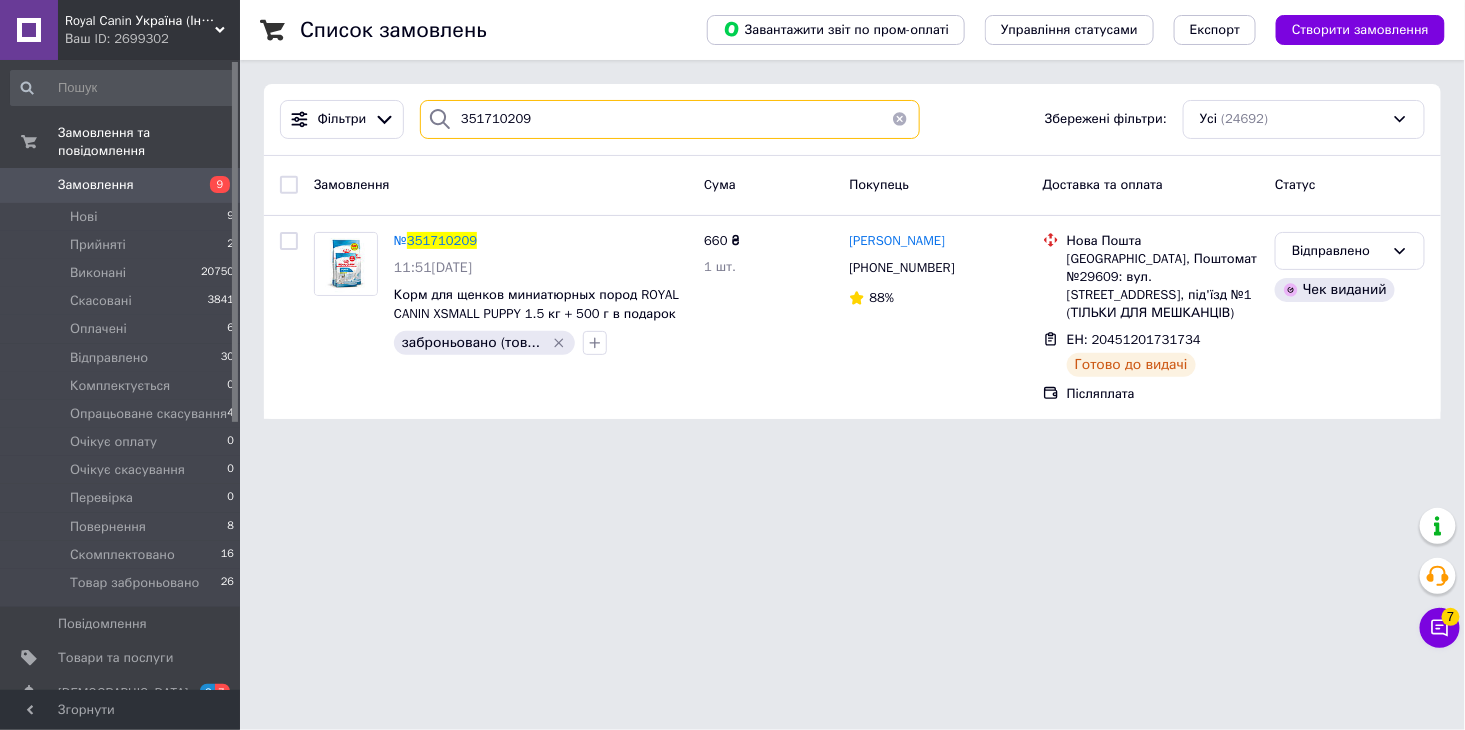 drag, startPoint x: 537, startPoint y: 130, endPoint x: 448, endPoint y: 138, distance: 89.358826 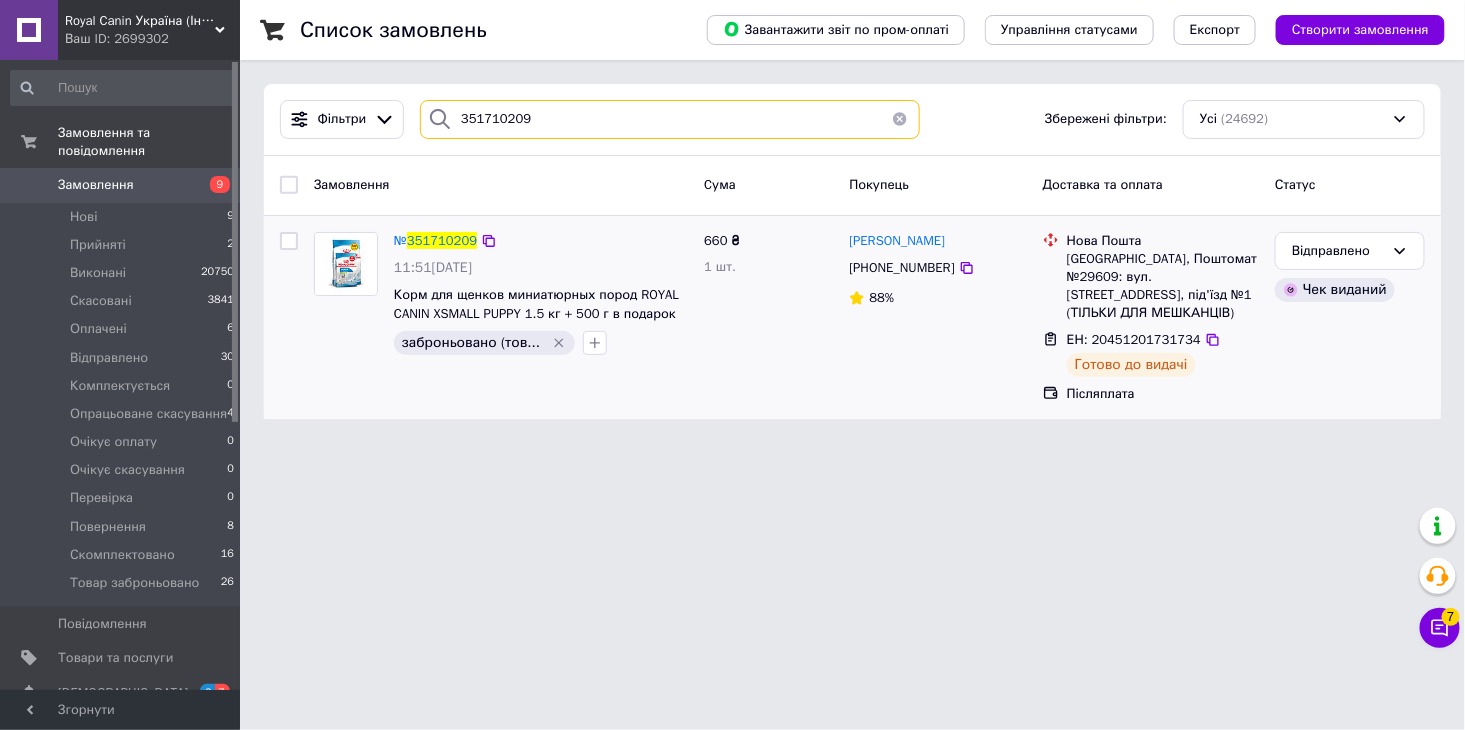 paste on "76371UA" 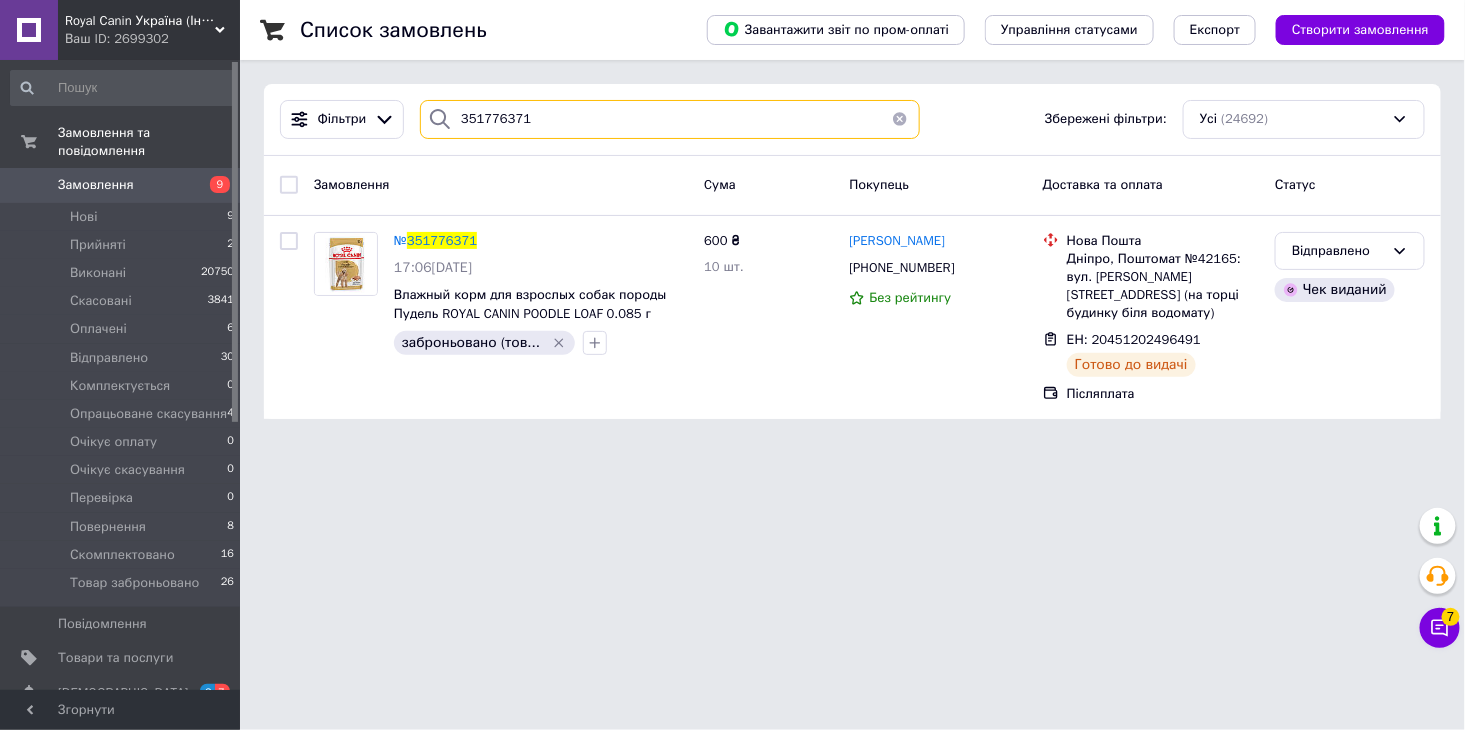 drag, startPoint x: 562, startPoint y: 117, endPoint x: 448, endPoint y: 137, distance: 115.74109 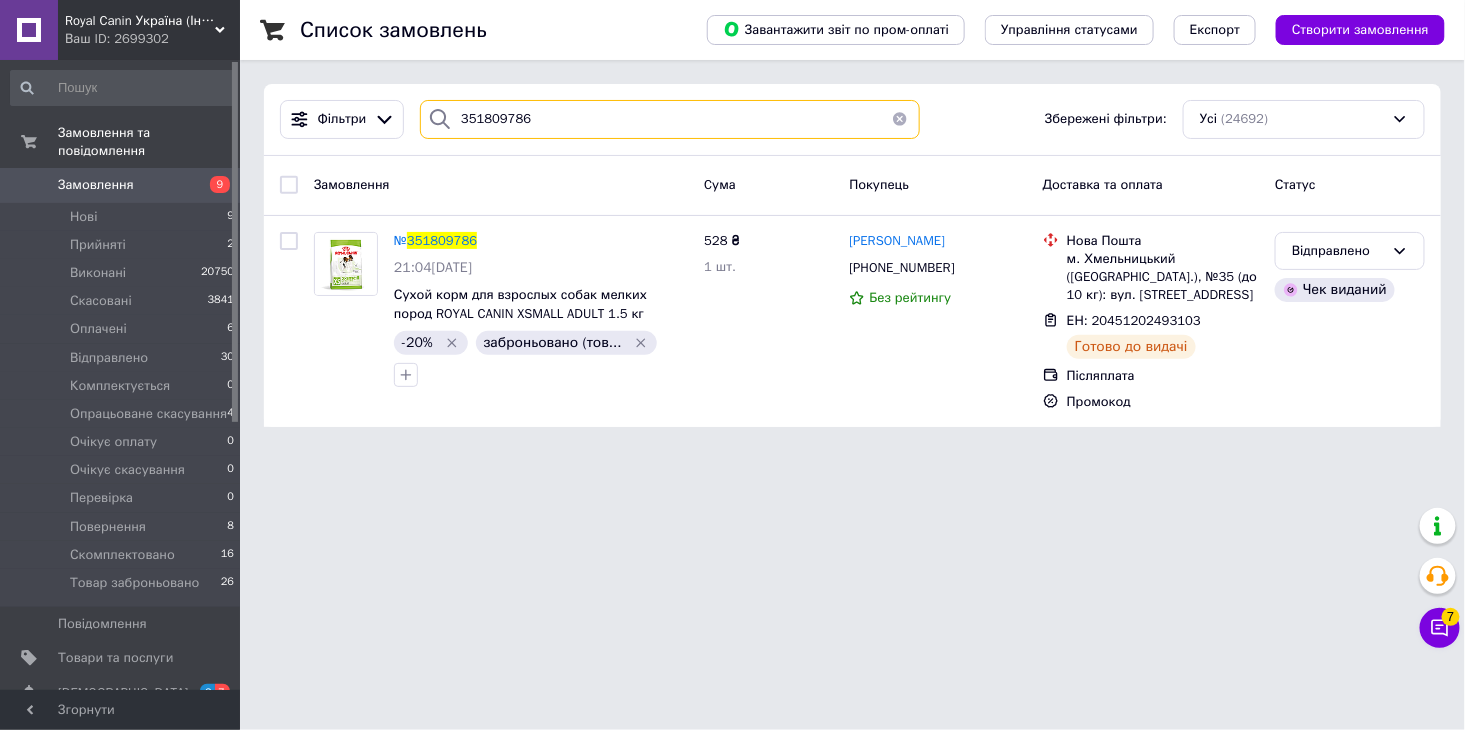 drag, startPoint x: 485, startPoint y: 104, endPoint x: 433, endPoint y: 107, distance: 52.086468 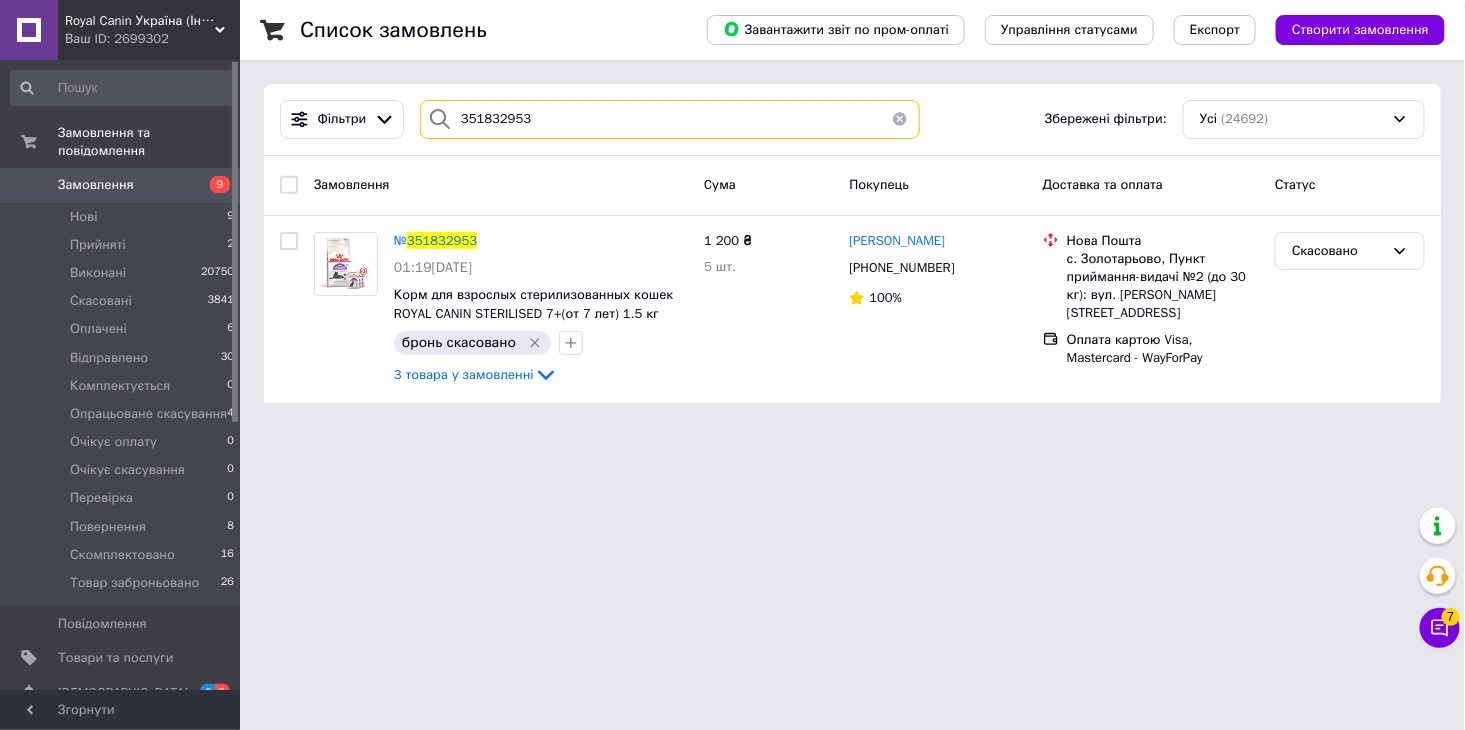 click on "351832953" at bounding box center [670, 119] 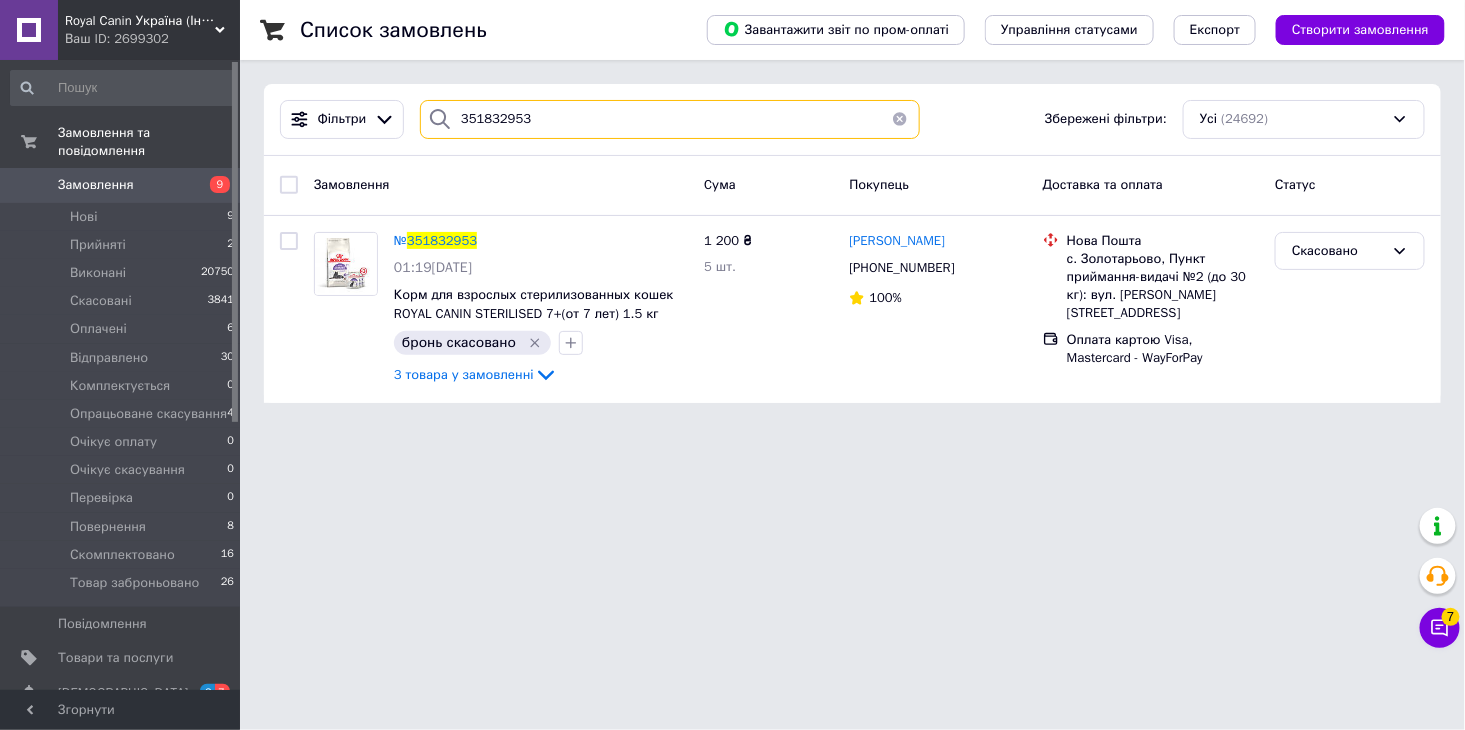 paste on "3103UA" 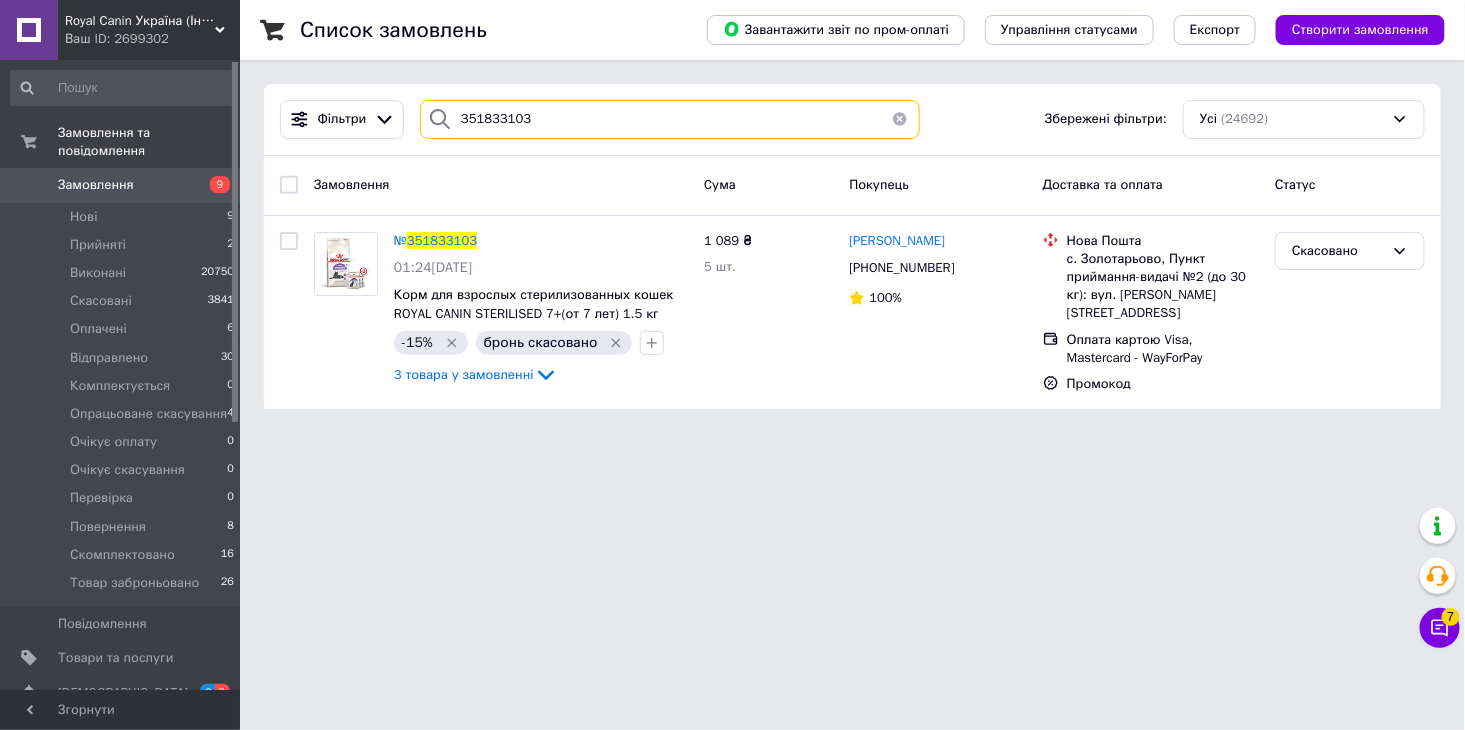 drag, startPoint x: 533, startPoint y: 117, endPoint x: 428, endPoint y: 130, distance: 105.801704 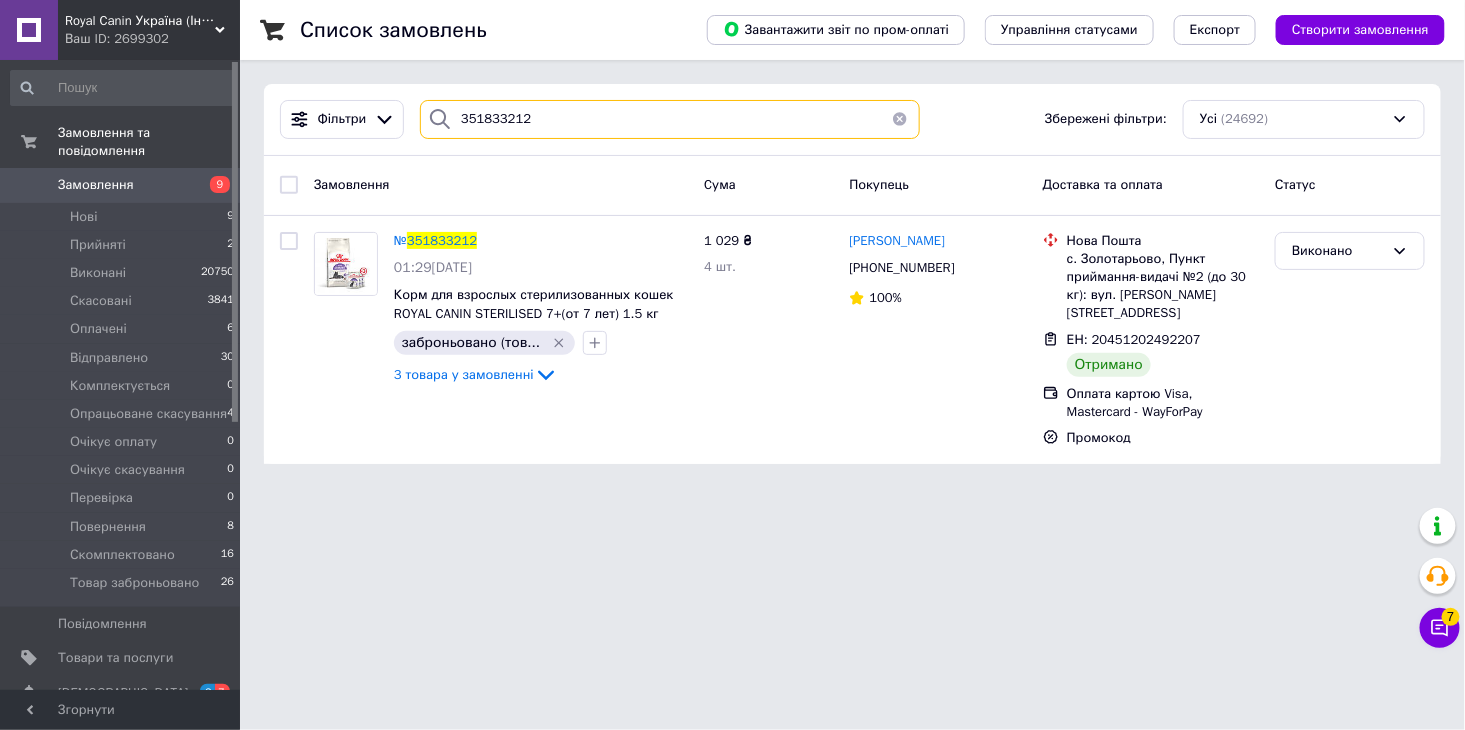 type on "351833212" 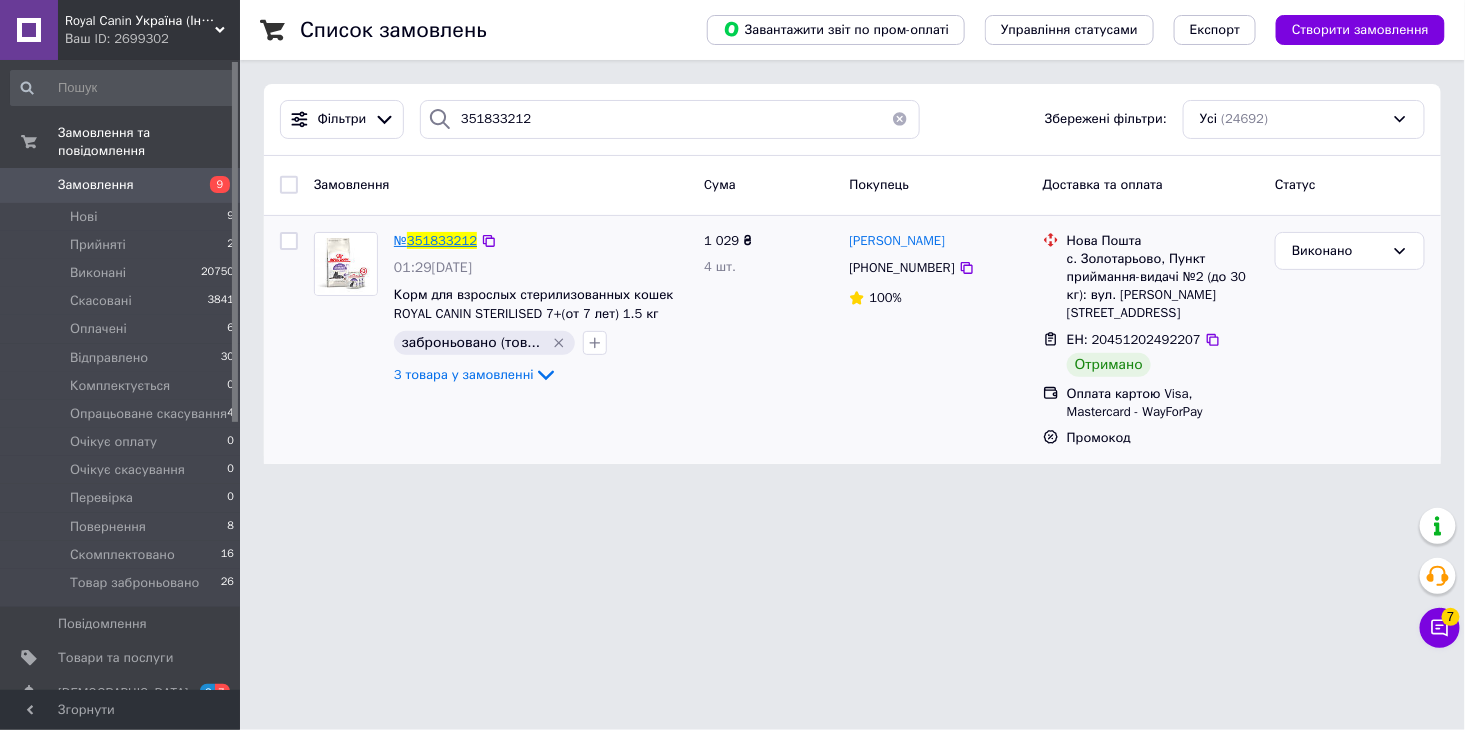 click on "351833212" at bounding box center (442, 240) 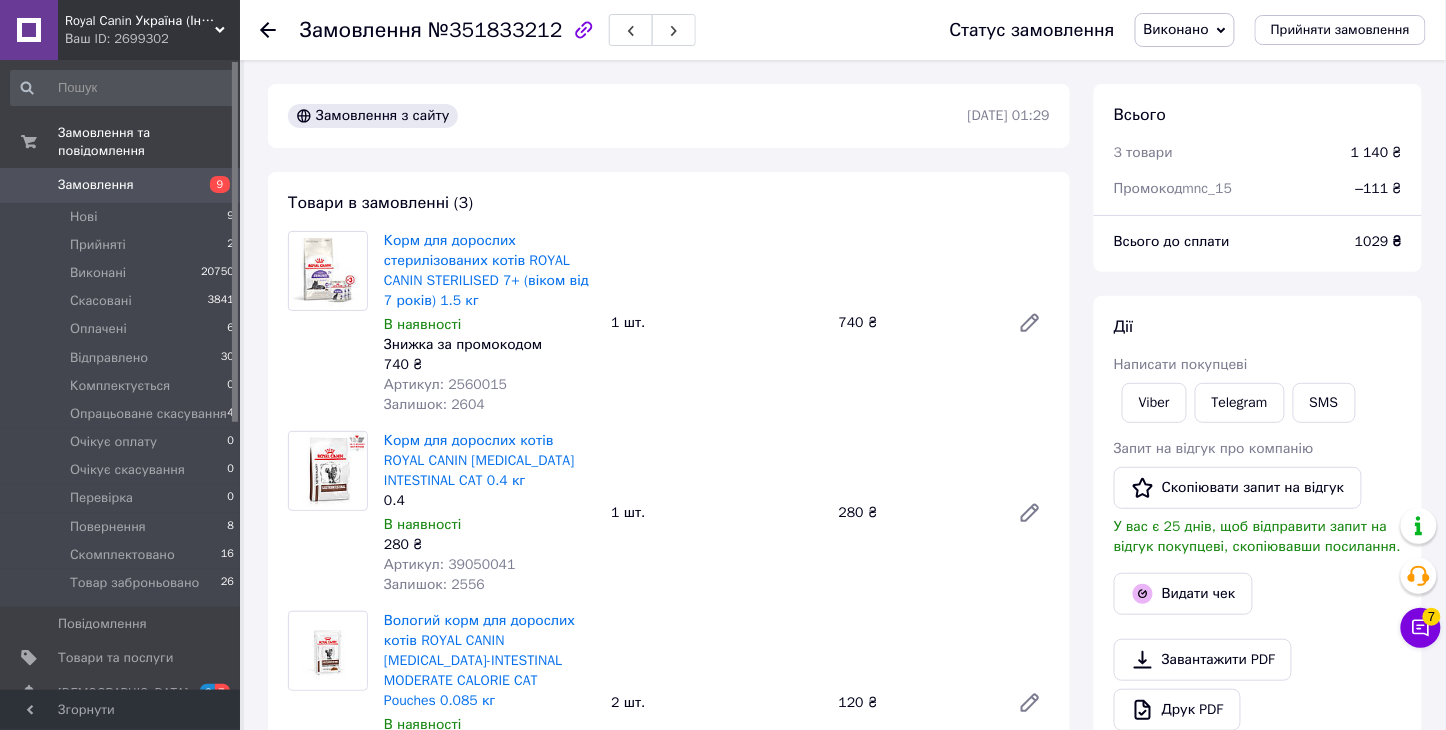 scroll, scrollTop: 183, scrollLeft: 0, axis: vertical 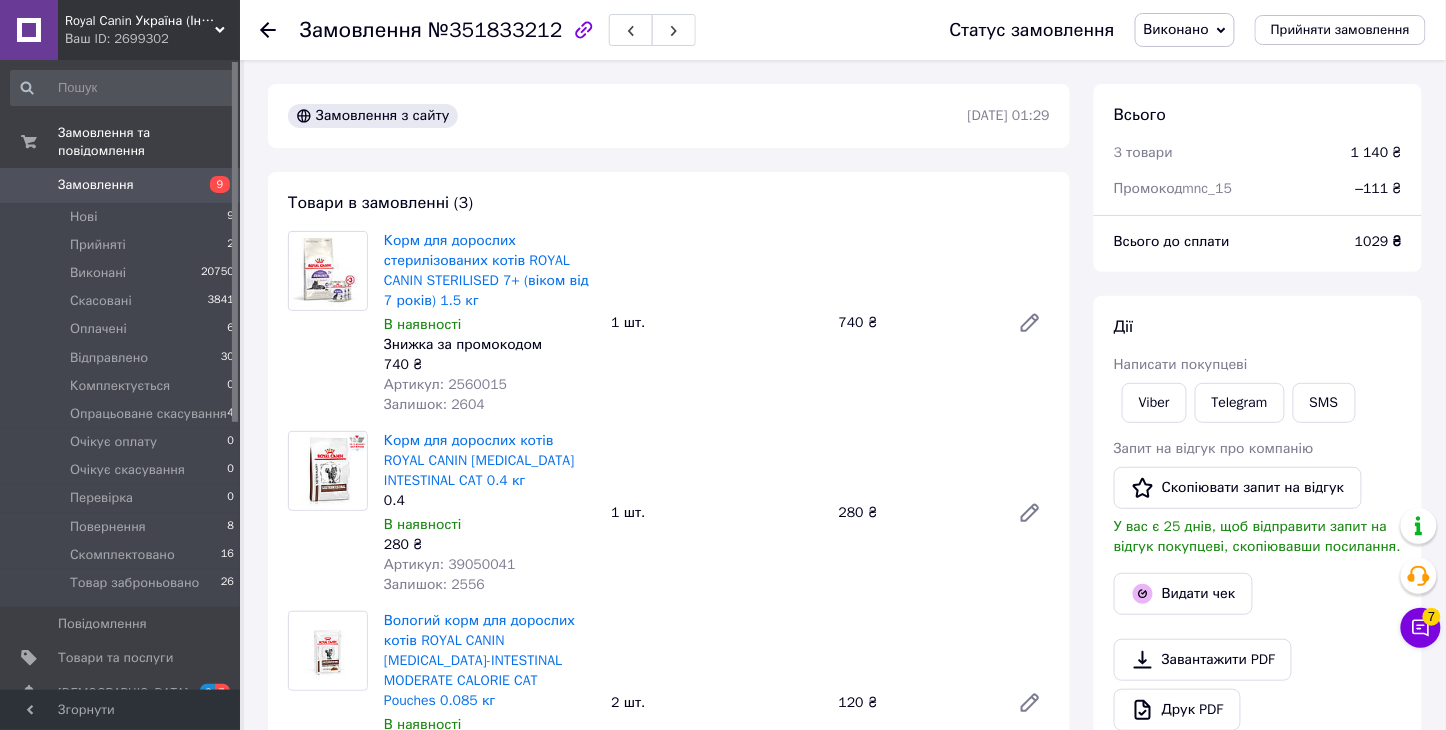 click 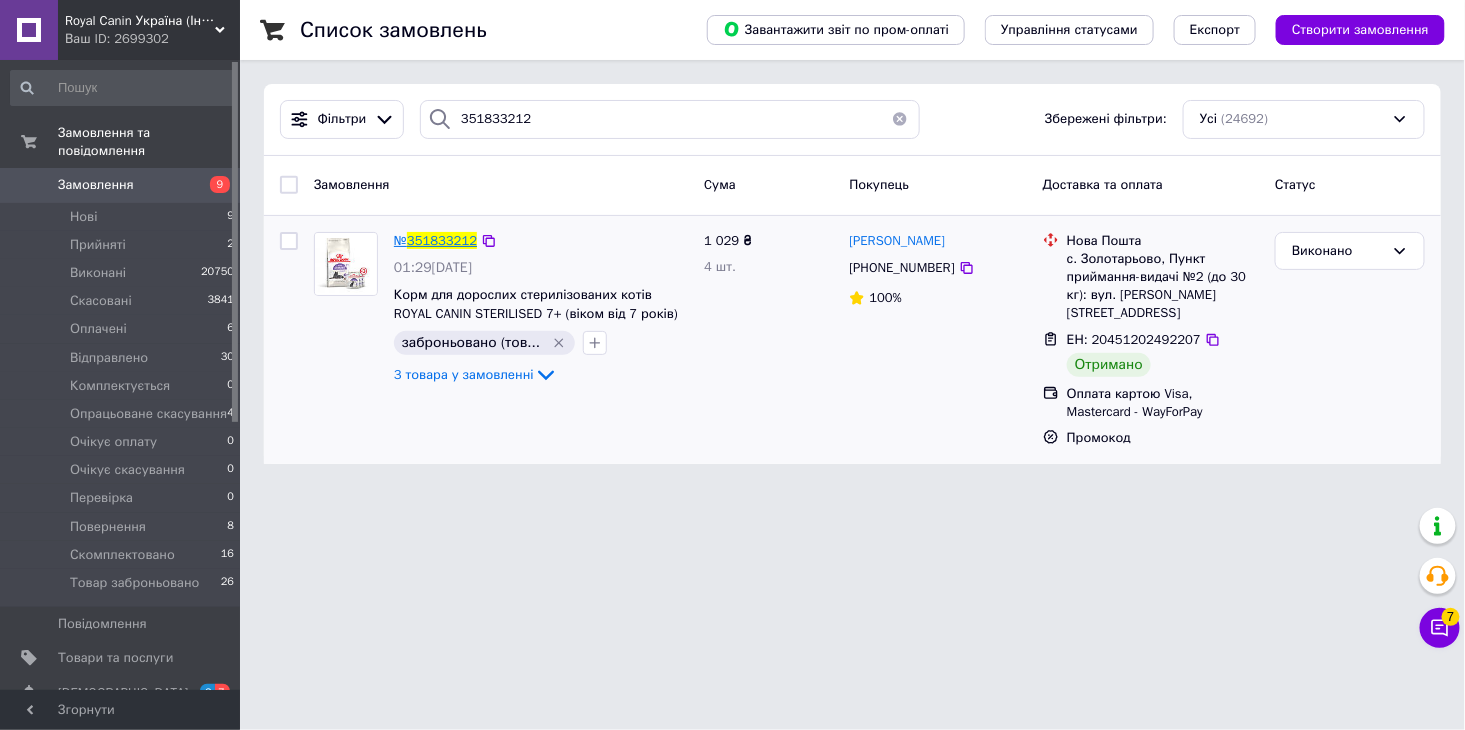 click on "351833212" at bounding box center [442, 240] 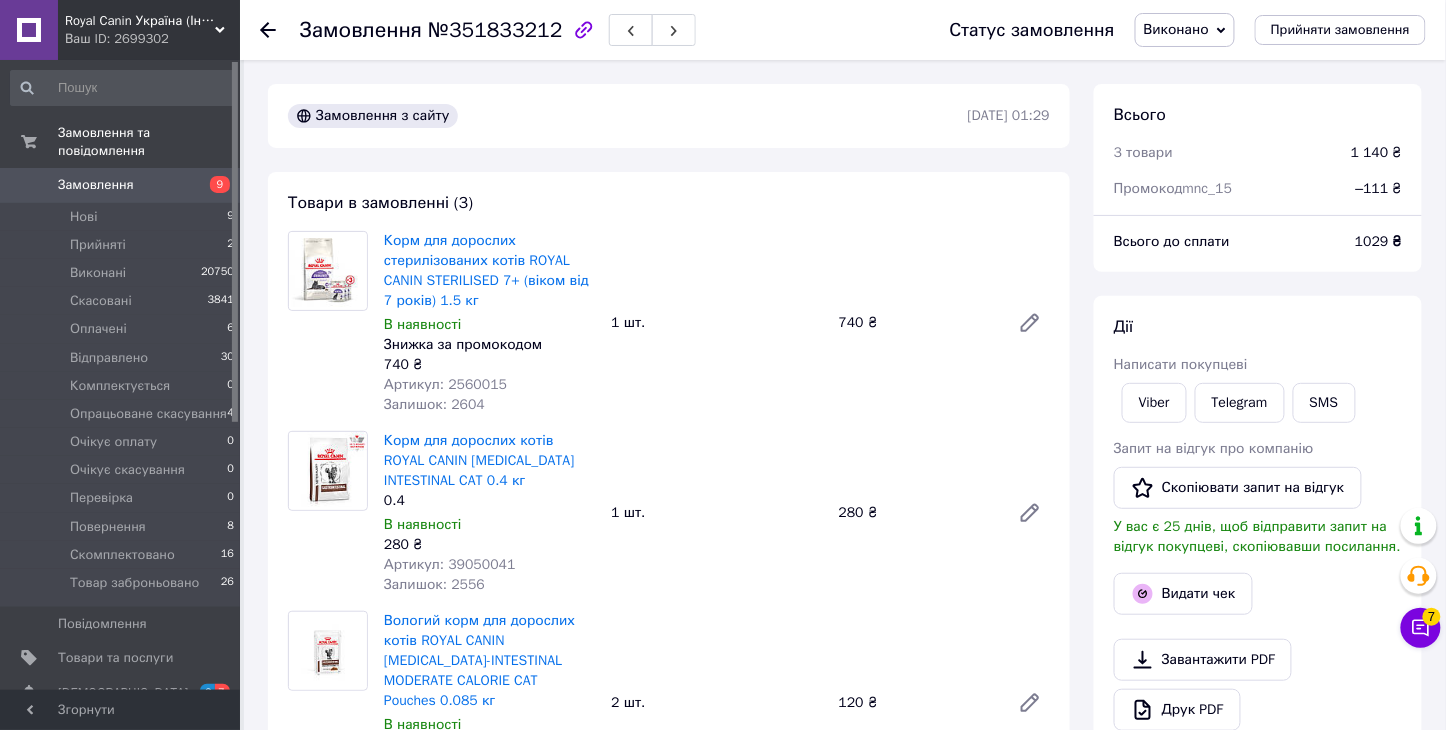 scroll, scrollTop: 183, scrollLeft: 0, axis: vertical 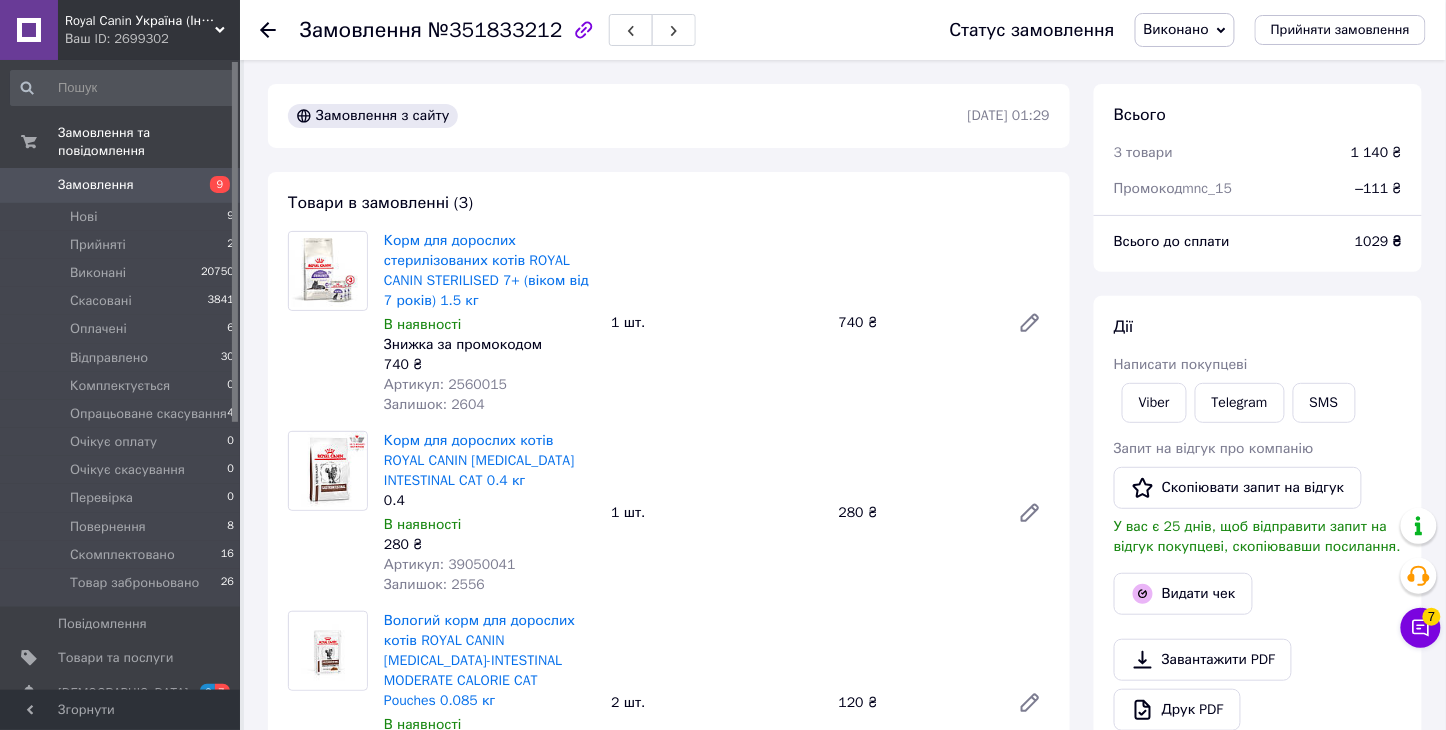 click 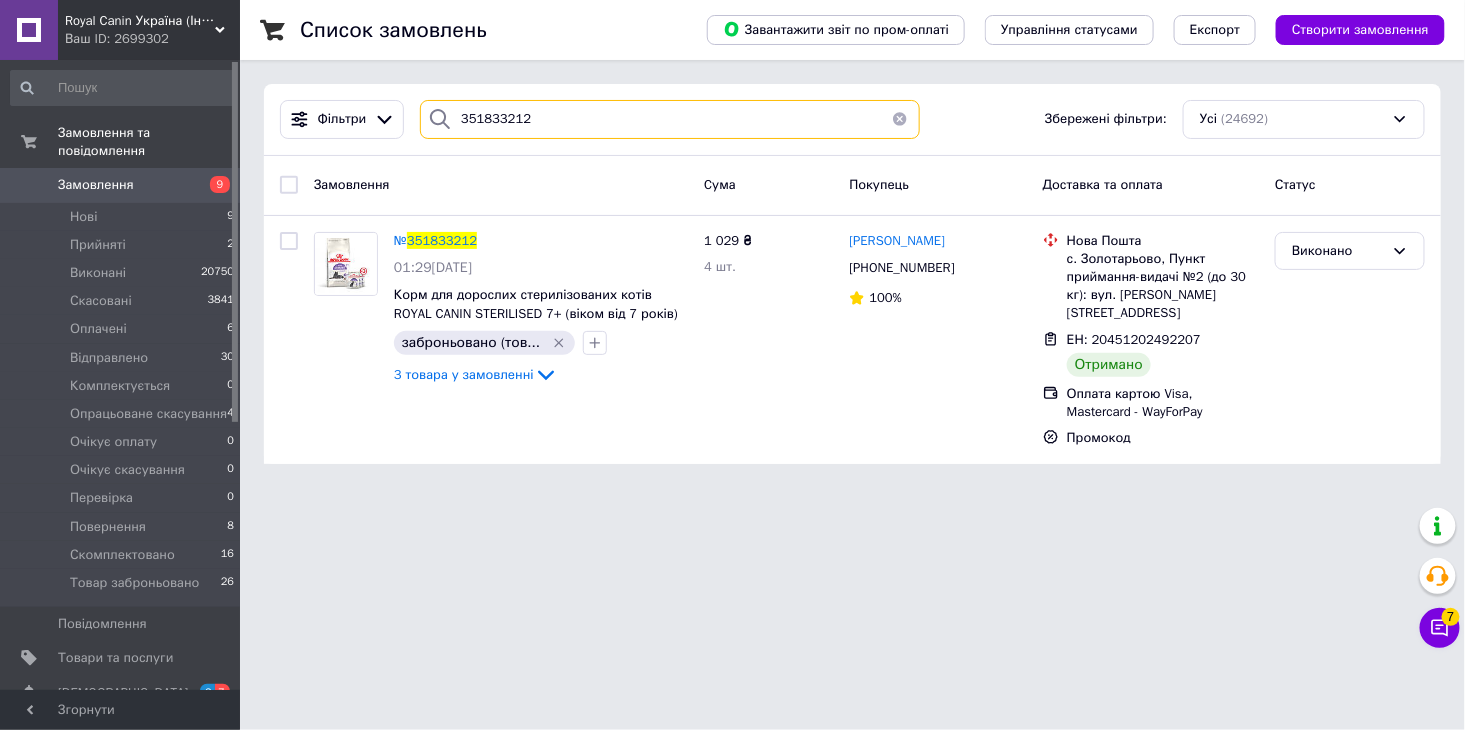 drag, startPoint x: 543, startPoint y: 128, endPoint x: 407, endPoint y: 115, distance: 136.6199 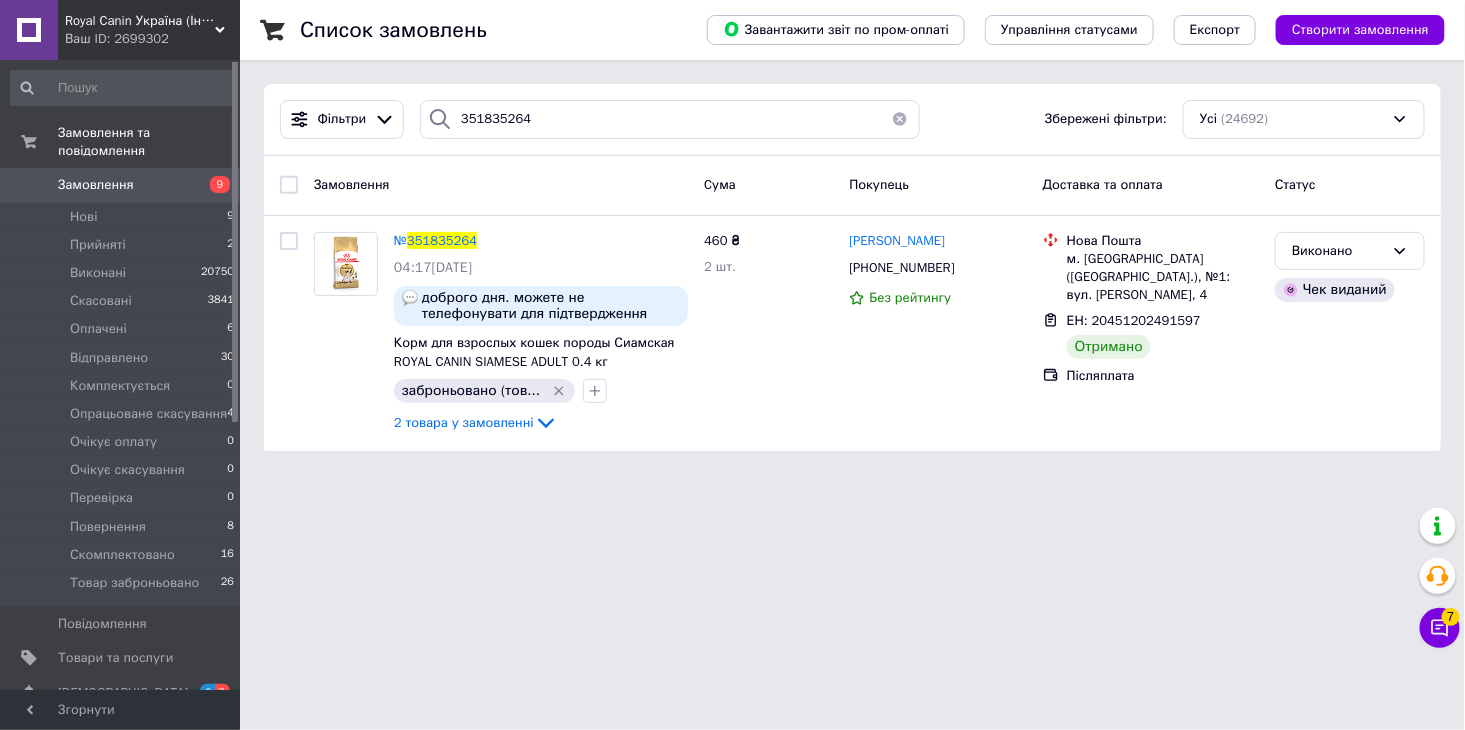 click on "351835264" at bounding box center [670, 119] 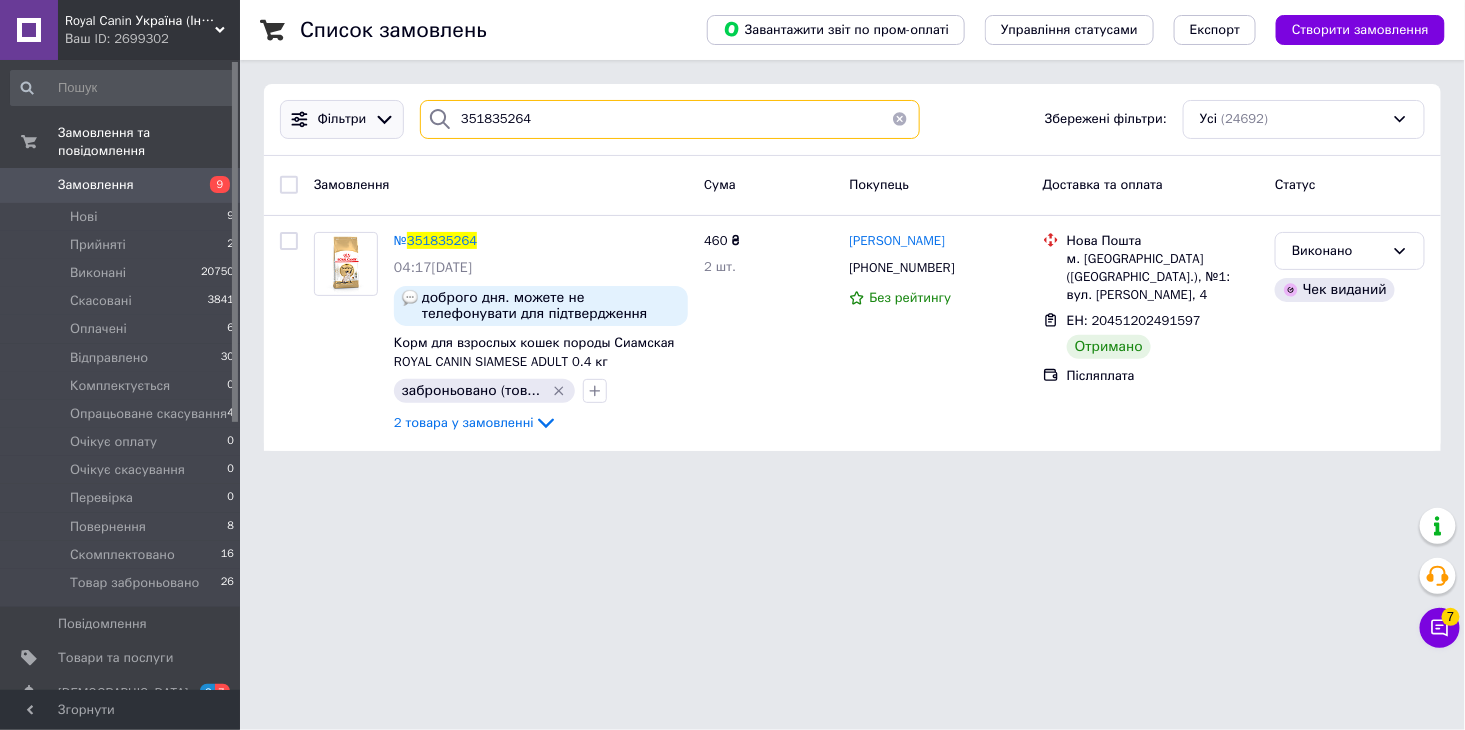 drag, startPoint x: 535, startPoint y: 111, endPoint x: 397, endPoint y: 111, distance: 138 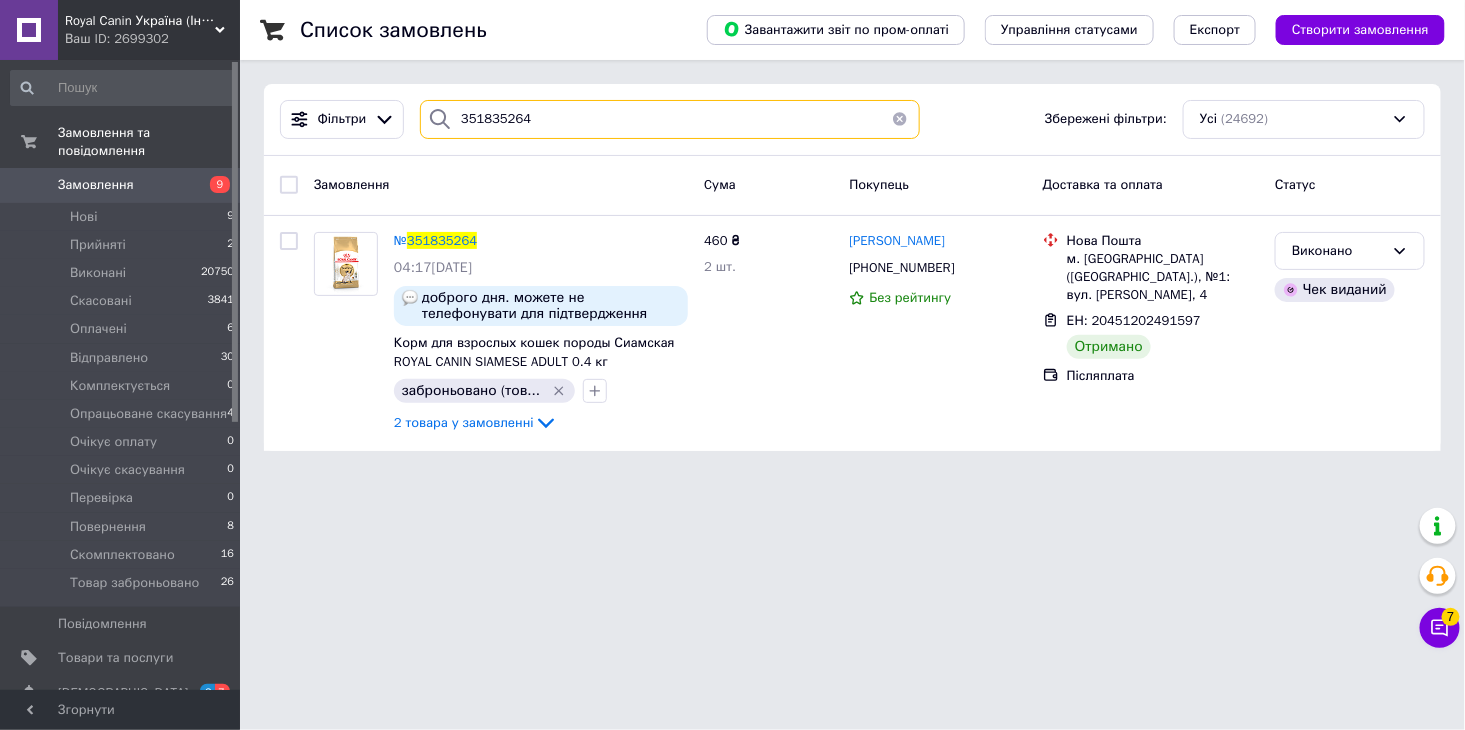 paste on "42585UA" 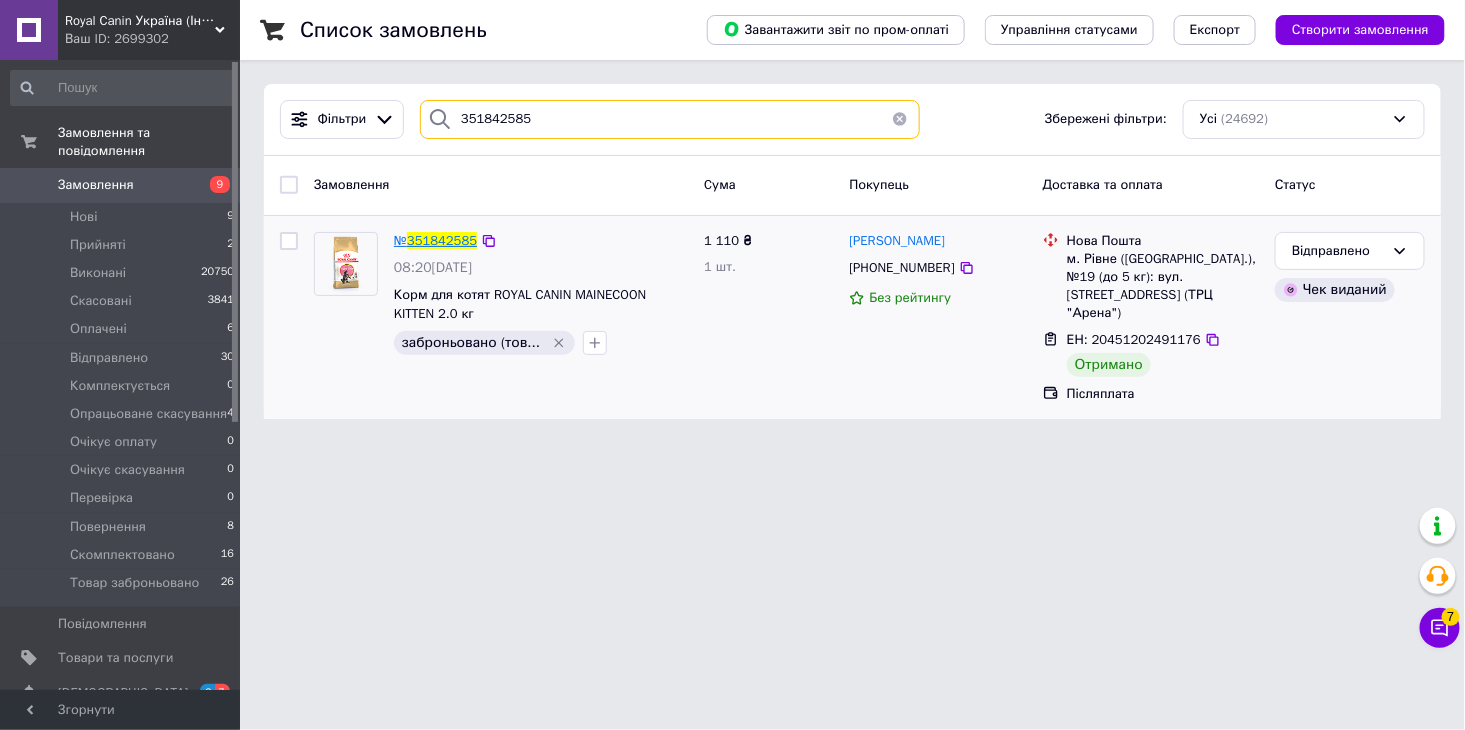 type on "351842585" 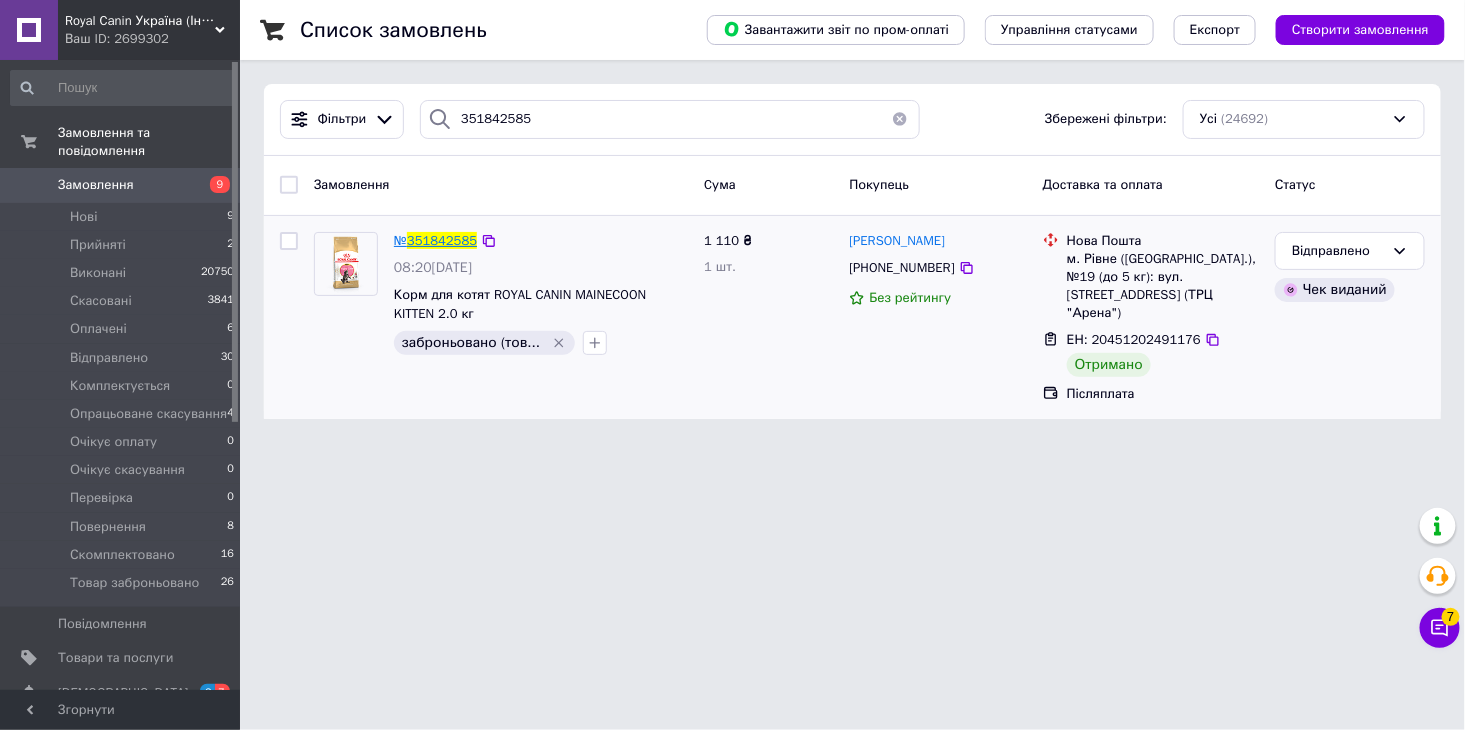 click on "351842585" at bounding box center [442, 240] 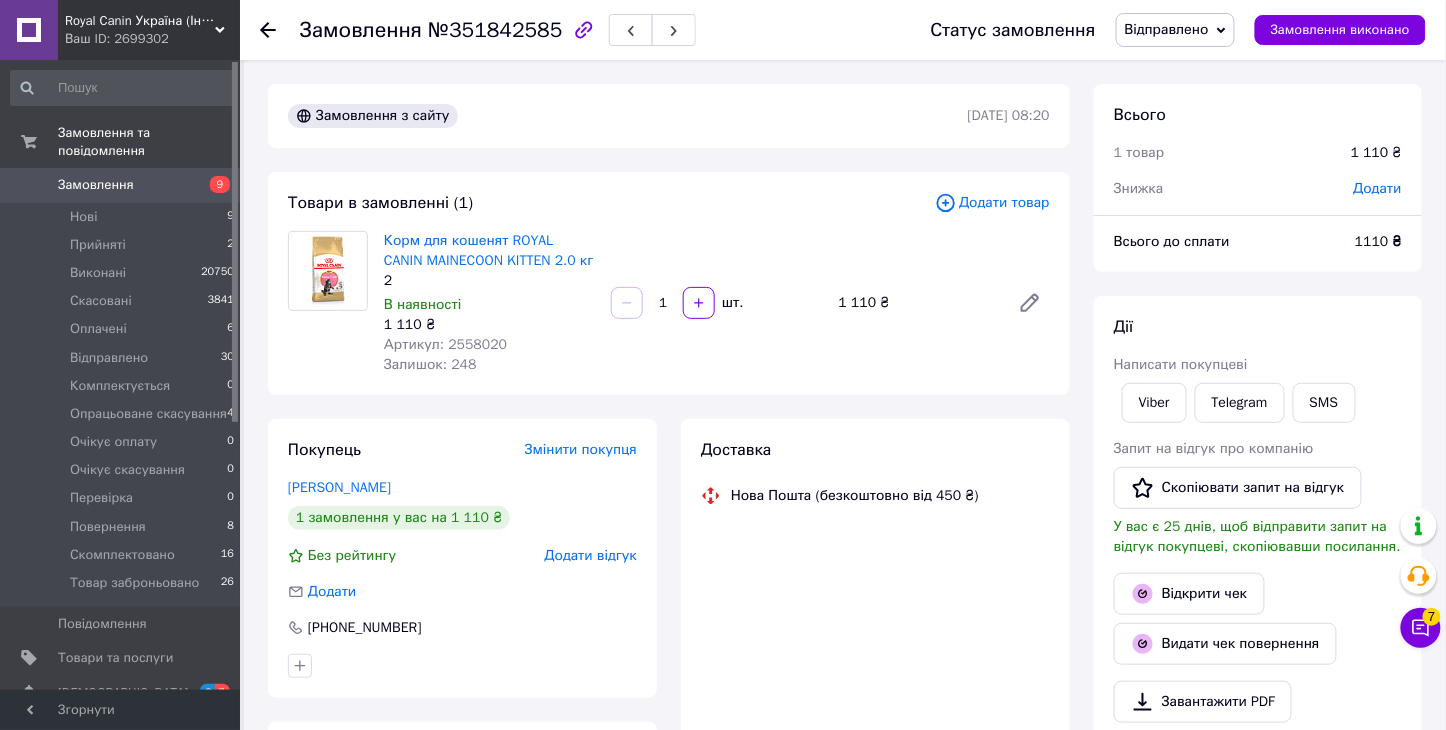 scroll, scrollTop: 252, scrollLeft: 0, axis: vertical 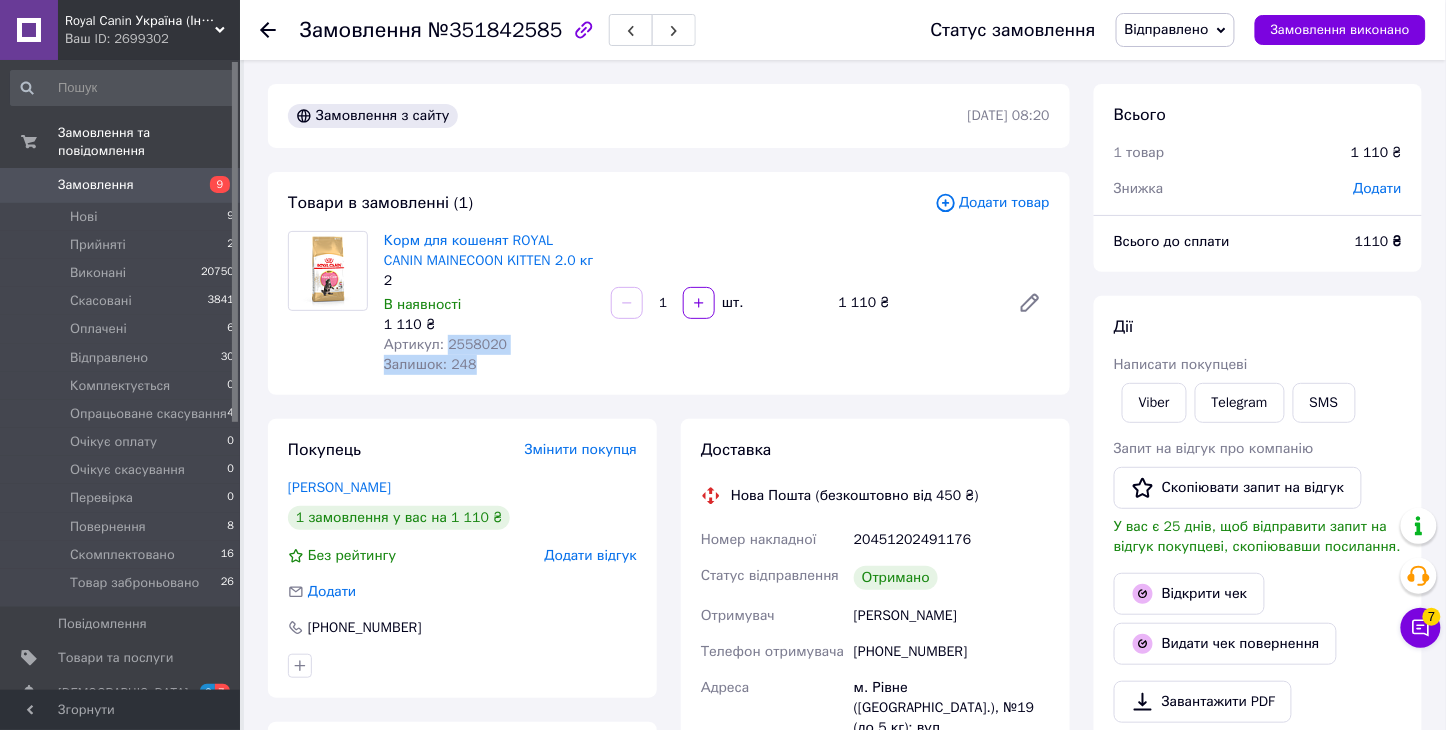 drag, startPoint x: 444, startPoint y: 341, endPoint x: 531, endPoint y: 370, distance: 91.706055 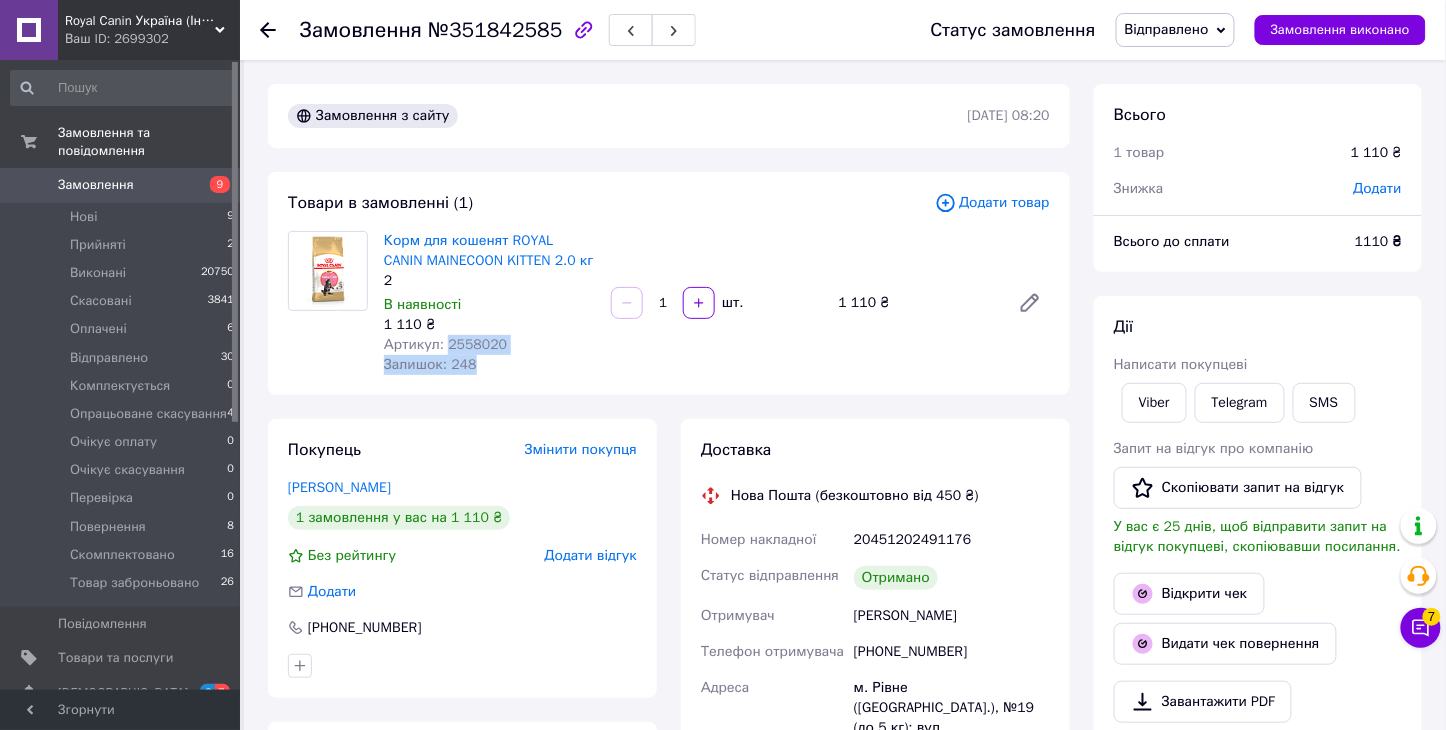 click on "Корм для кошенят ROYAL CANIN MAINECOON KITTEN 2.0 кг 2 В наявності 1 110 ₴ Артикул: 2558020 Залишок: 248" at bounding box center (489, 303) 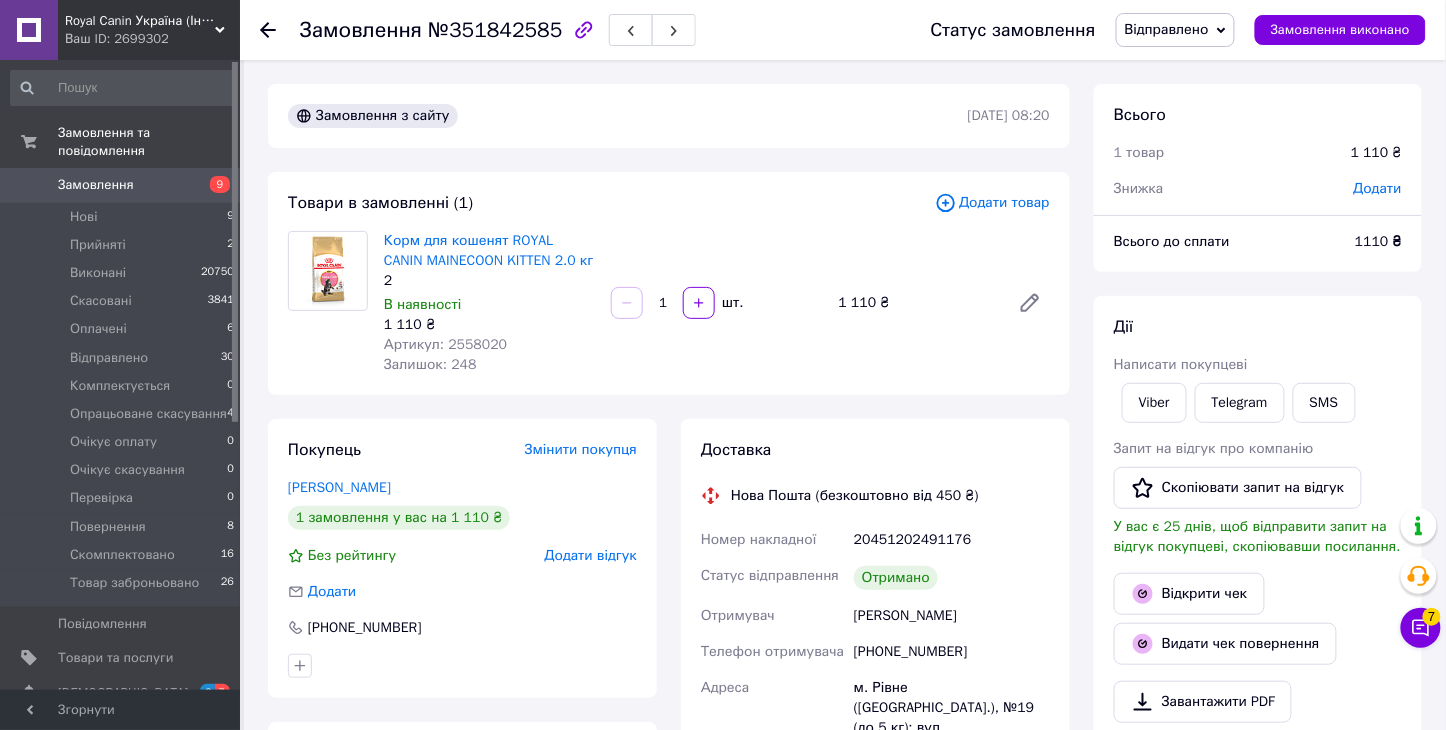 click 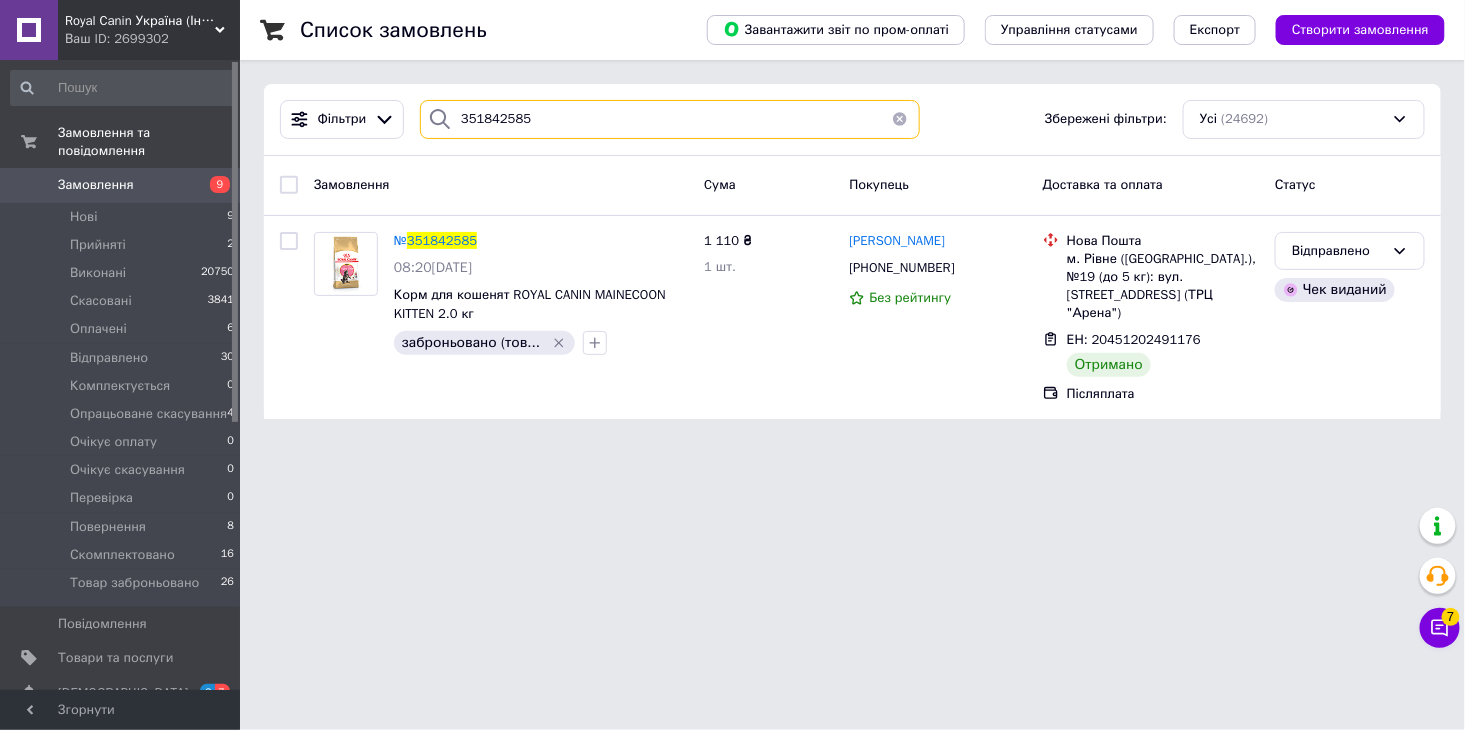 drag, startPoint x: 582, startPoint y: 121, endPoint x: 446, endPoint y: 113, distance: 136.23509 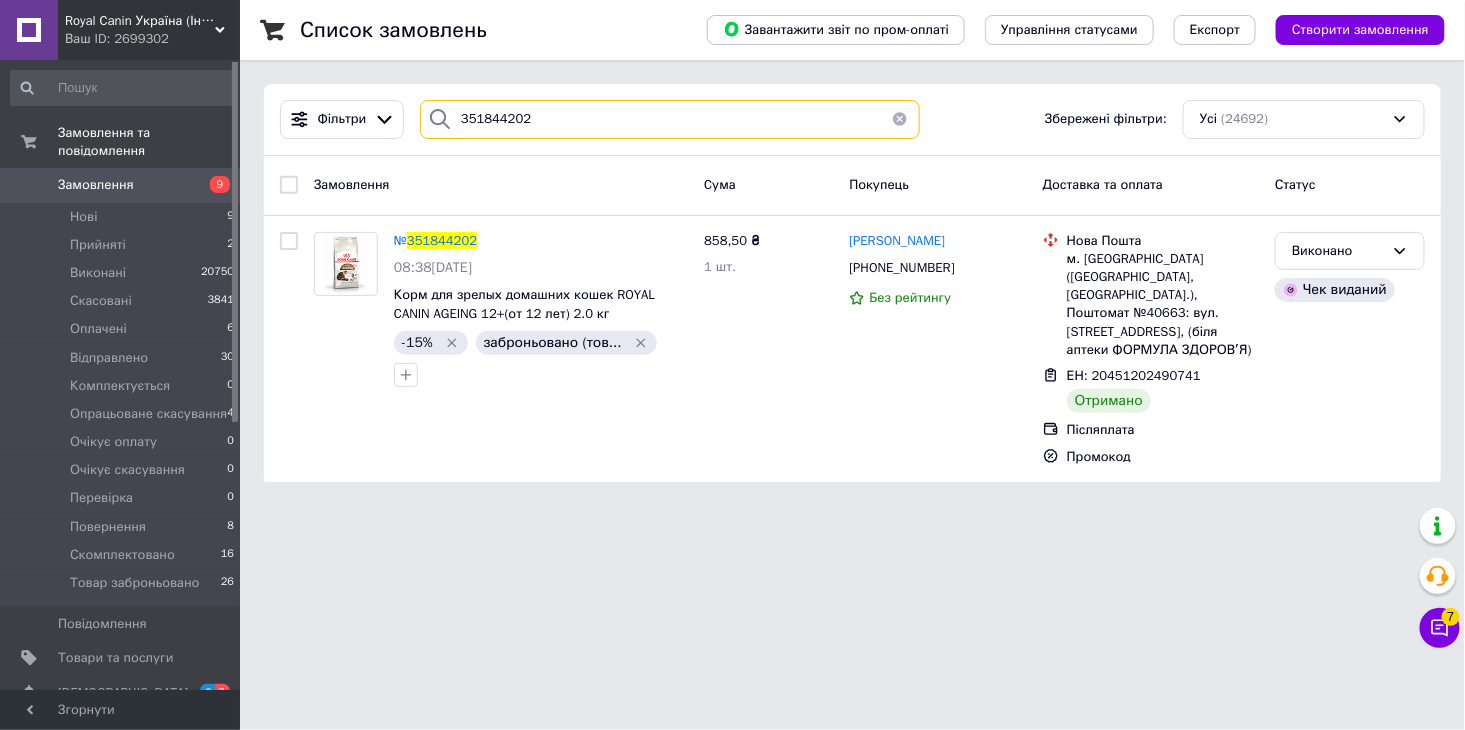 drag, startPoint x: 545, startPoint y: 116, endPoint x: 444, endPoint y: 108, distance: 101.31634 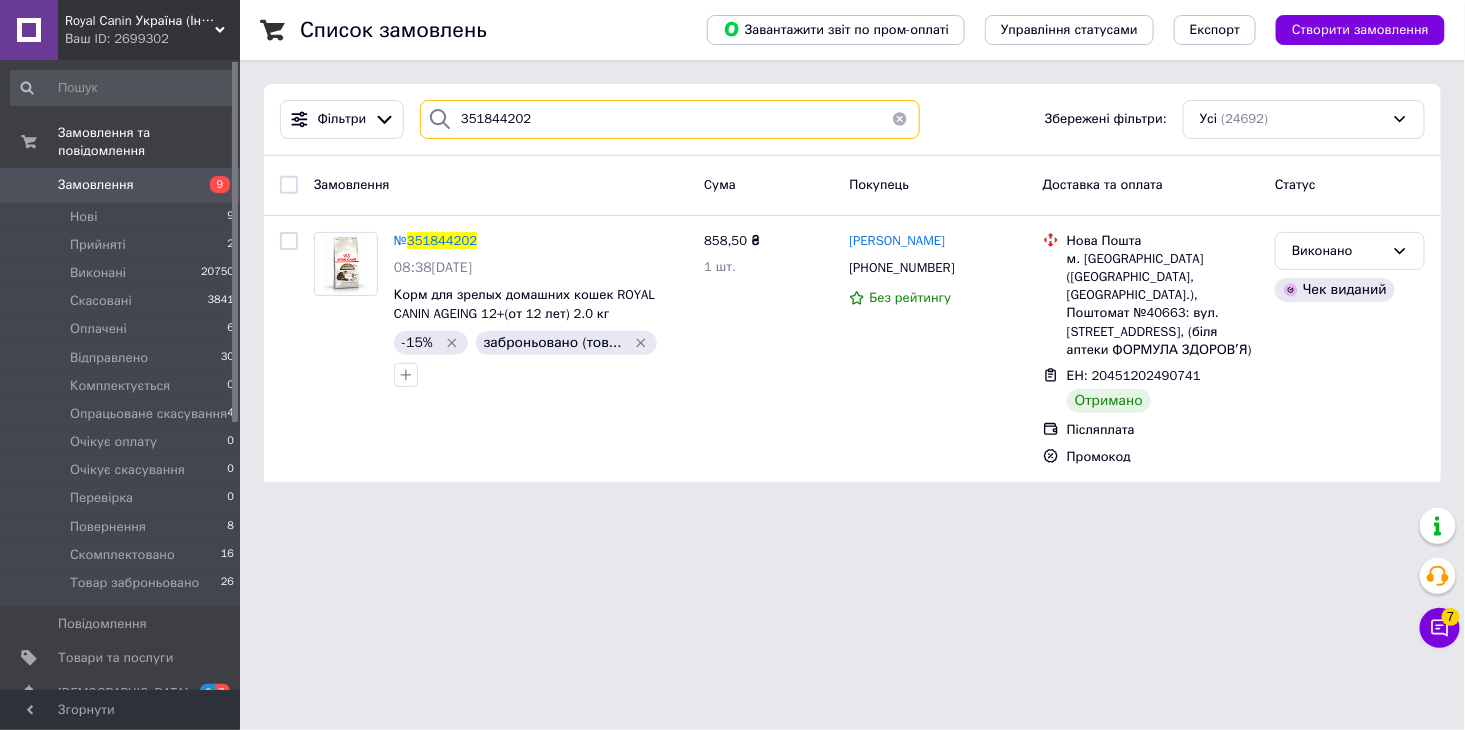 paste on "608UA" 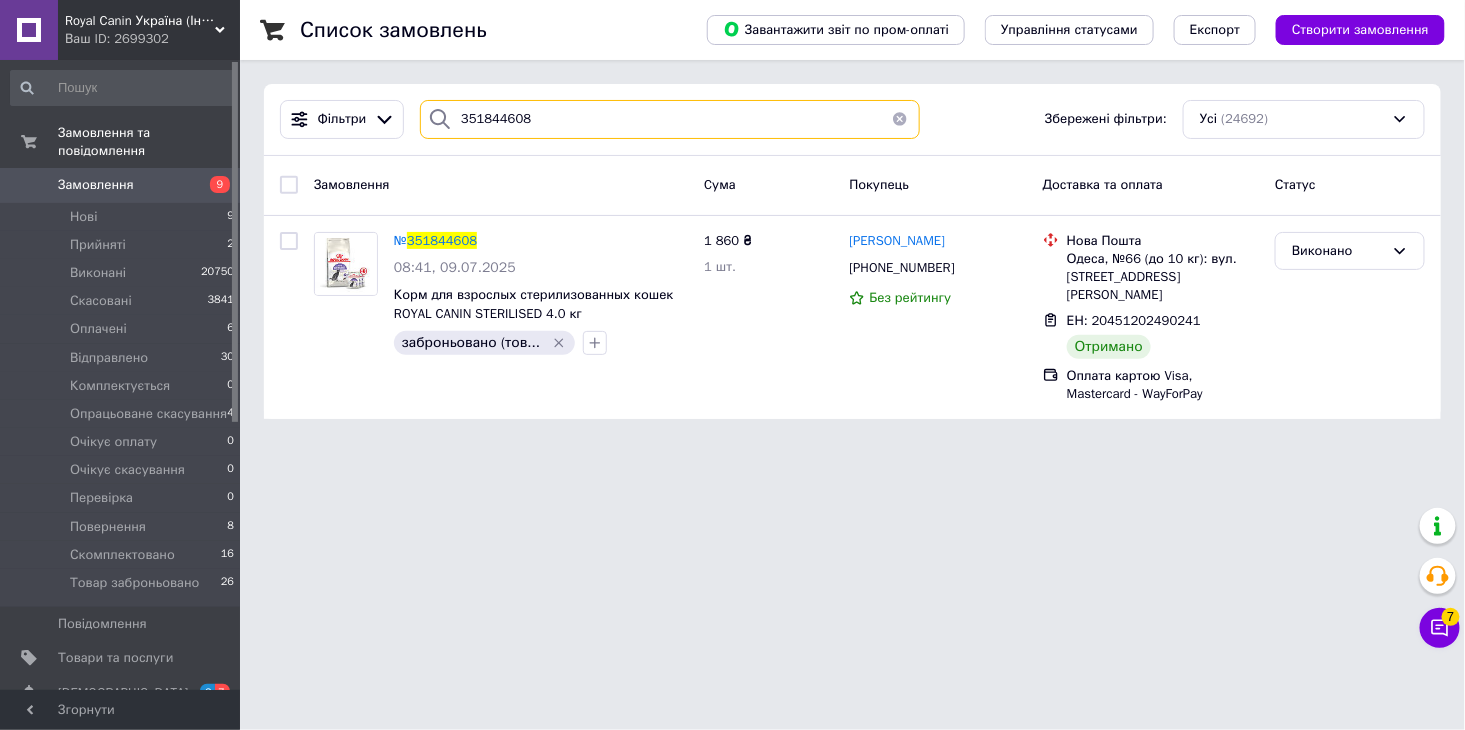 drag, startPoint x: 596, startPoint y: 112, endPoint x: 438, endPoint y: 115, distance: 158.02847 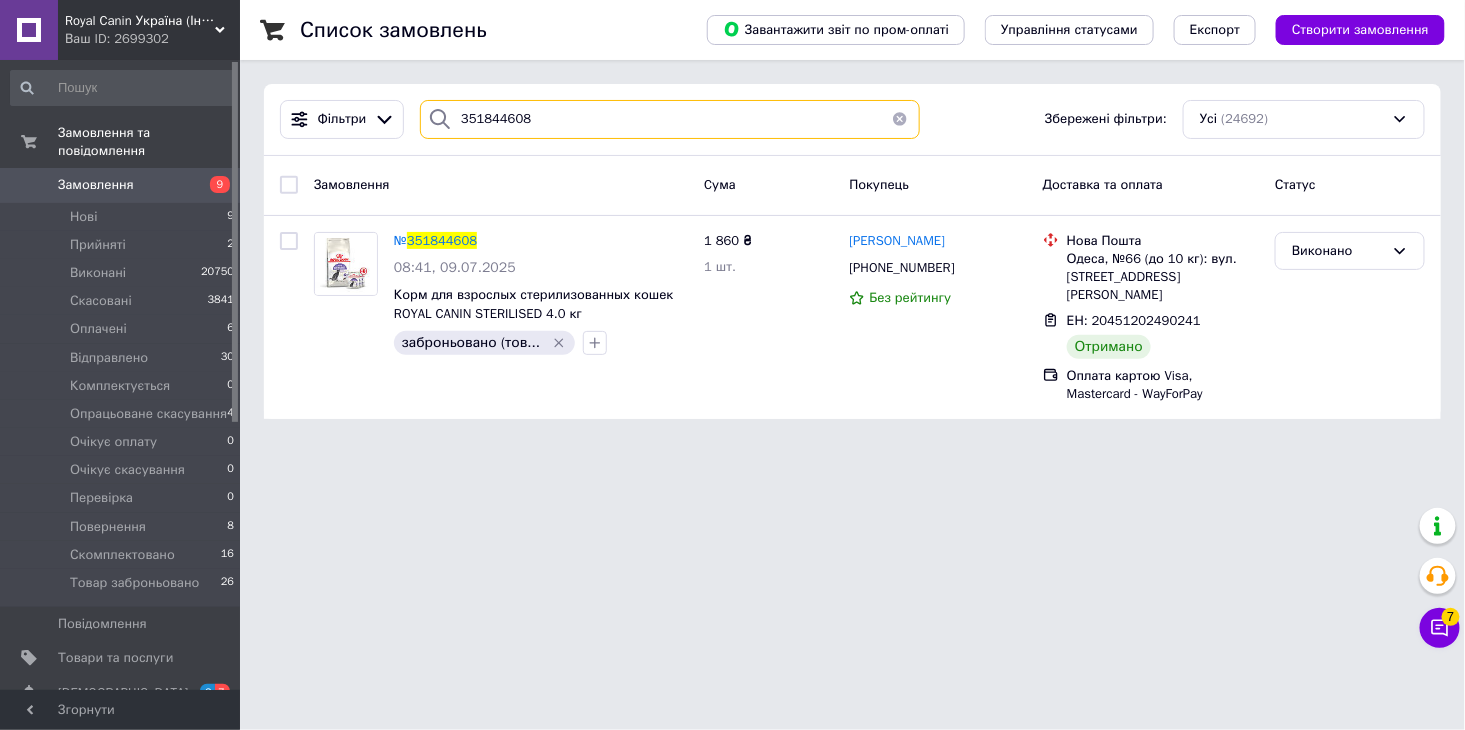 paste on "5454UA" 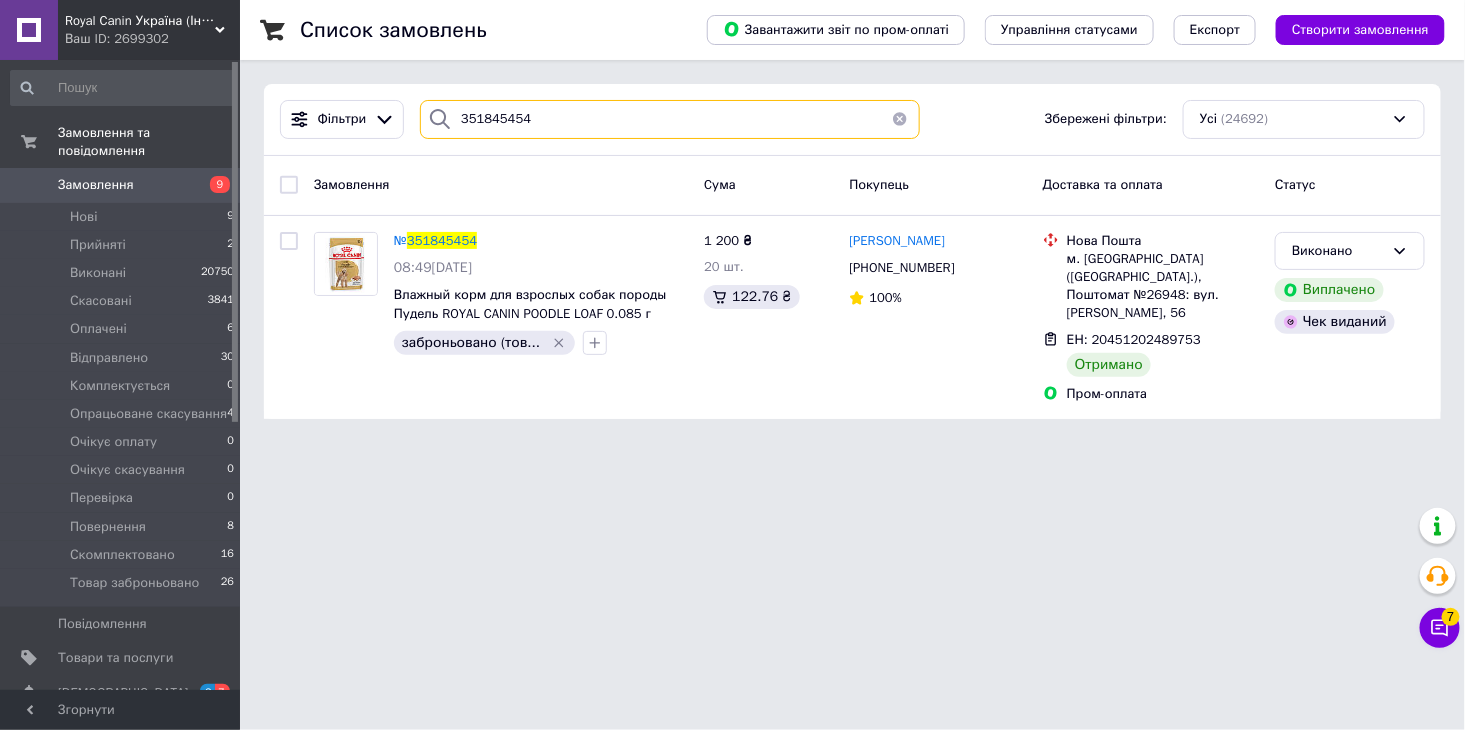 drag, startPoint x: 562, startPoint y: 120, endPoint x: 442, endPoint y: 116, distance: 120.06665 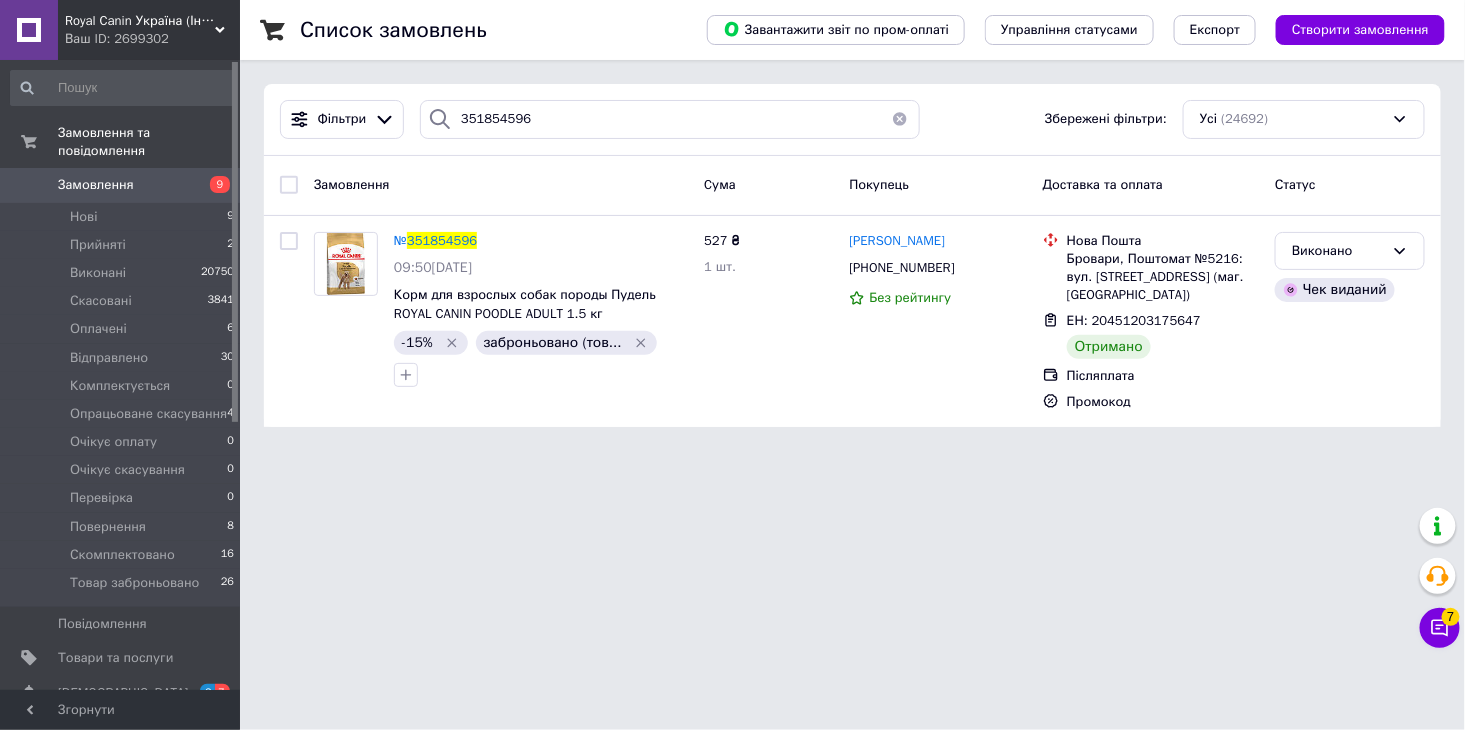 click on "Royal Canin Україна (Інтернет-магазин) Ваш ID: 2699302 Сайт Royal Canin Україна (Інтернет-магаз... Кабінет покупця Перевірити стан системи Сторінка на порталі Довідка Вийти Замовлення та повідомлення Замовлення 9 Нові 9 Прийняті 2 Виконані 20750 Скасовані 3841 Оплачені 6 Відправлено 30 Комплектується 0 Опрацьоване скасування 4 Очікує оплату 0 Очікує скасування 0 Перевірка 0 Повернення 8 Скомплектовано 16 Товар заброньовано 26 Повідомлення 0 Товари та послуги Сповіщення 2 7 Показники роботи компанії Панель управління Відгуки   №" at bounding box center [732, 225] 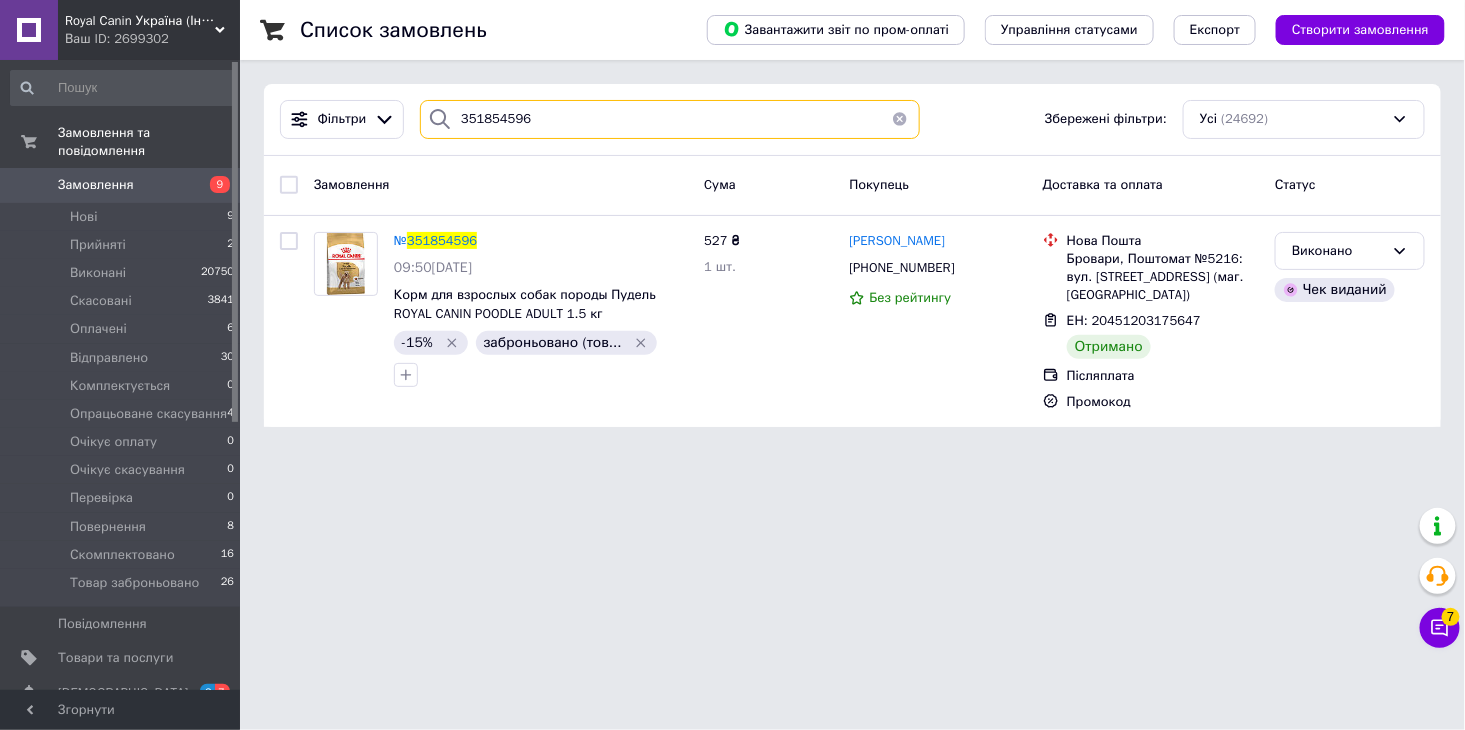 drag, startPoint x: 547, startPoint y: 123, endPoint x: 432, endPoint y: 110, distance: 115.73245 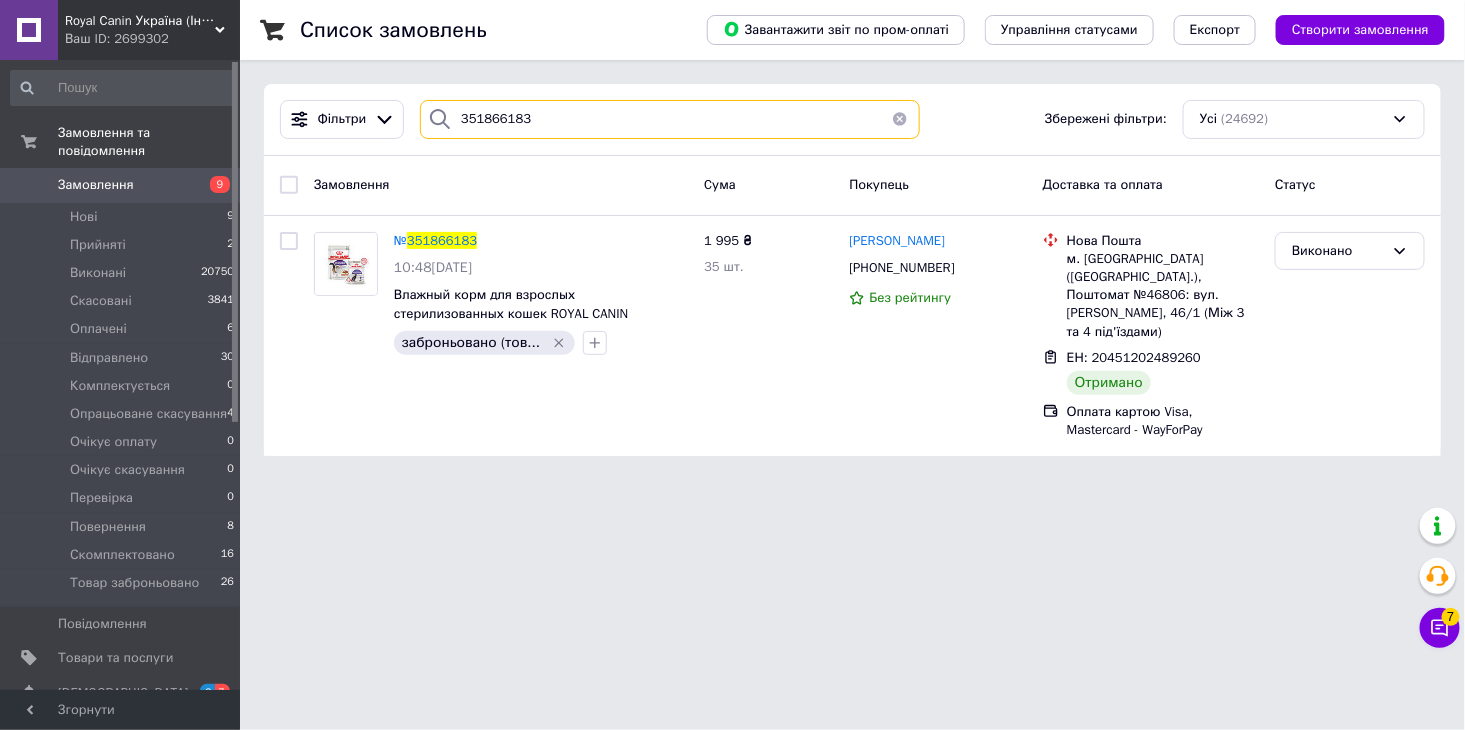 drag, startPoint x: 528, startPoint y: 127, endPoint x: 450, endPoint y: 125, distance: 78.025635 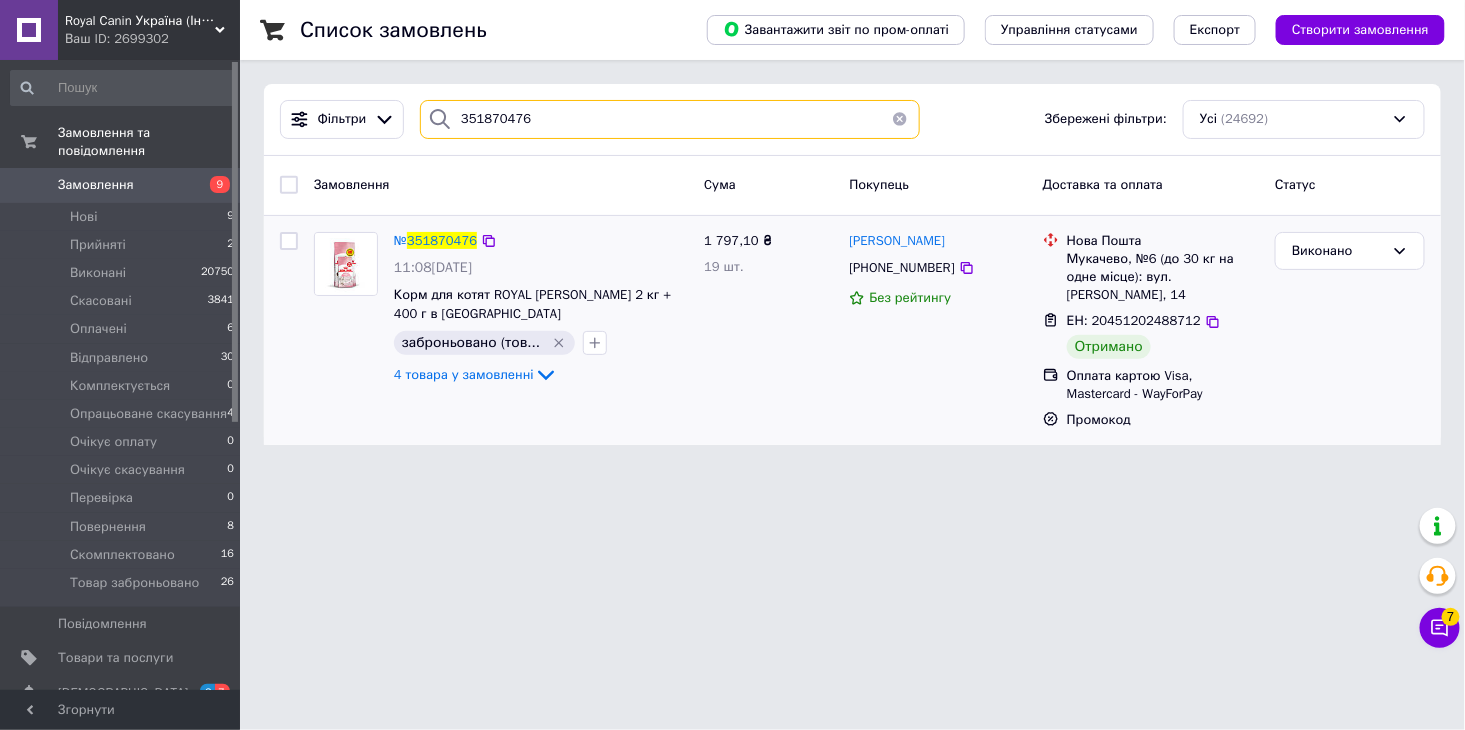 type on "351870476" 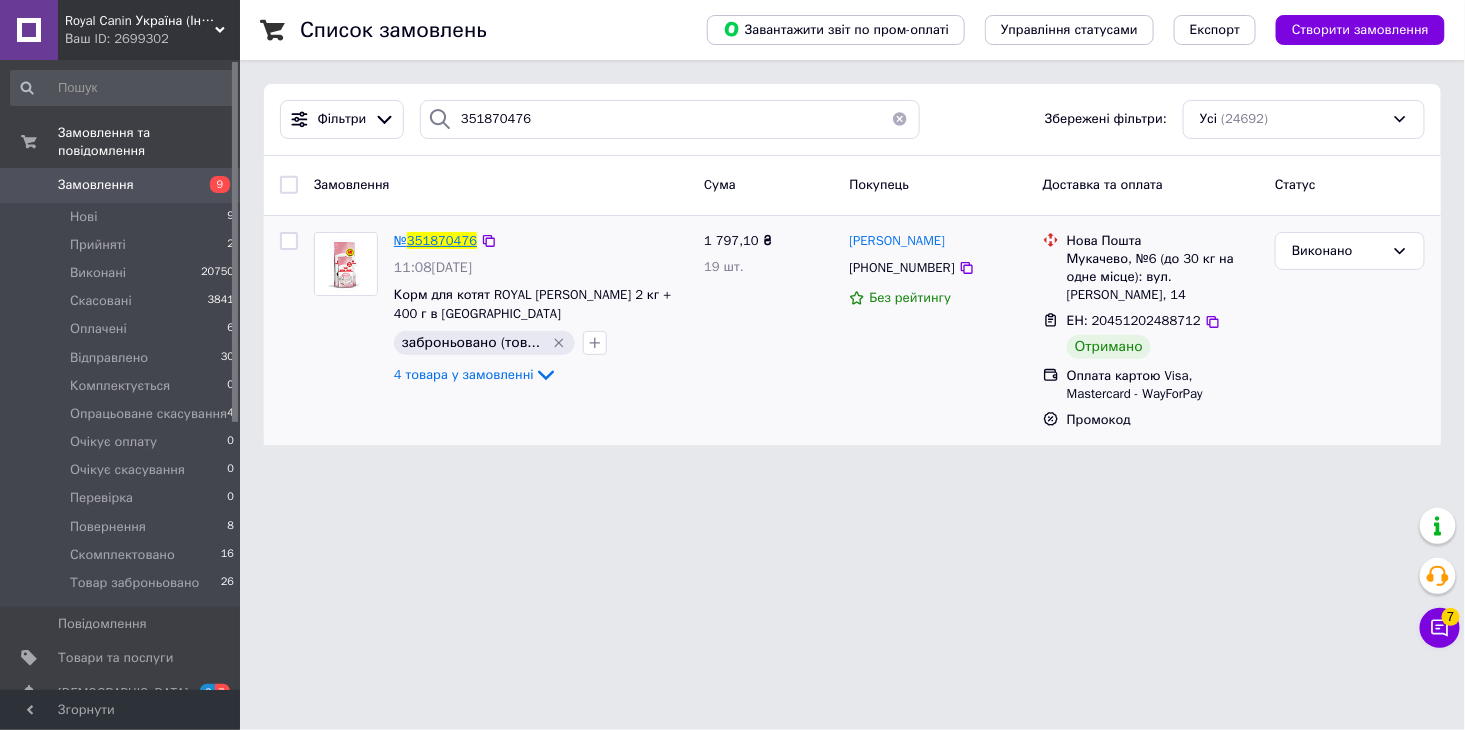 click on "351870476" at bounding box center (442, 240) 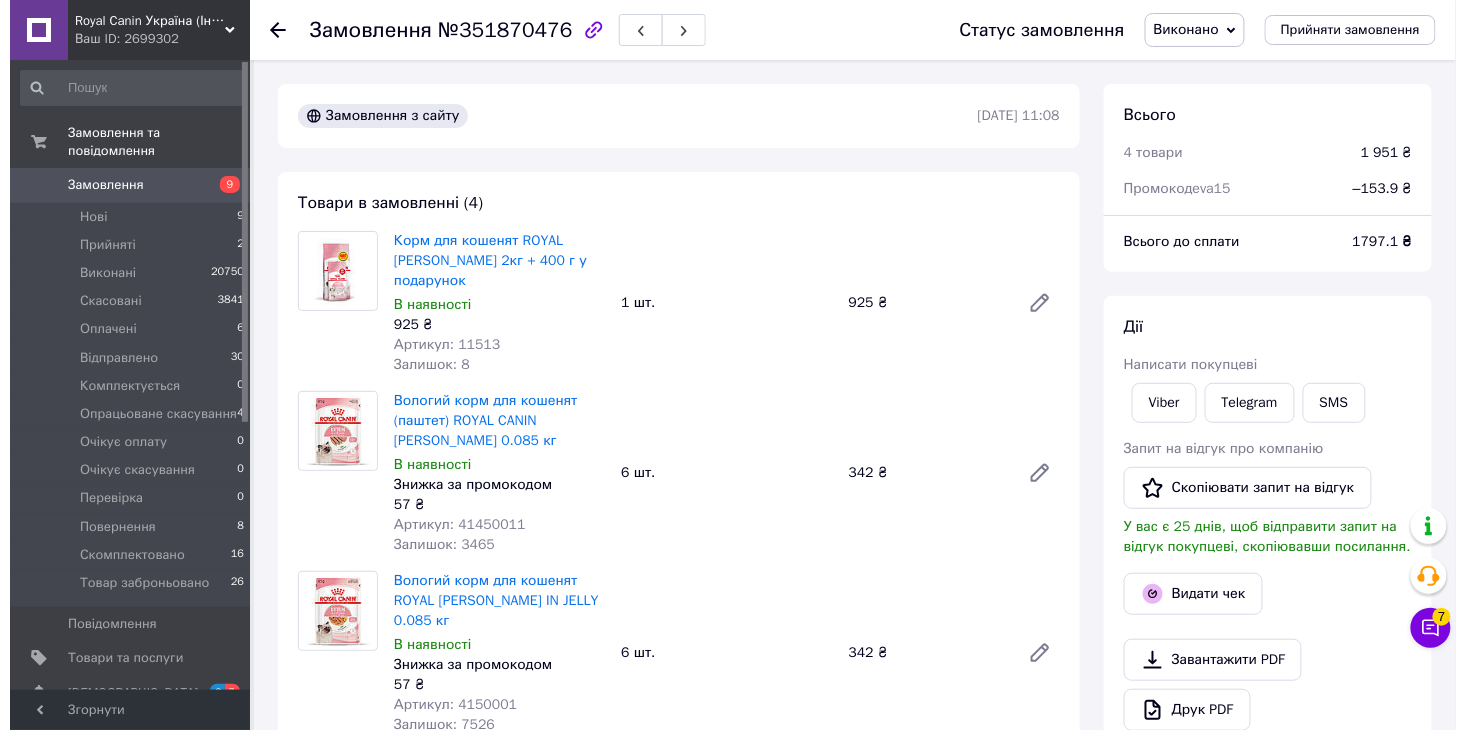 scroll, scrollTop: 232, scrollLeft: 0, axis: vertical 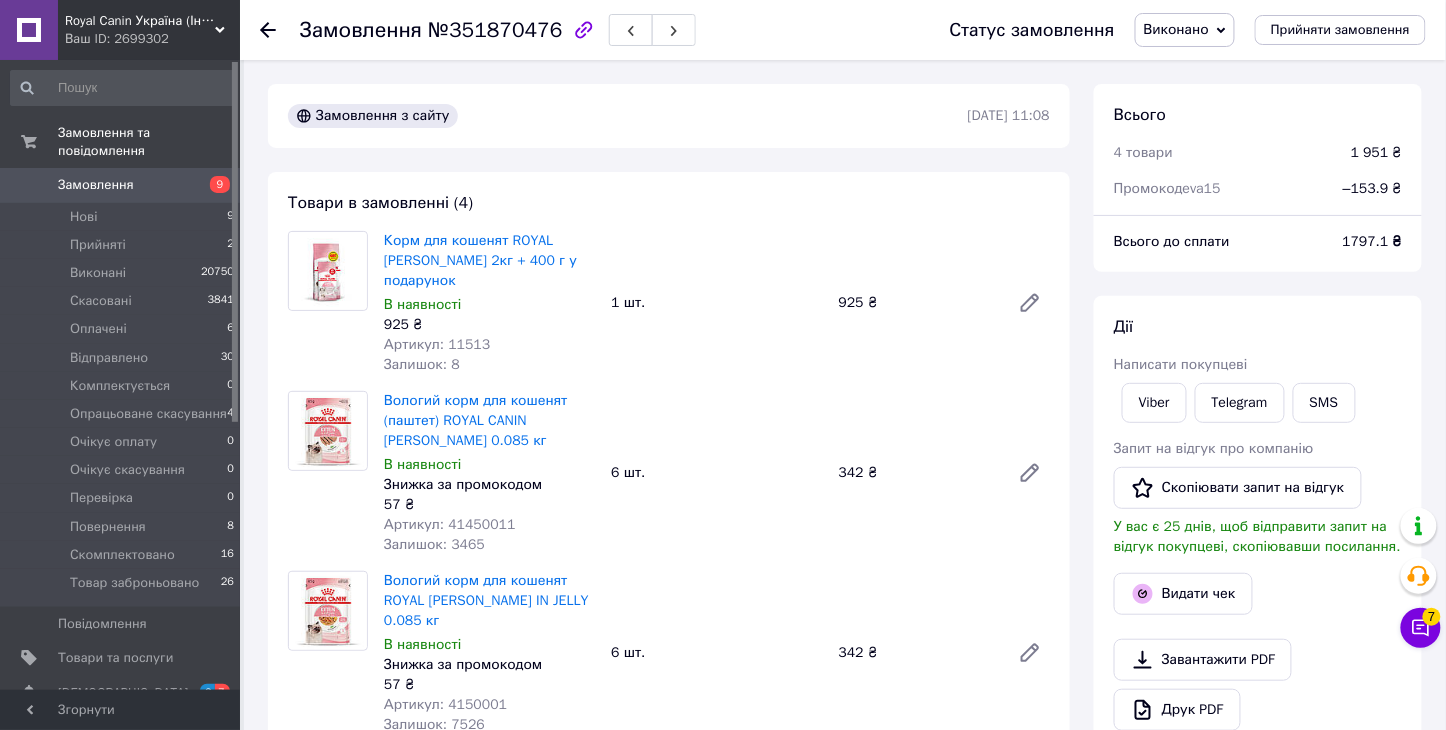 click 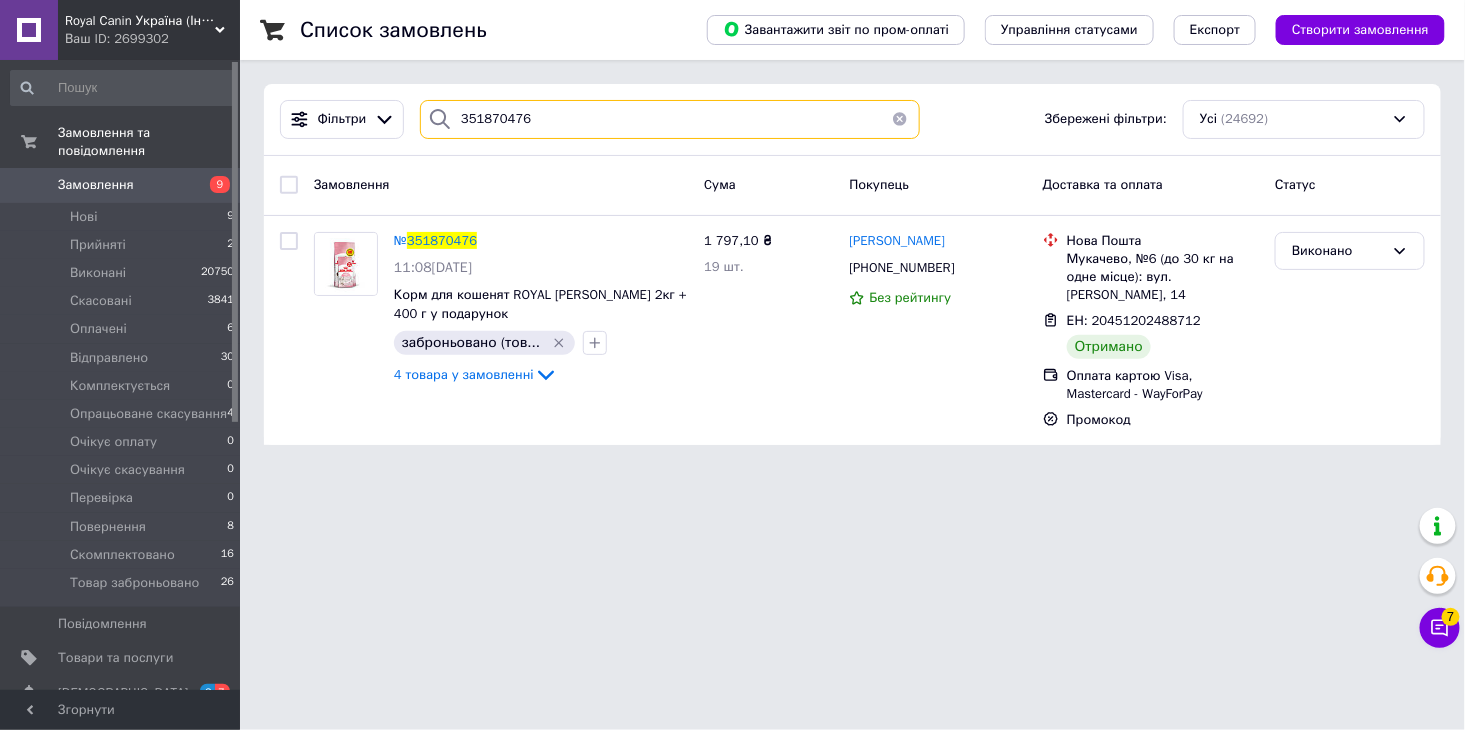 drag, startPoint x: 536, startPoint y: 111, endPoint x: 445, endPoint y: 128, distance: 92.574295 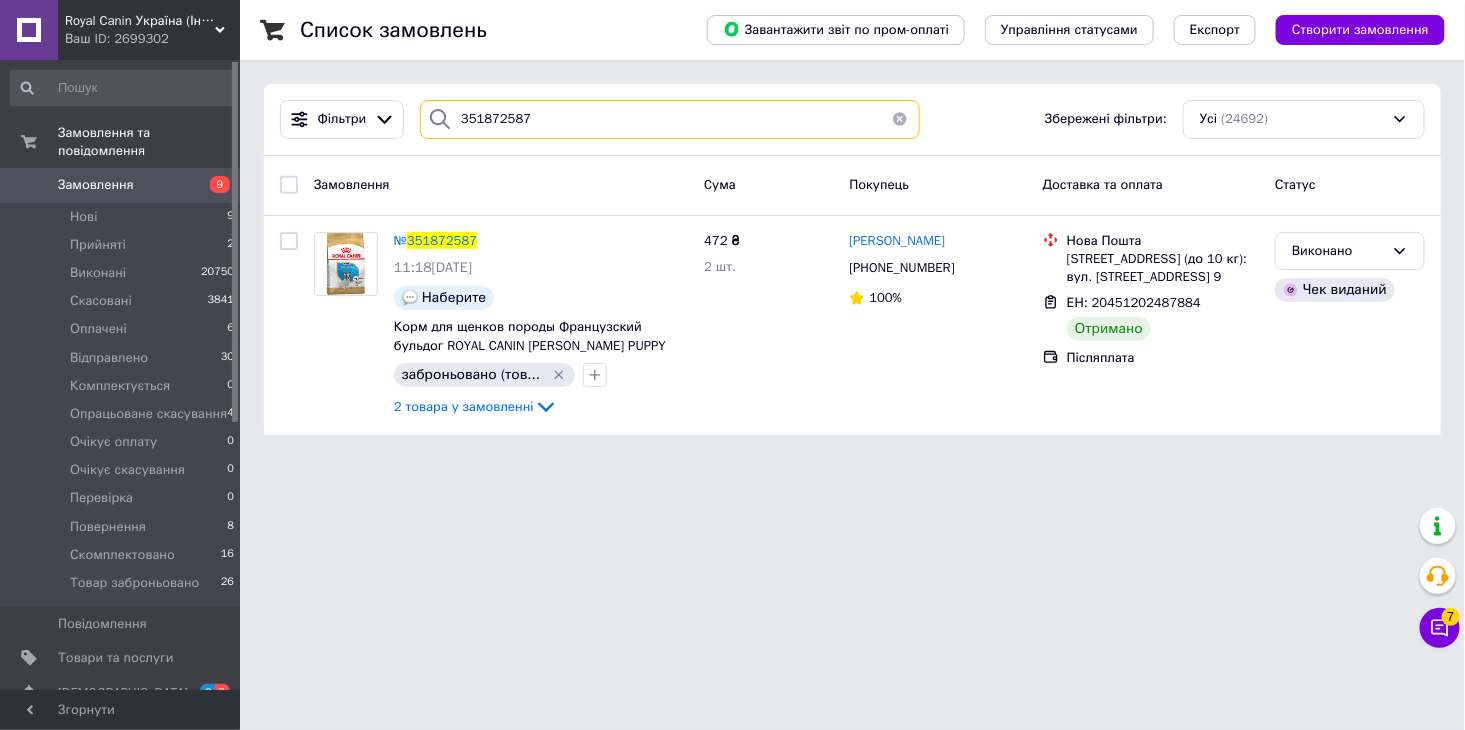 drag, startPoint x: 523, startPoint y: 121, endPoint x: 452, endPoint y: 130, distance: 71.568146 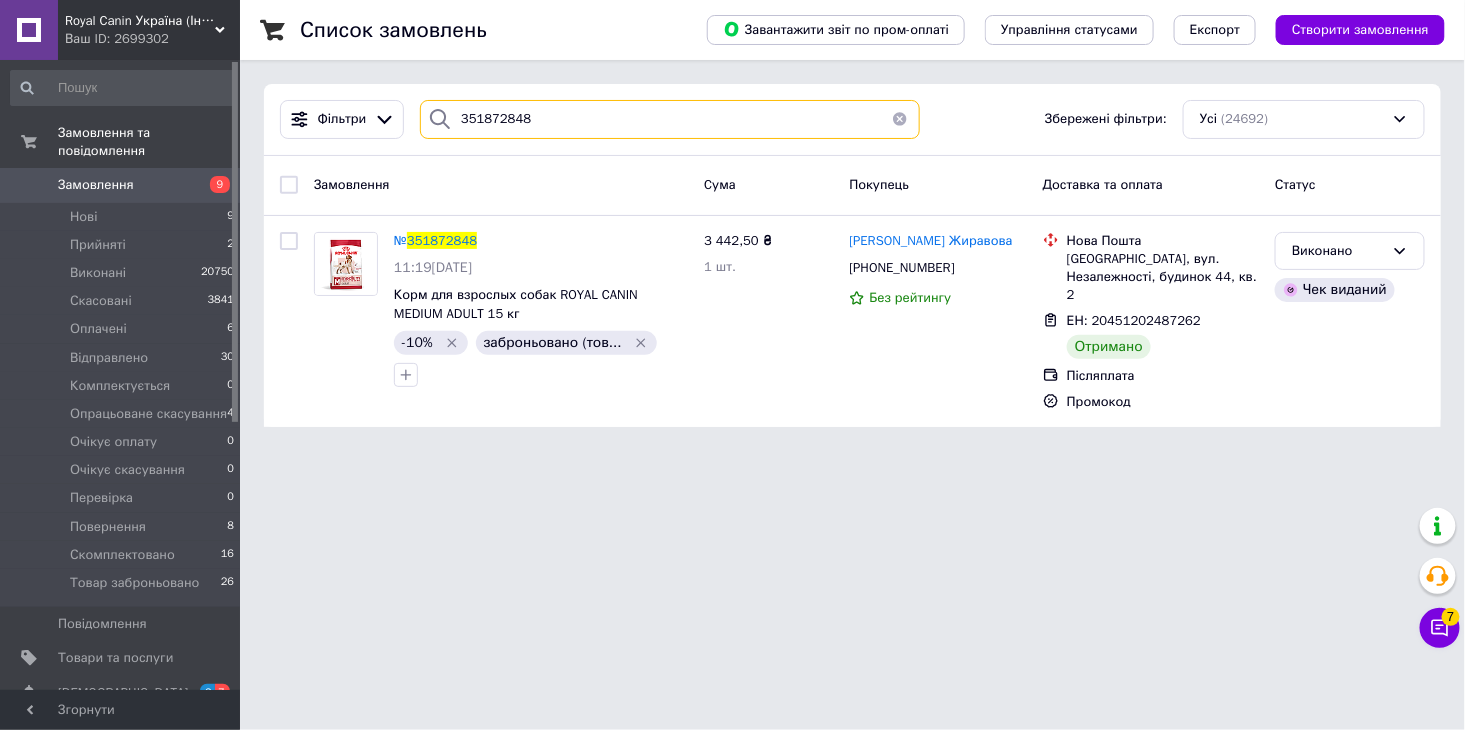 drag, startPoint x: 542, startPoint y: 127, endPoint x: 398, endPoint y: 141, distance: 144.67896 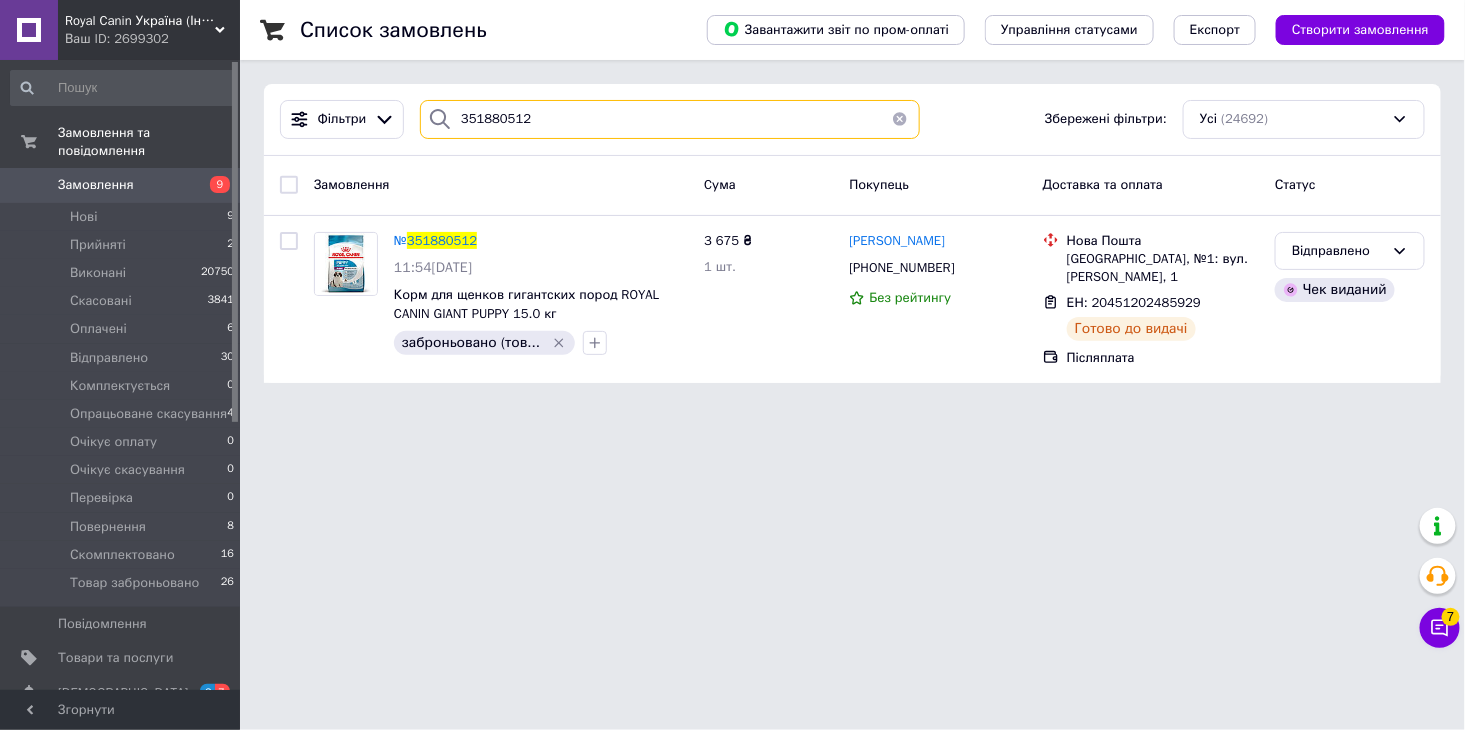 drag, startPoint x: 555, startPoint y: 123, endPoint x: 451, endPoint y: 108, distance: 105.076164 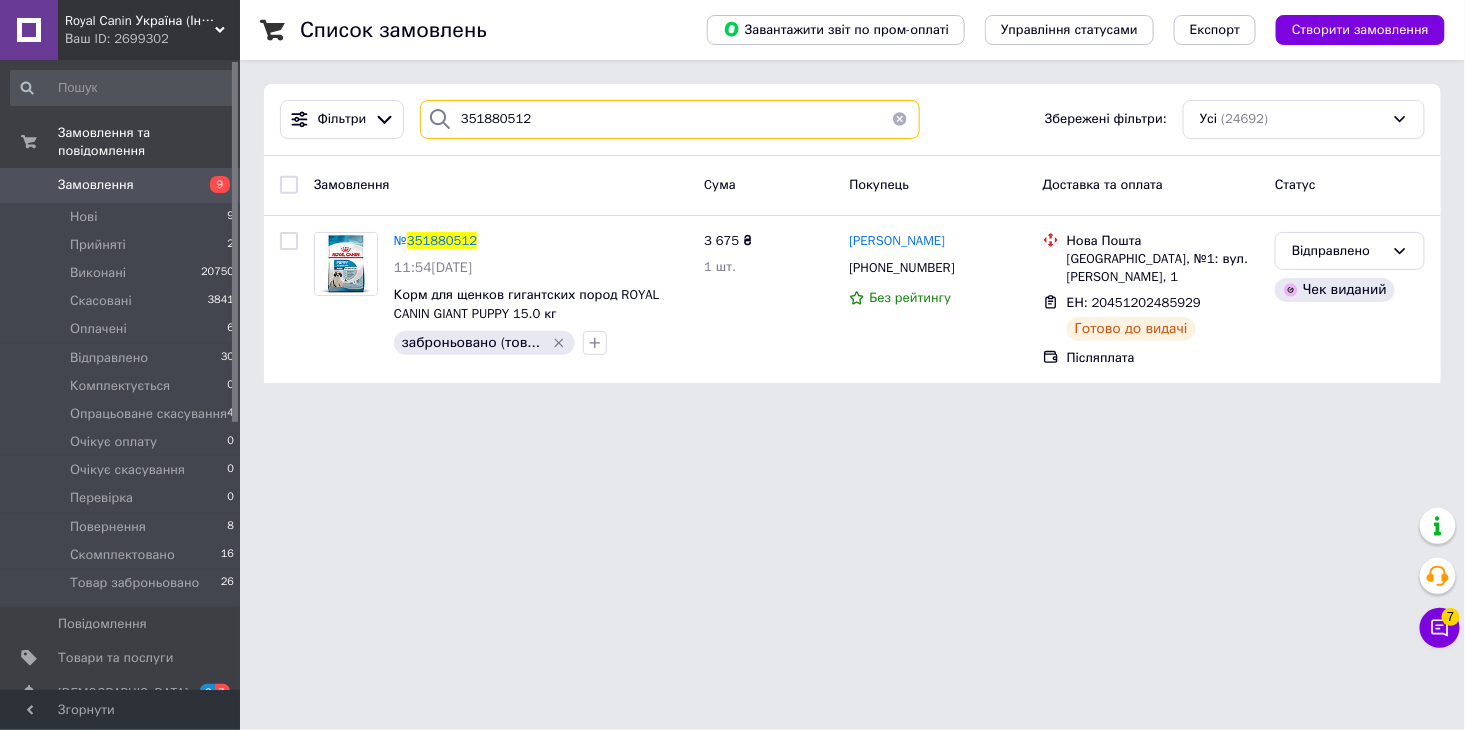 click on "351880512" at bounding box center (670, 119) 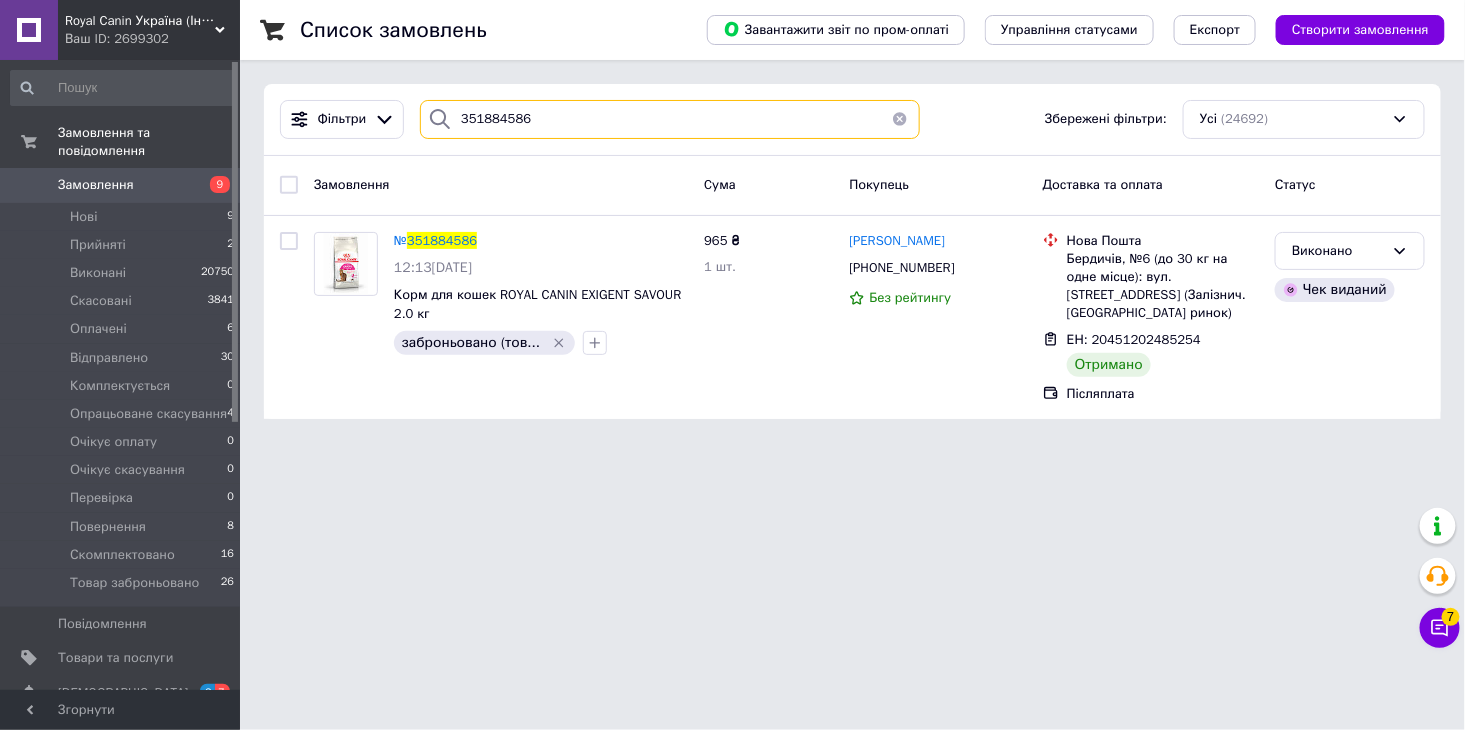 drag, startPoint x: 588, startPoint y: 111, endPoint x: 425, endPoint y: 120, distance: 163.24828 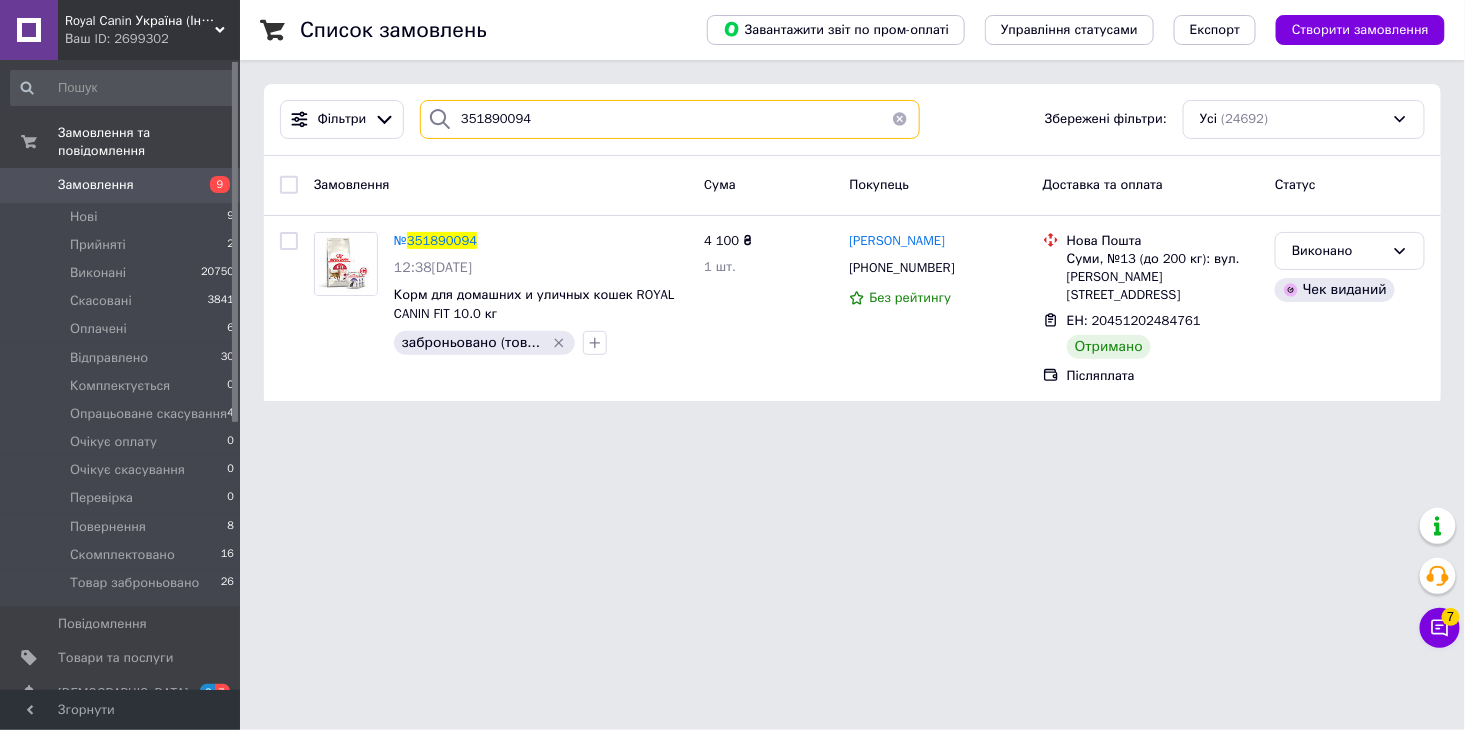drag, startPoint x: 533, startPoint y: 117, endPoint x: 436, endPoint y: 141, distance: 99.92497 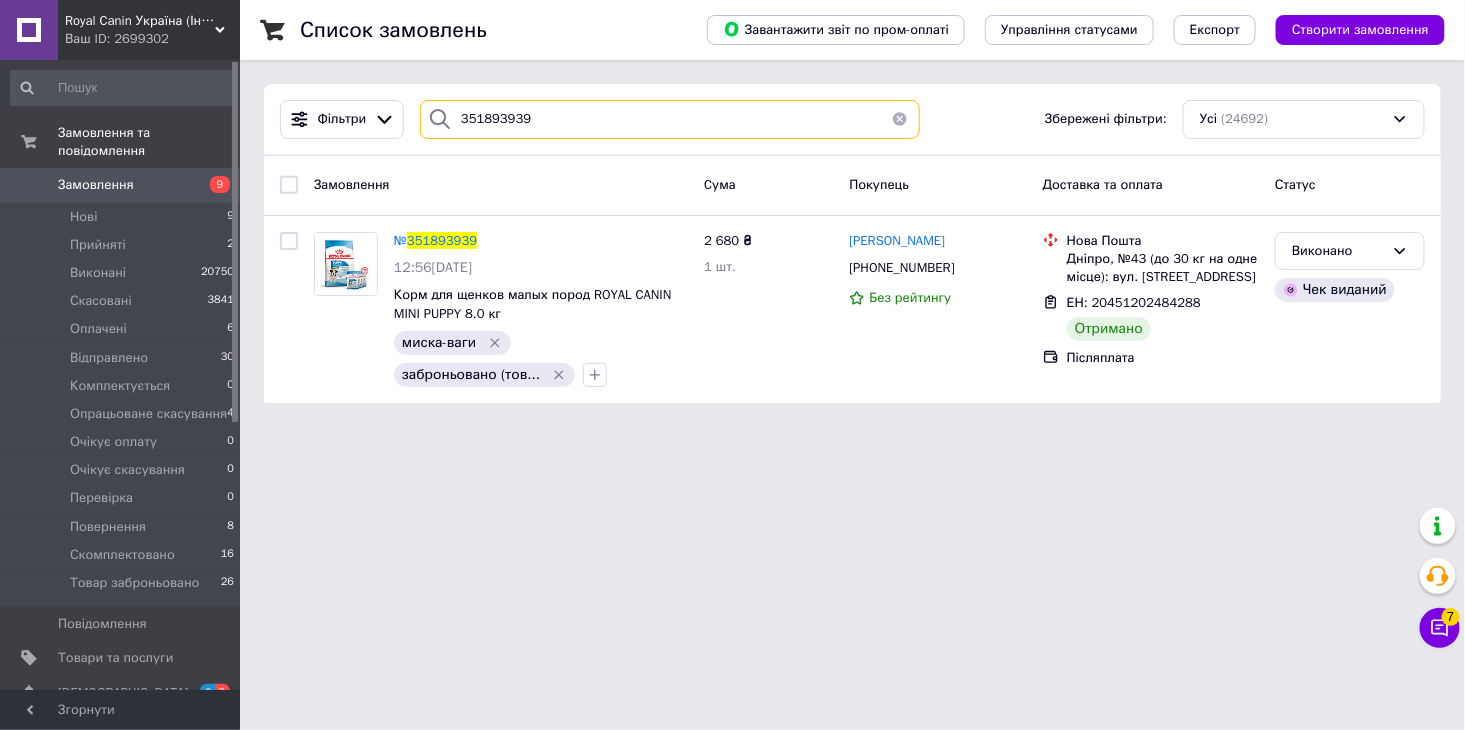 drag, startPoint x: 638, startPoint y: 116, endPoint x: 442, endPoint y: 115, distance: 196.00255 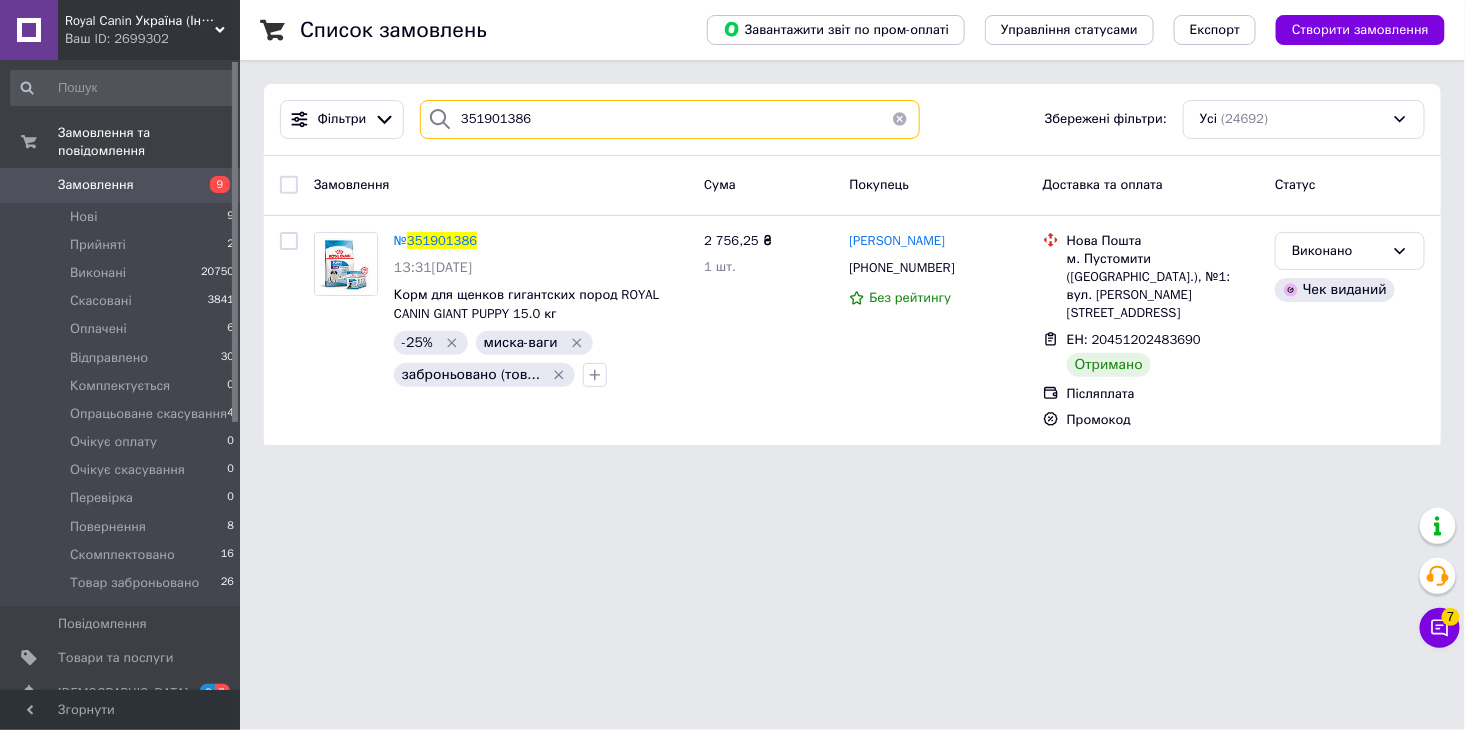 drag, startPoint x: 540, startPoint y: 122, endPoint x: 438, endPoint y: 133, distance: 102.59142 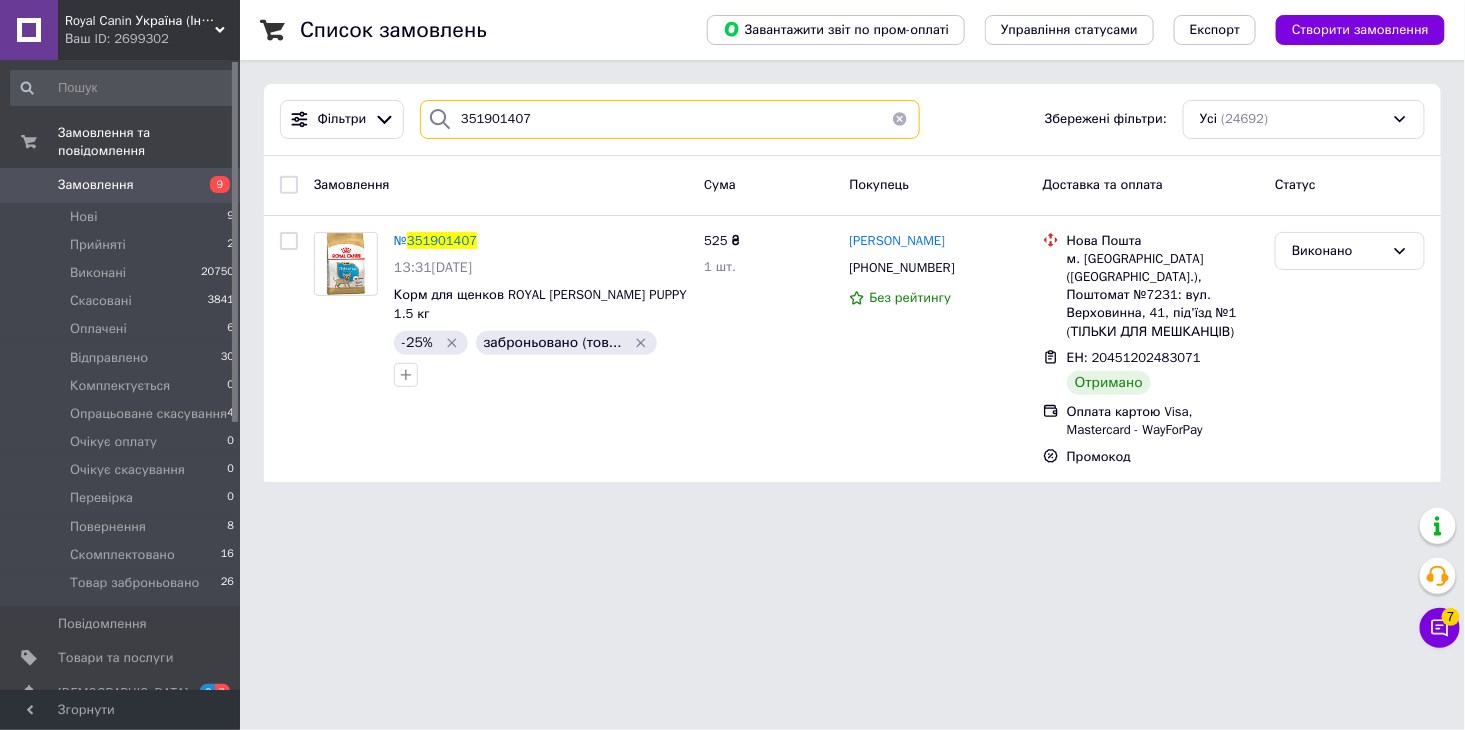 drag, startPoint x: 583, startPoint y: 131, endPoint x: 422, endPoint y: 111, distance: 162.23749 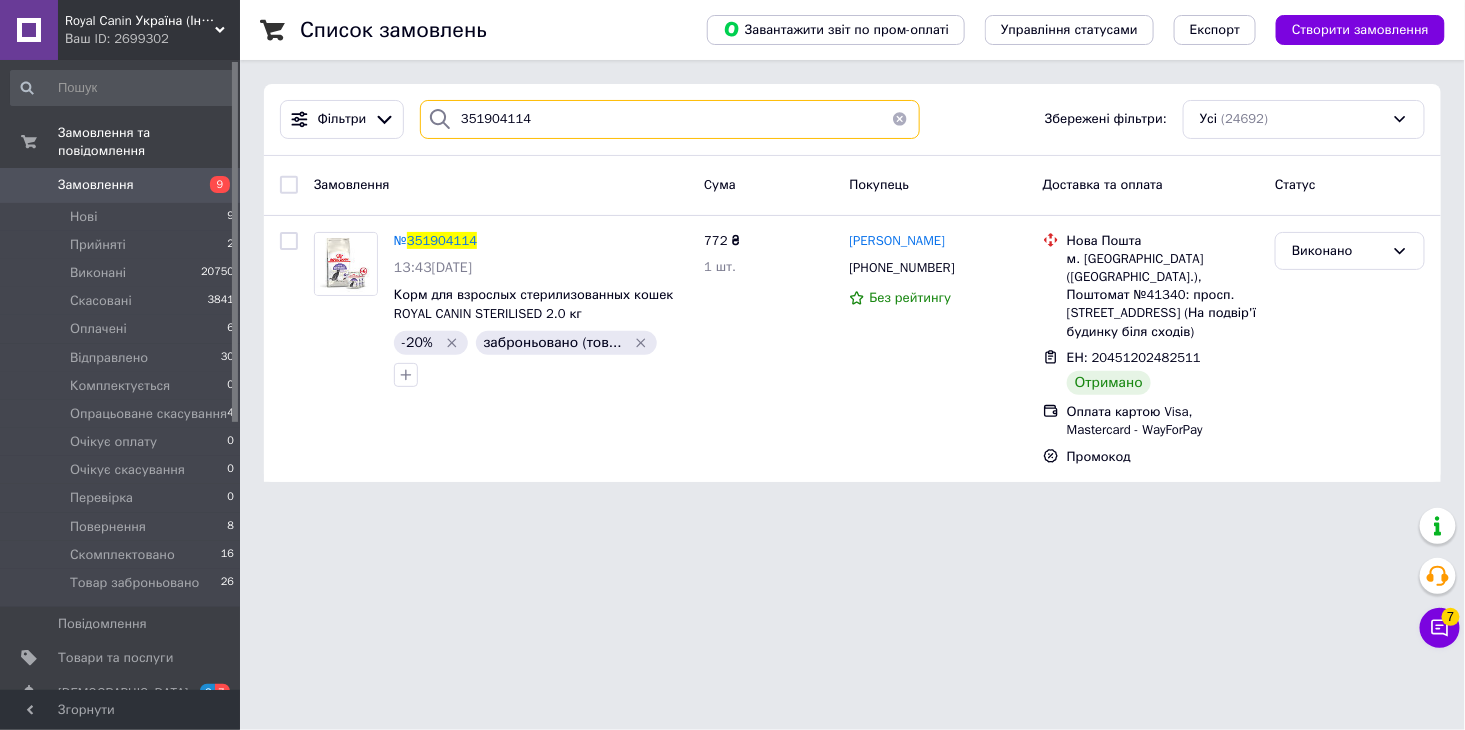 drag, startPoint x: 538, startPoint y: 118, endPoint x: 446, endPoint y: 128, distance: 92.541885 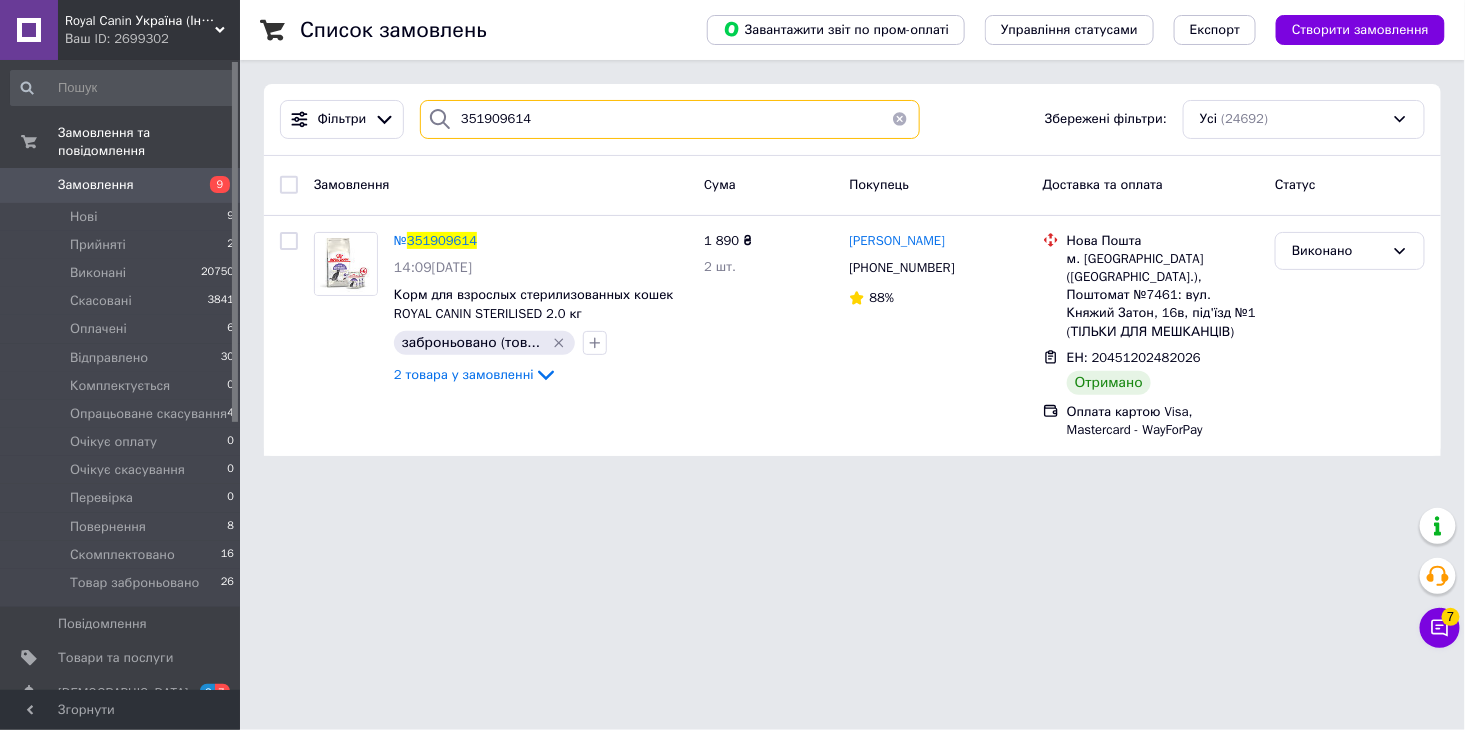 drag, startPoint x: 538, startPoint y: 125, endPoint x: 461, endPoint y: 136, distance: 77.781746 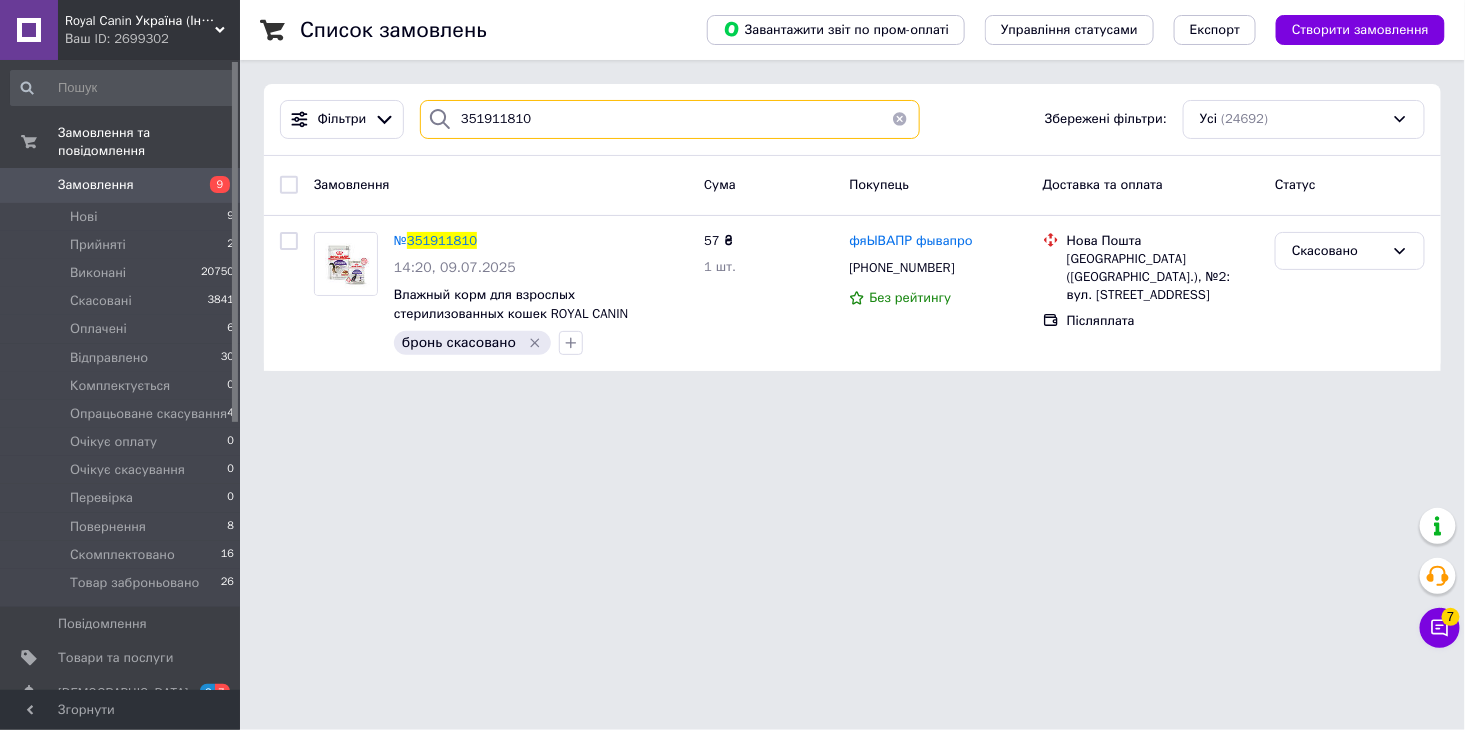 drag, startPoint x: 532, startPoint y: 126, endPoint x: 451, endPoint y: 125, distance: 81.00617 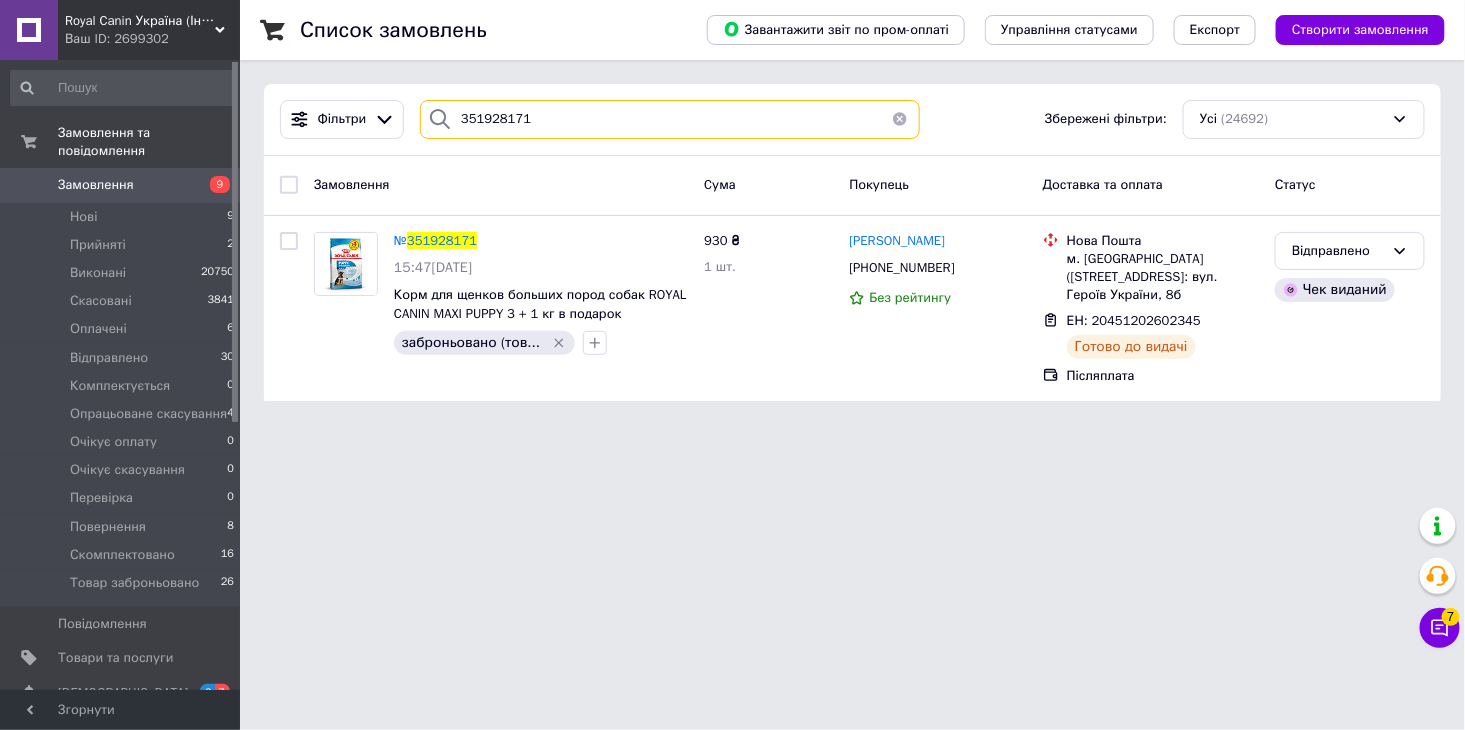 drag, startPoint x: 541, startPoint y: 131, endPoint x: 440, endPoint y: 132, distance: 101.00495 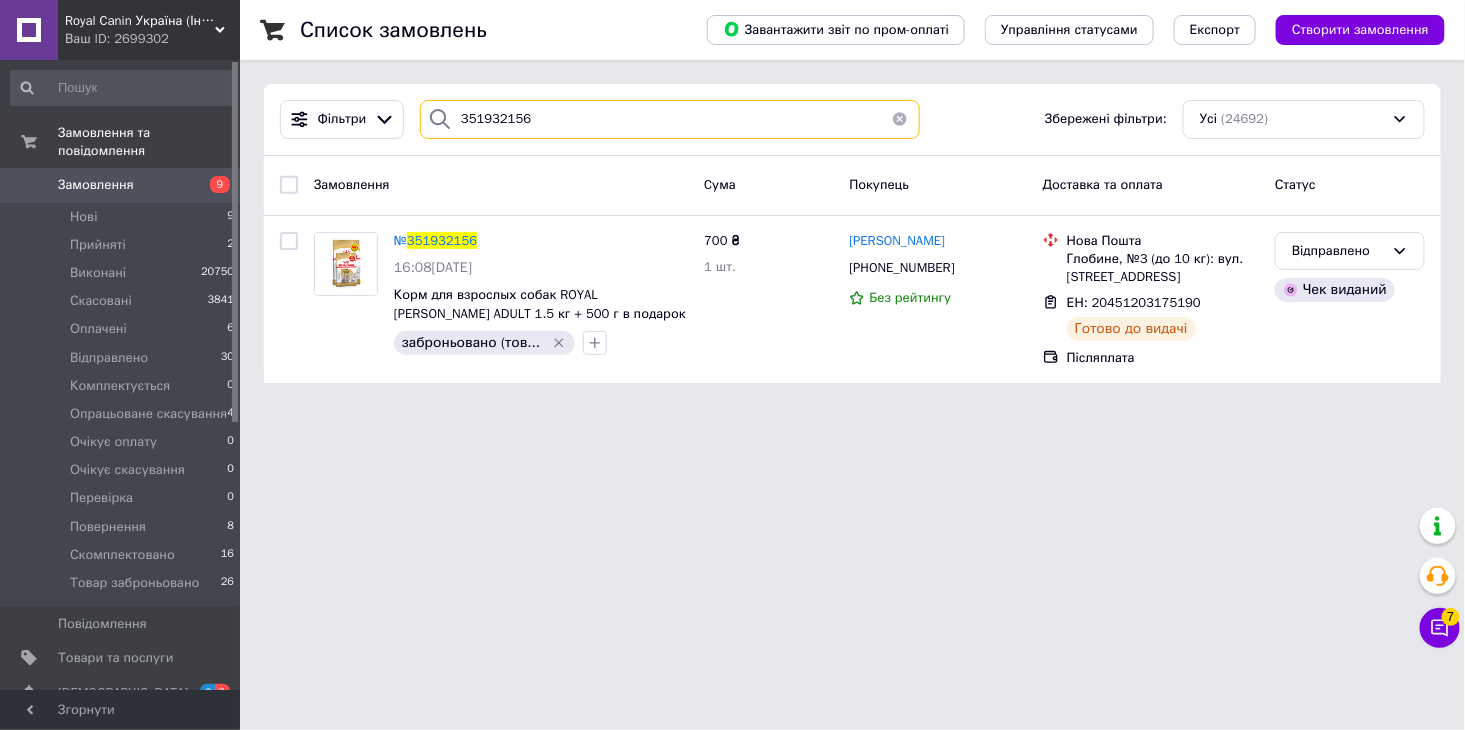drag, startPoint x: 533, startPoint y: 120, endPoint x: 431, endPoint y: 111, distance: 102.396286 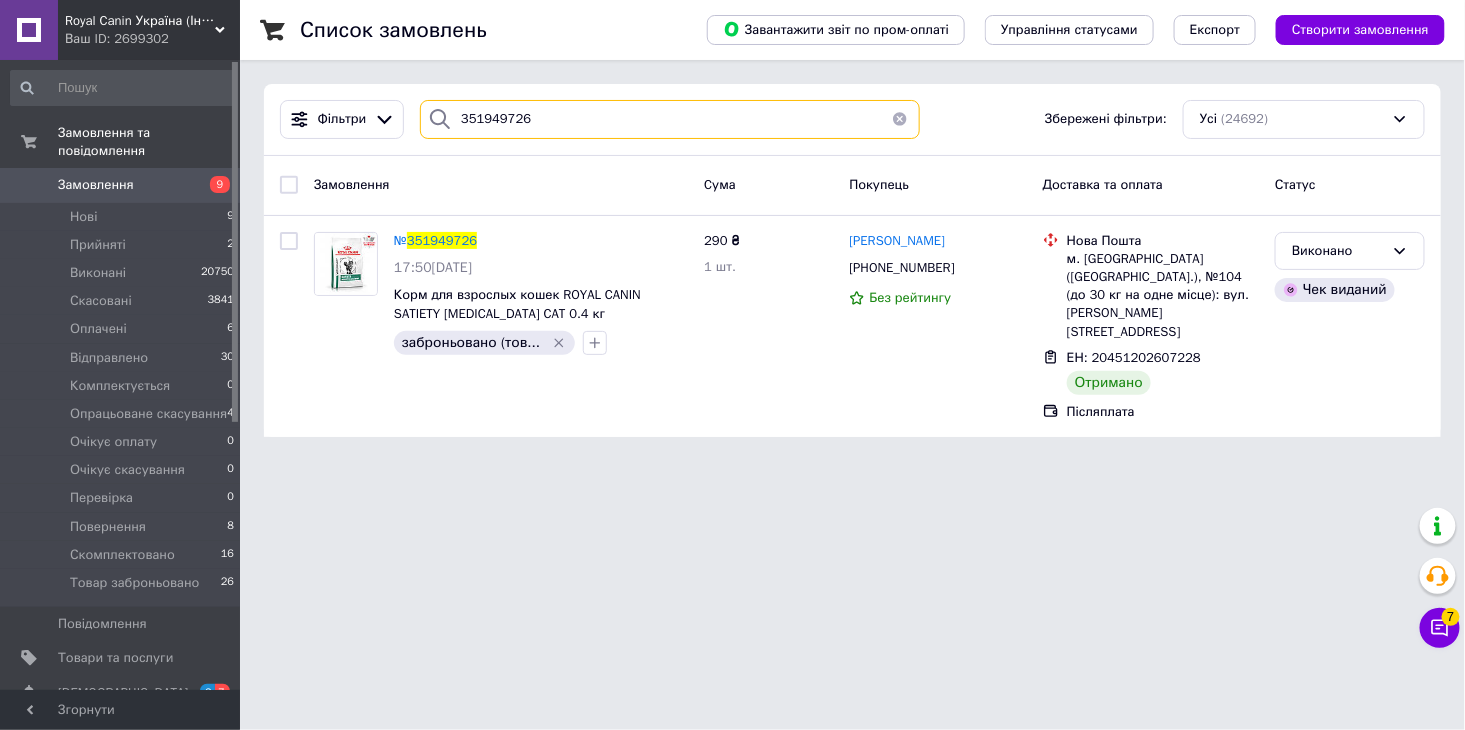 drag, startPoint x: 560, startPoint y: 124, endPoint x: 424, endPoint y: 121, distance: 136.03308 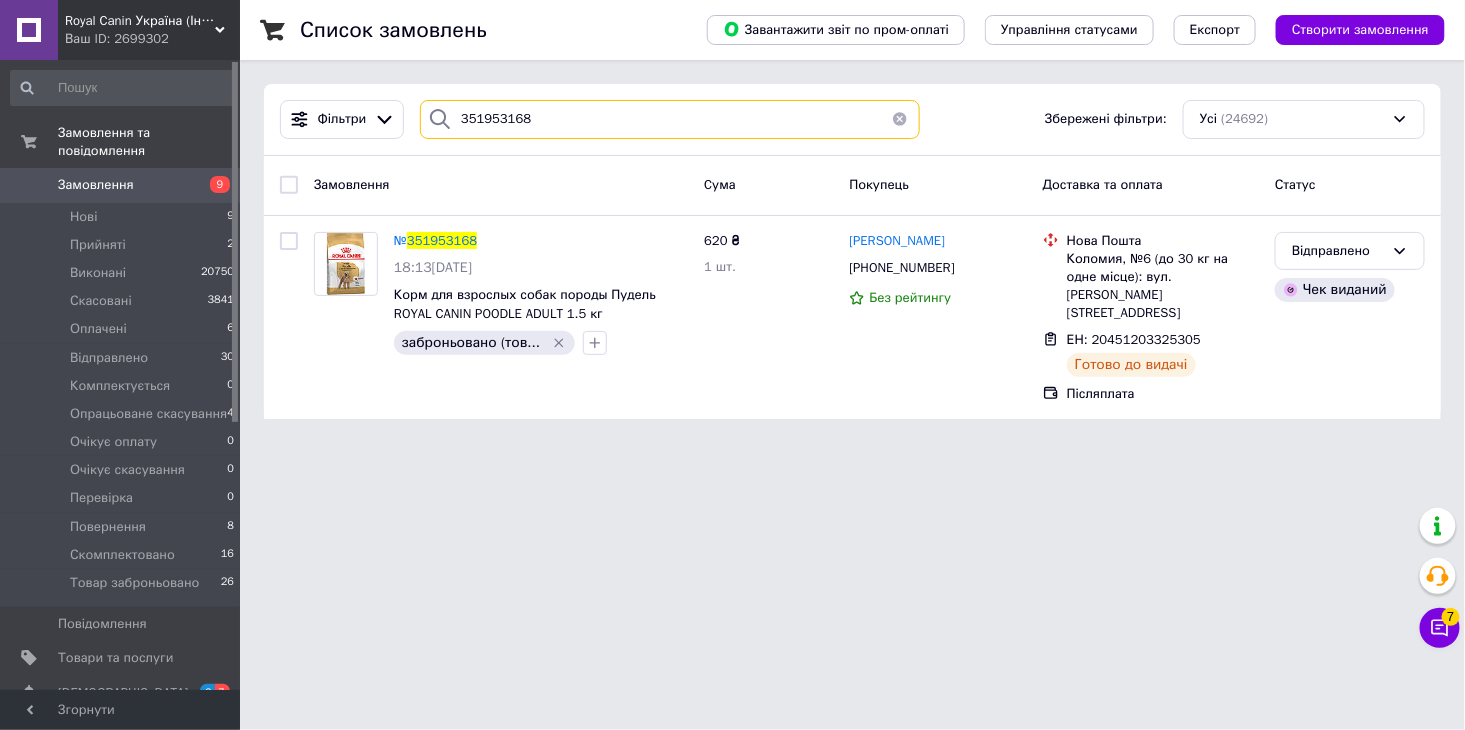 drag, startPoint x: 527, startPoint y: 118, endPoint x: 440, endPoint y: 125, distance: 87.28116 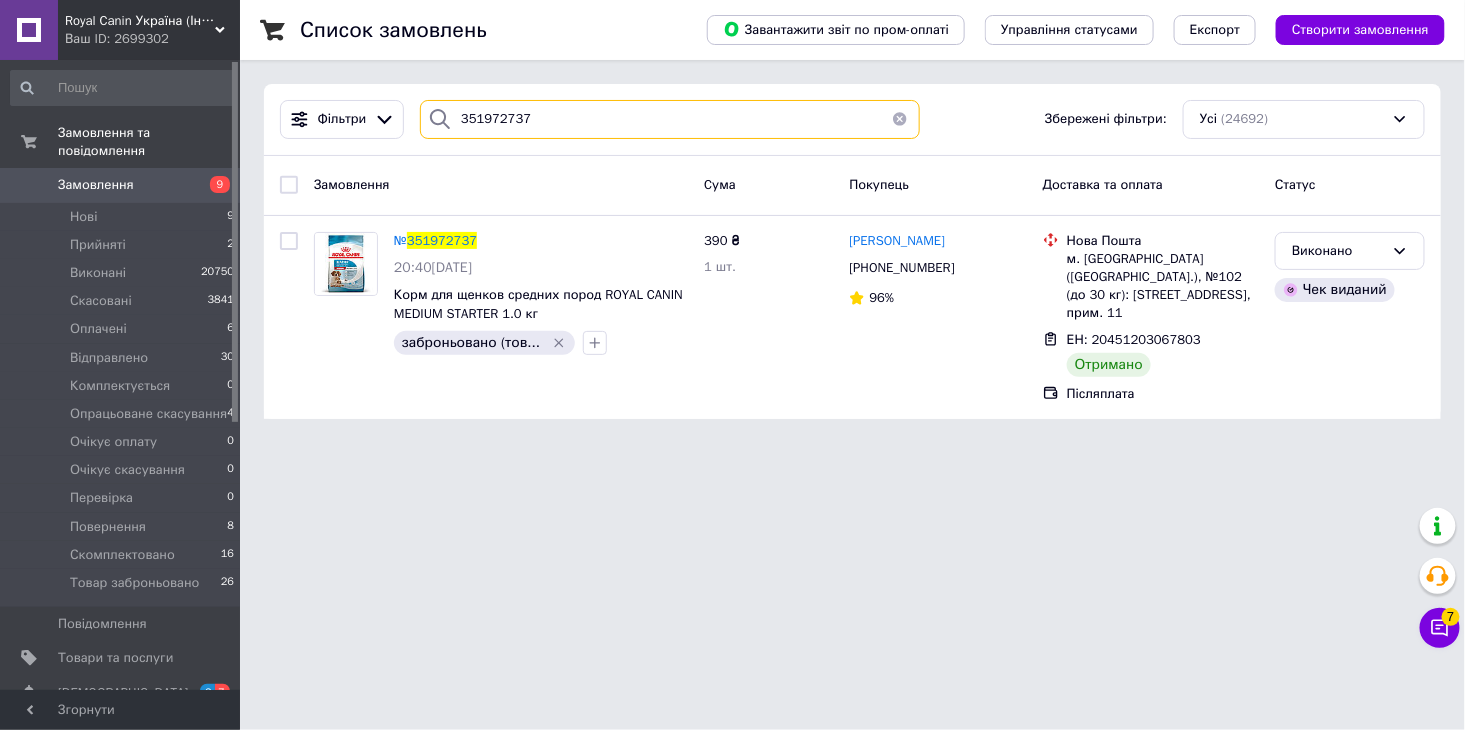 drag, startPoint x: 550, startPoint y: 123, endPoint x: 450, endPoint y: 126, distance: 100.04499 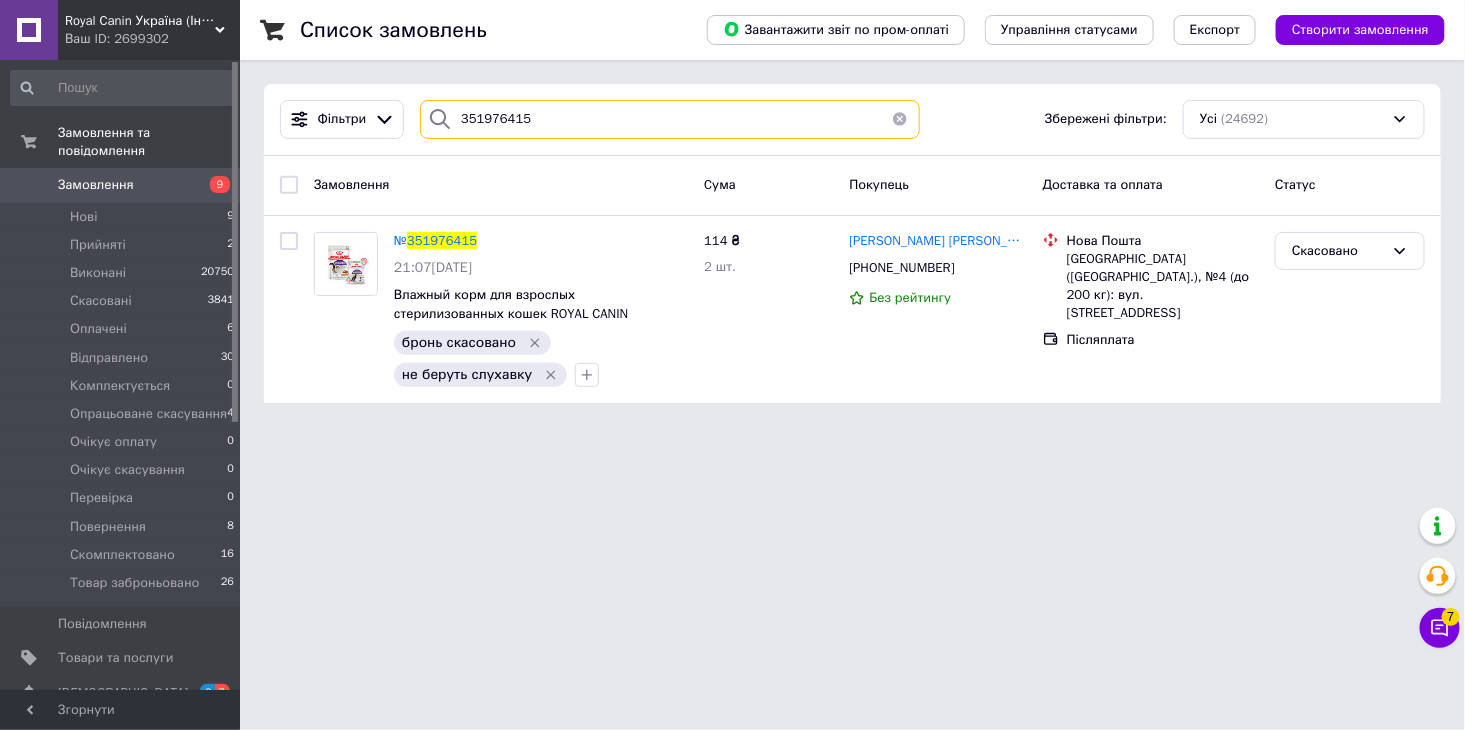 drag, startPoint x: 593, startPoint y: 113, endPoint x: 411, endPoint y: 111, distance: 182.01099 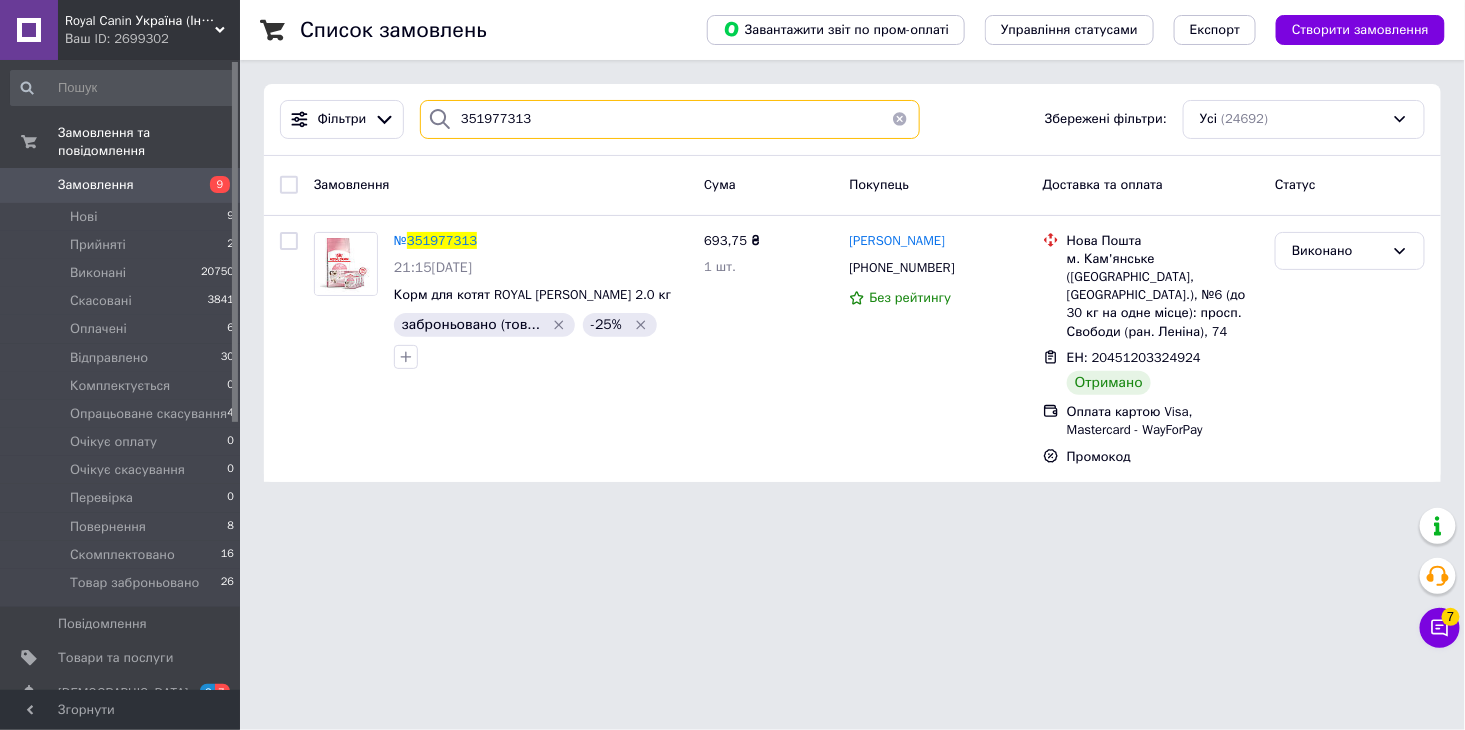drag, startPoint x: 562, startPoint y: 114, endPoint x: 516, endPoint y: 130, distance: 48.703182 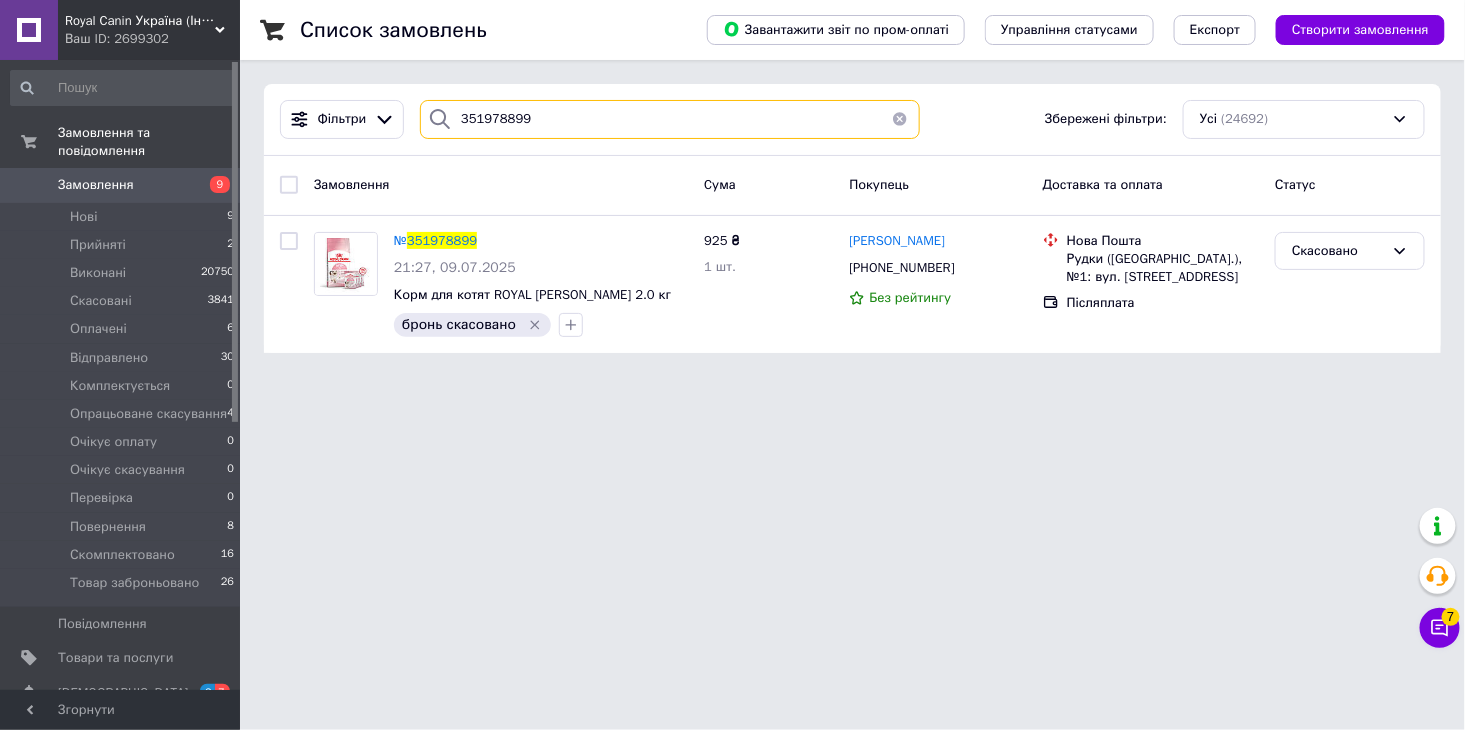 drag, startPoint x: 577, startPoint y: 122, endPoint x: 438, endPoint y: 125, distance: 139.03236 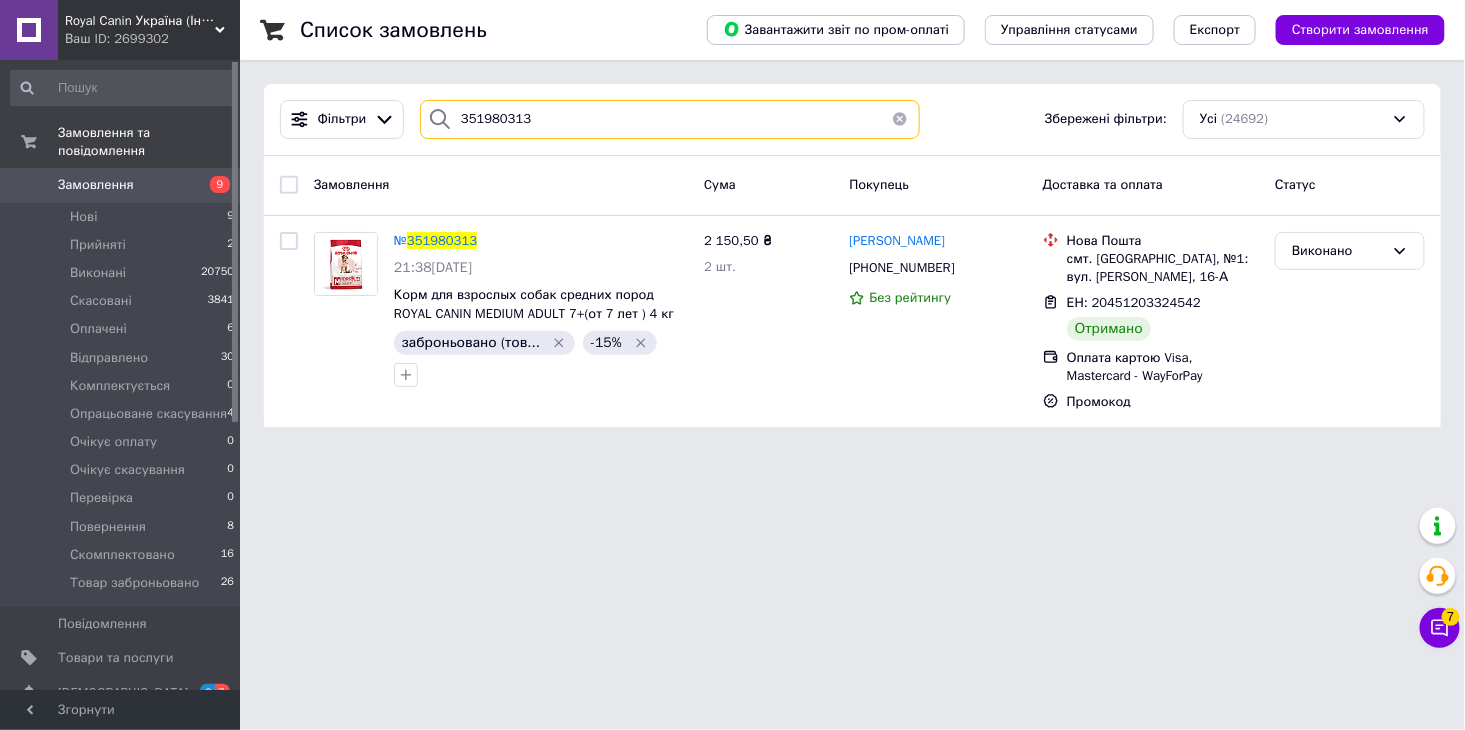 drag, startPoint x: 526, startPoint y: 122, endPoint x: 435, endPoint y: 122, distance: 91 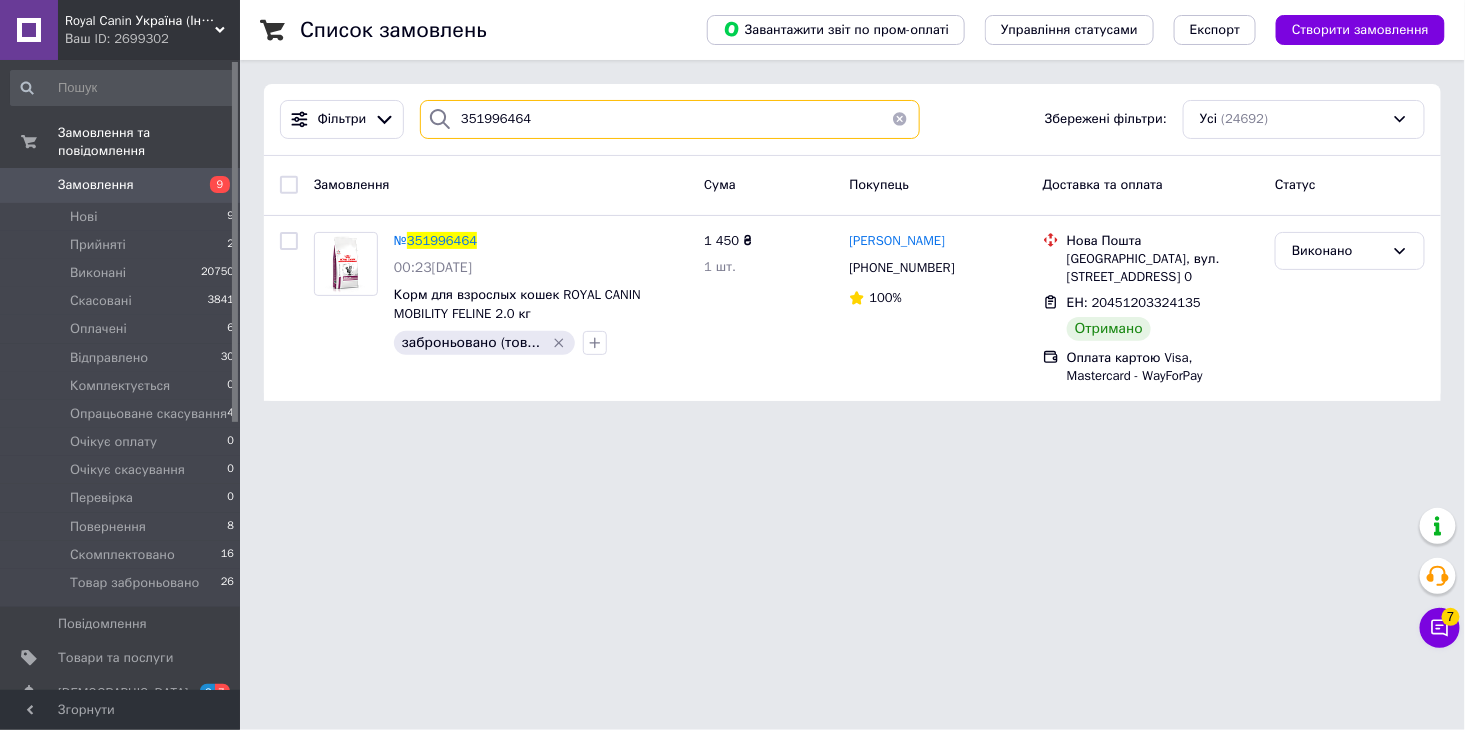 drag, startPoint x: 547, startPoint y: 122, endPoint x: 420, endPoint y: 133, distance: 127.47549 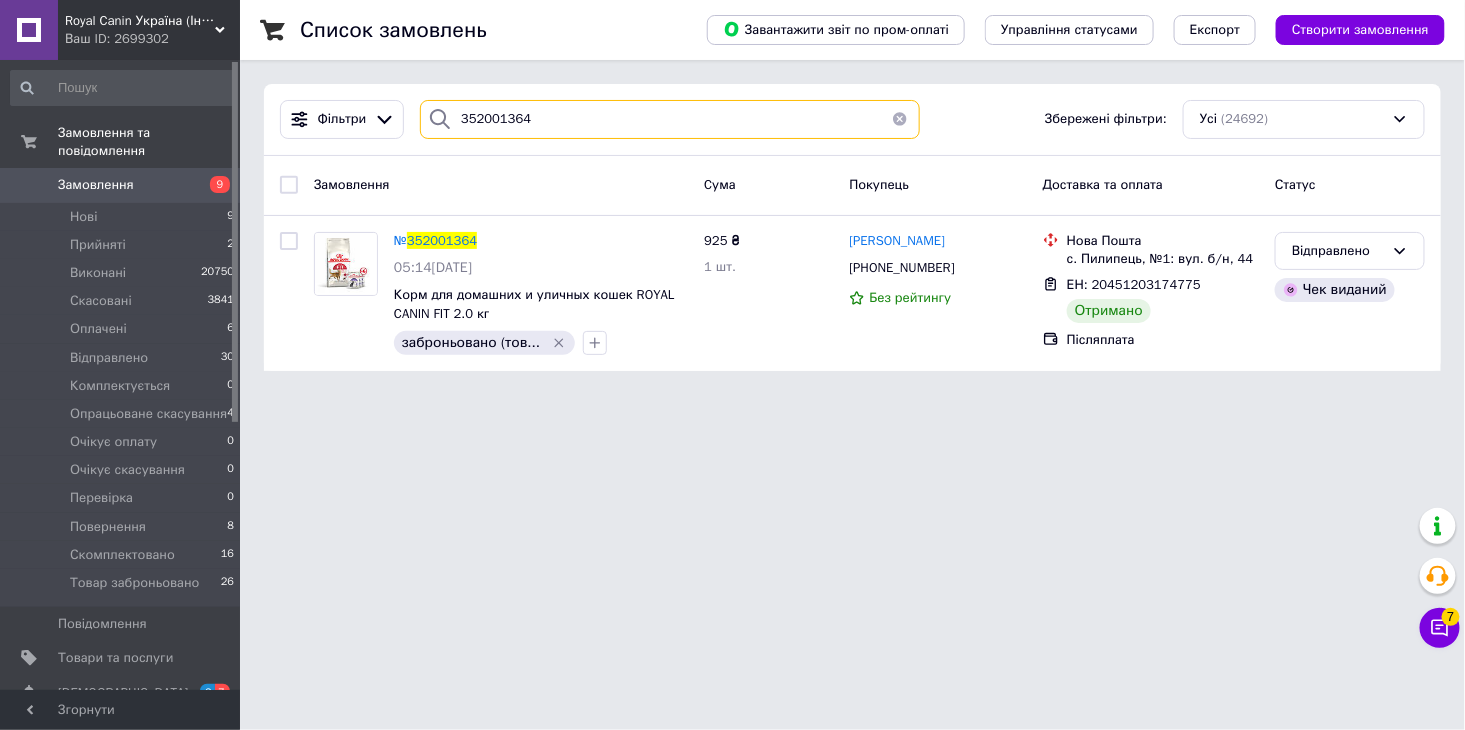 drag, startPoint x: 585, startPoint y: 124, endPoint x: 422, endPoint y: 152, distance: 165.38742 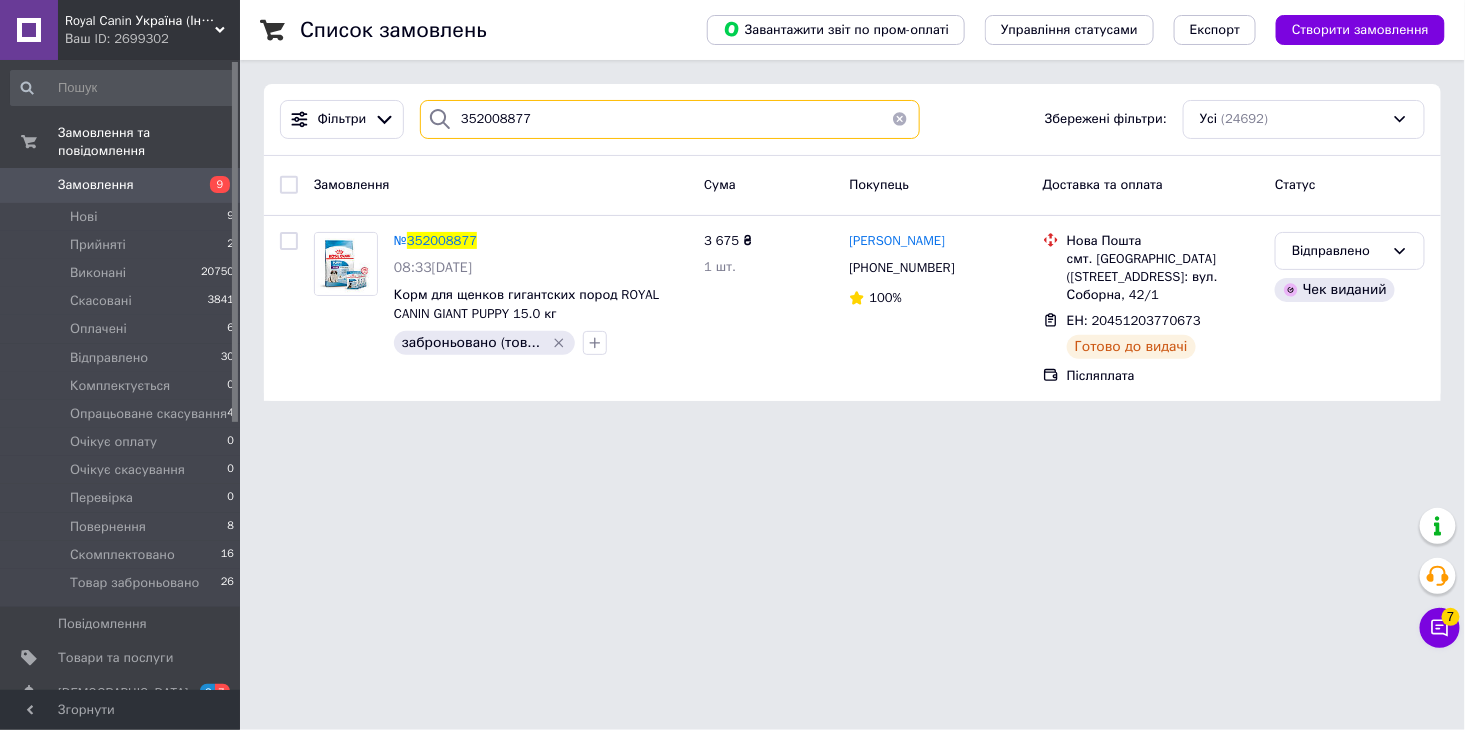 drag, startPoint x: 538, startPoint y: 124, endPoint x: 436, endPoint y: 122, distance: 102.01961 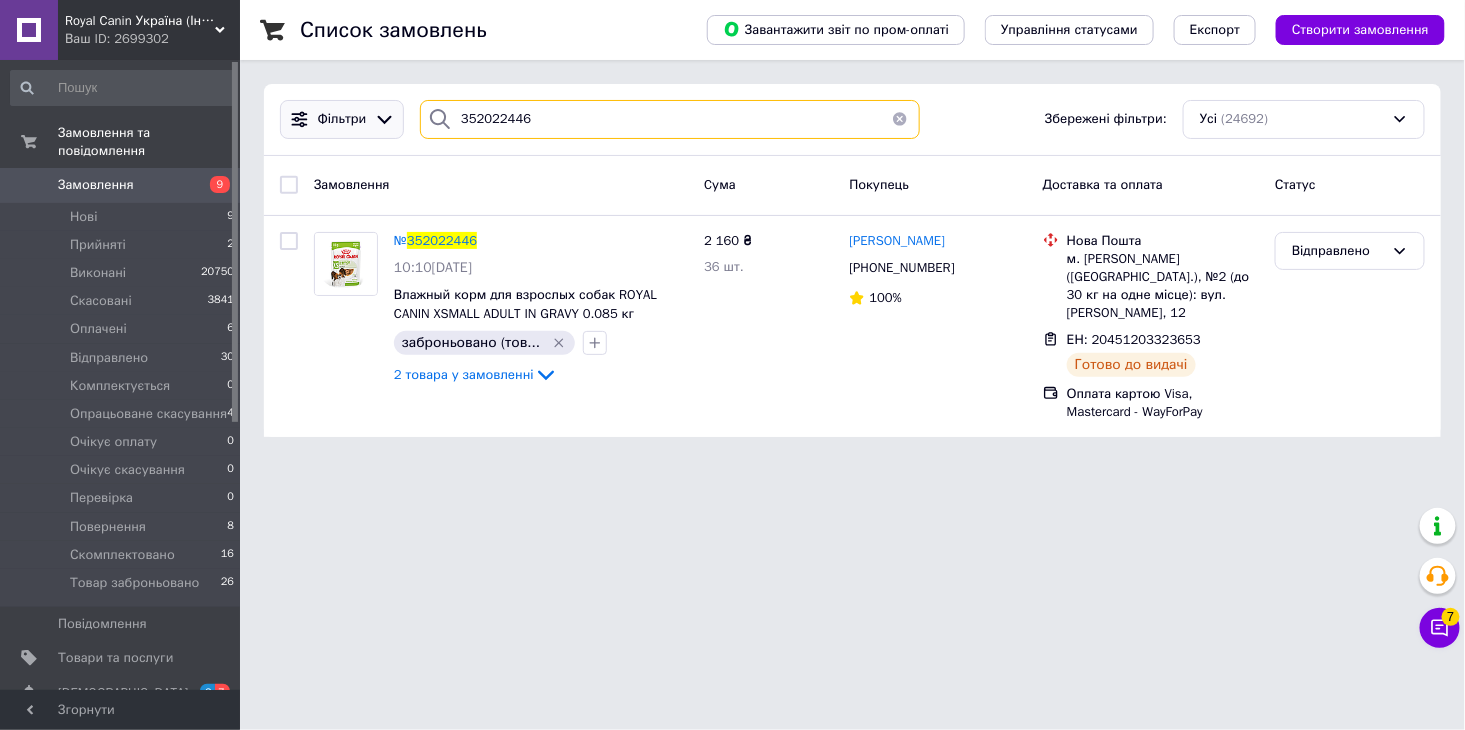 drag, startPoint x: 552, startPoint y: 103, endPoint x: 391, endPoint y: 118, distance: 161.69725 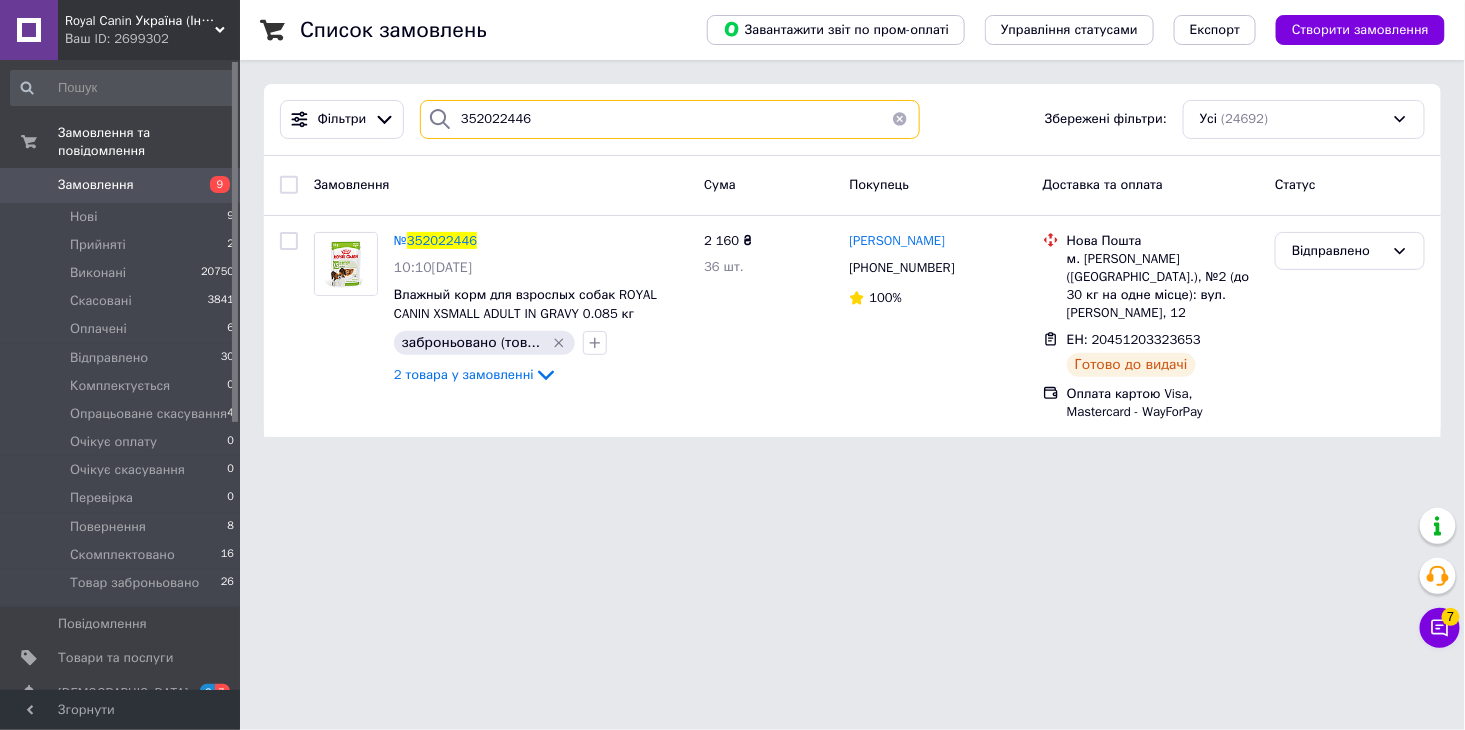 paste on "36716UA" 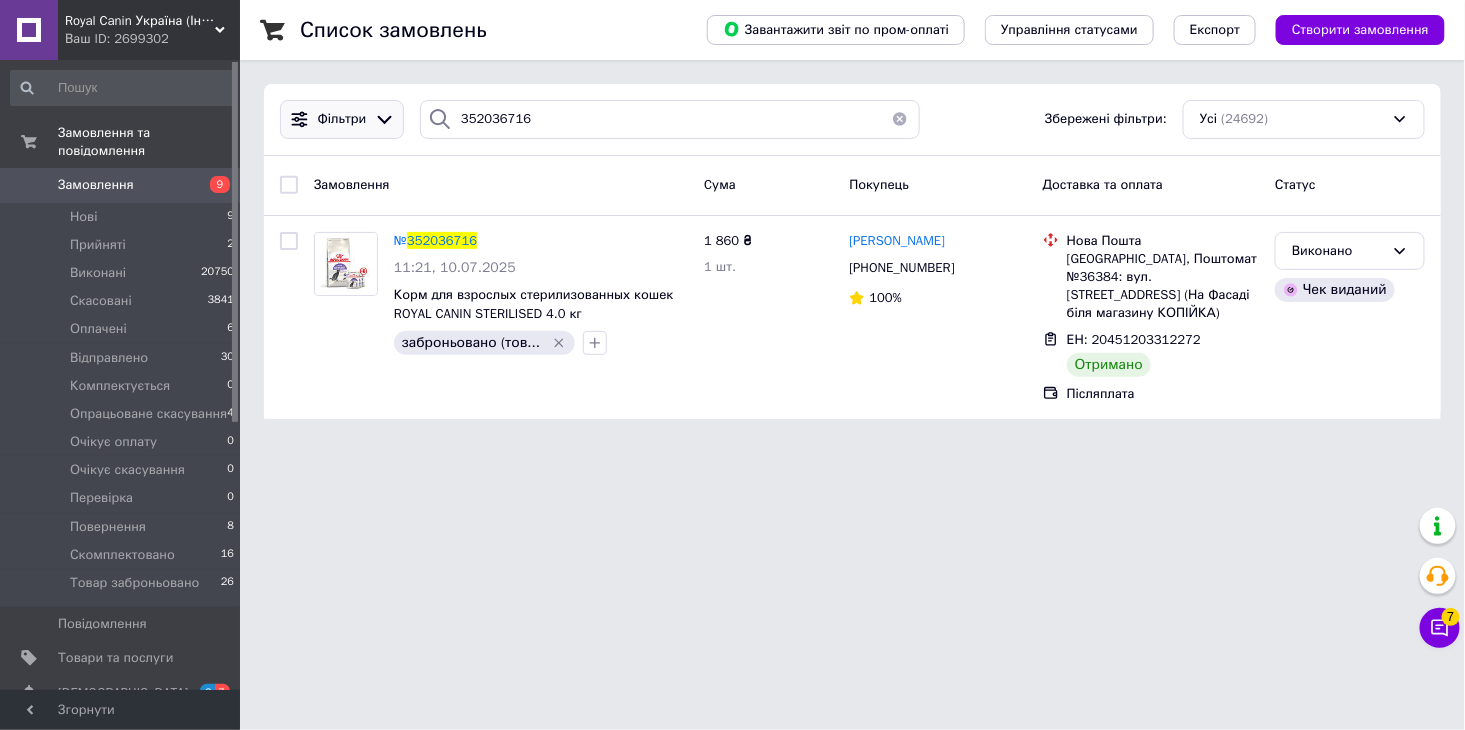 click on "Фільтри" at bounding box center [342, 119] 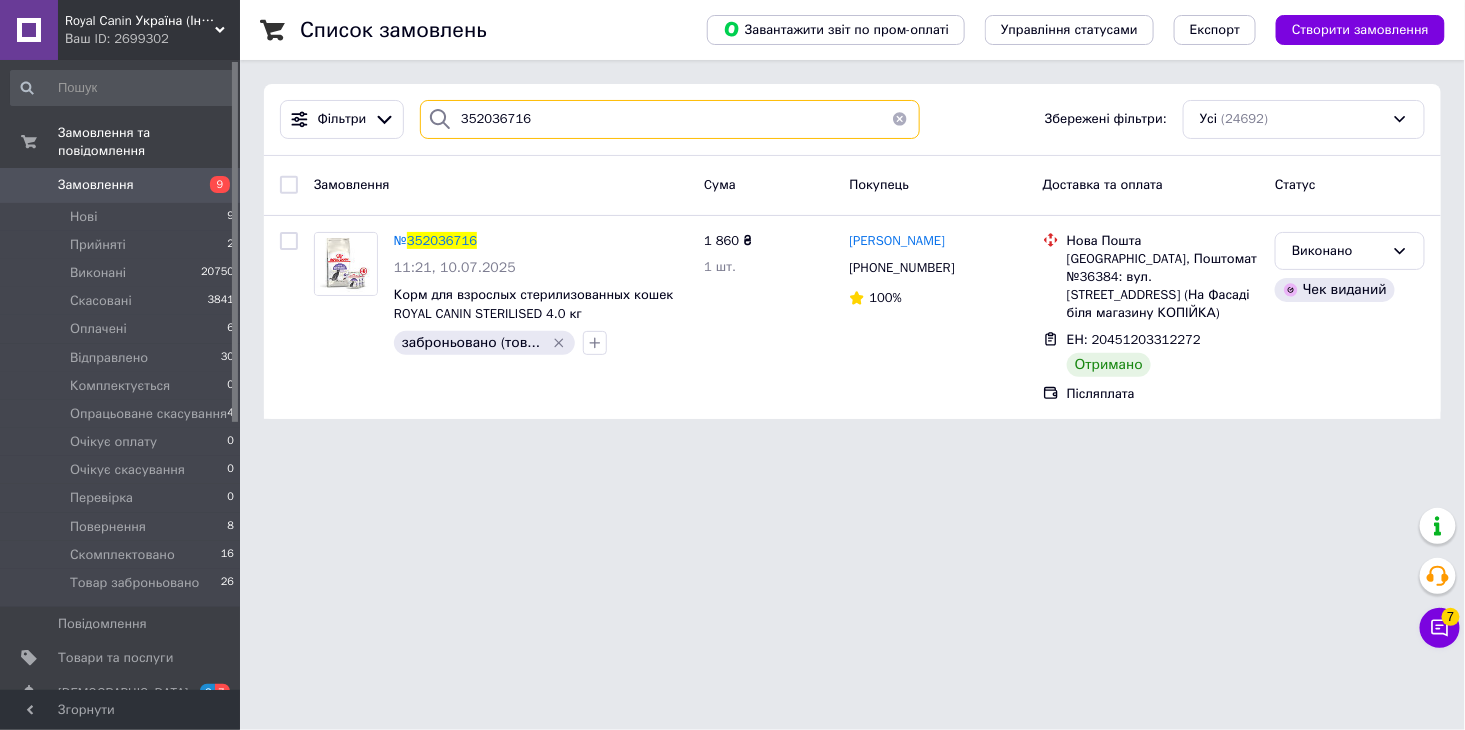 drag, startPoint x: 551, startPoint y: 118, endPoint x: 421, endPoint y: 102, distance: 130.98091 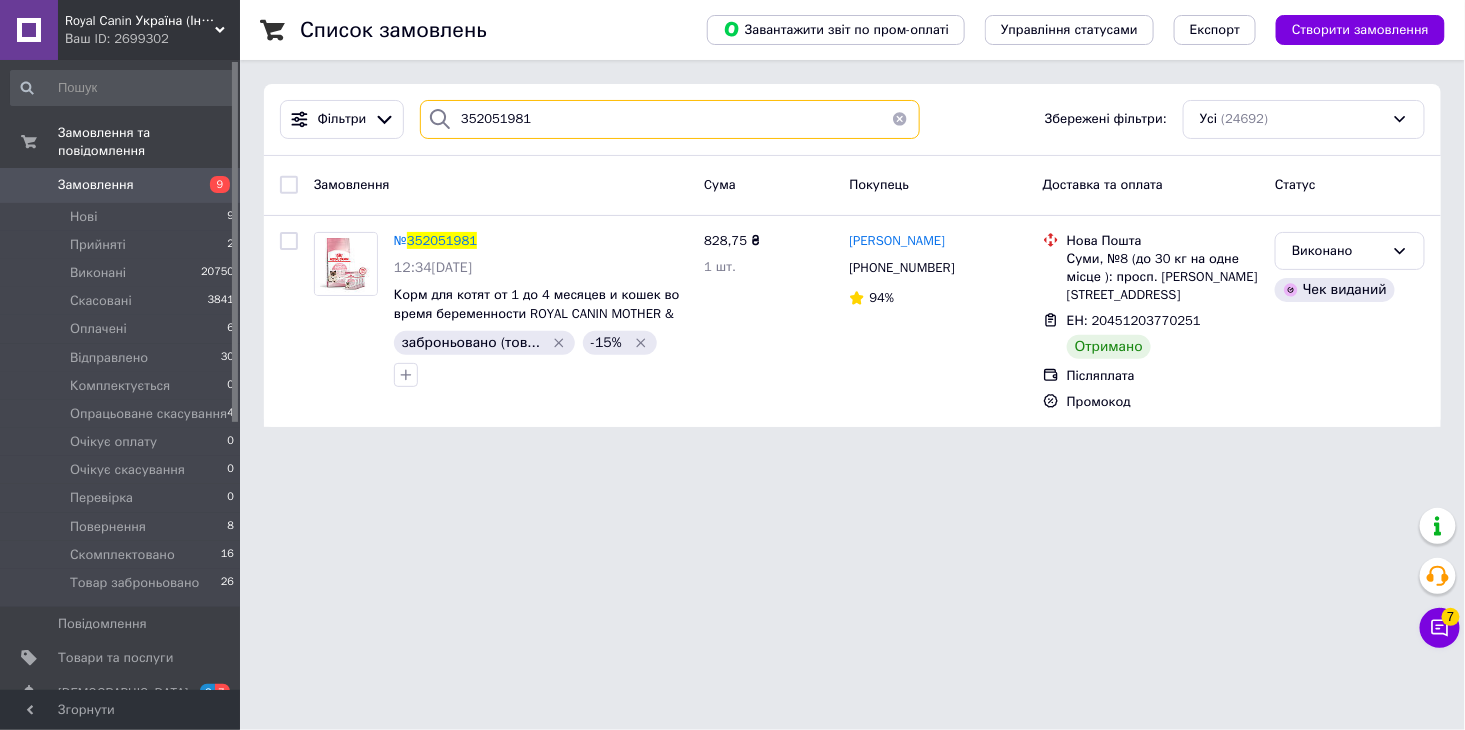 drag, startPoint x: 544, startPoint y: 126, endPoint x: 406, endPoint y: 116, distance: 138.36185 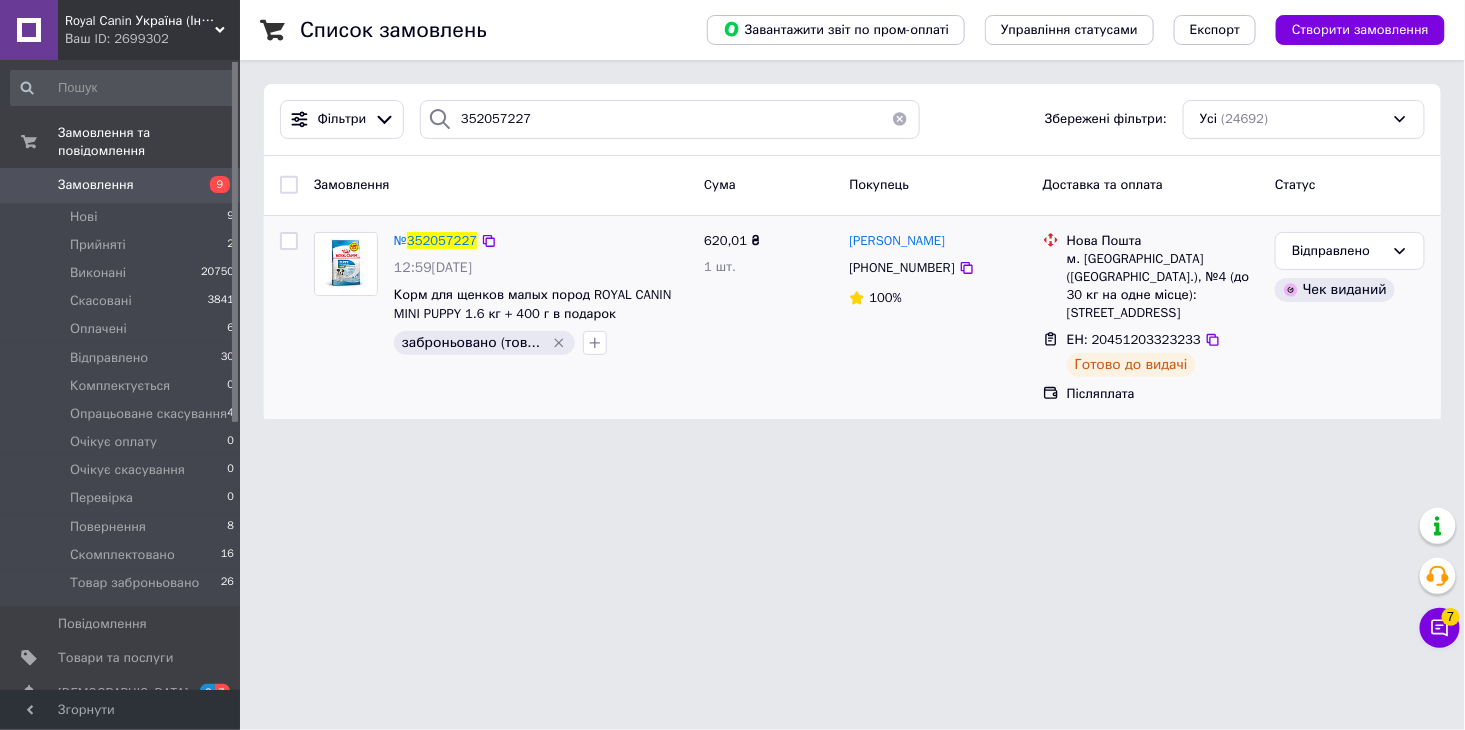 click on "620,01 ₴ 1 шт." at bounding box center (768, 318) 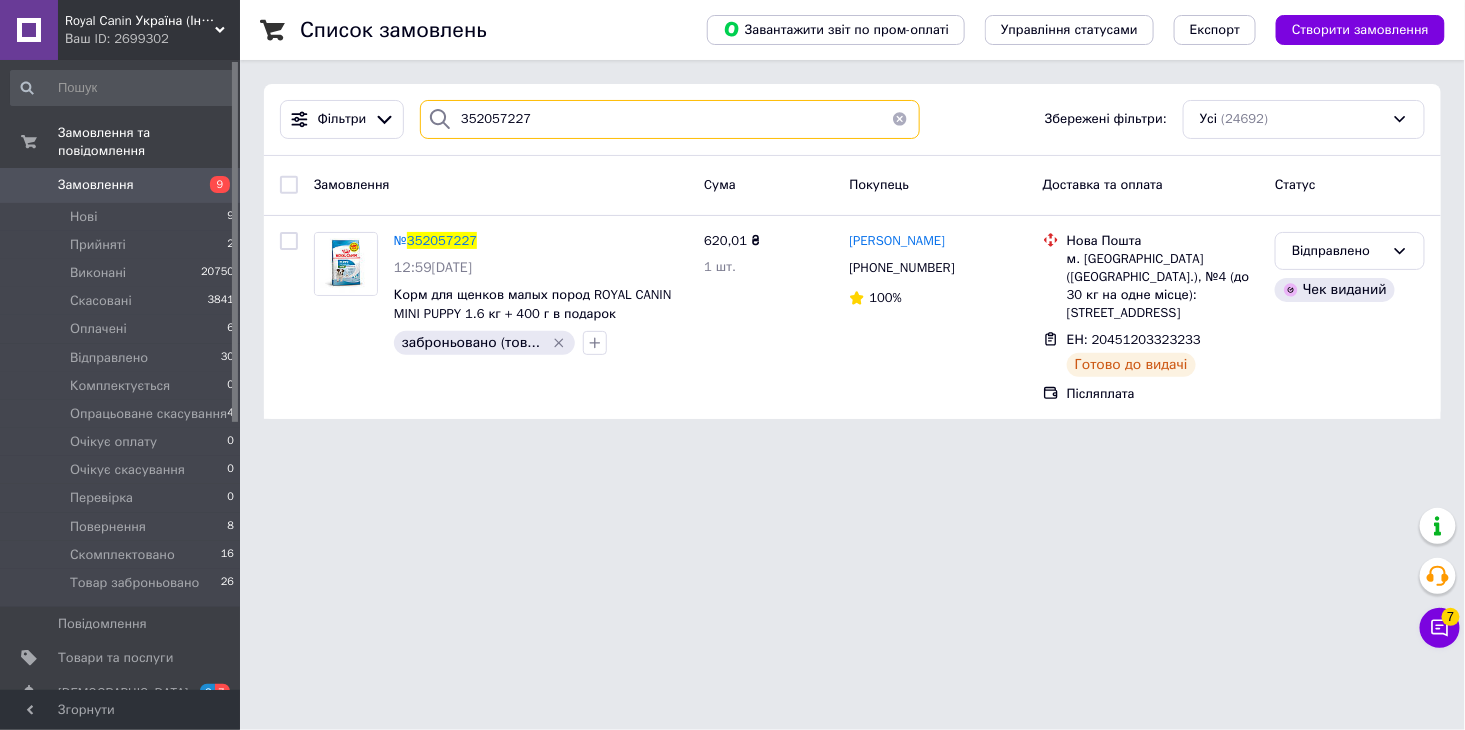 drag, startPoint x: 583, startPoint y: 125, endPoint x: 437, endPoint y: 136, distance: 146.4138 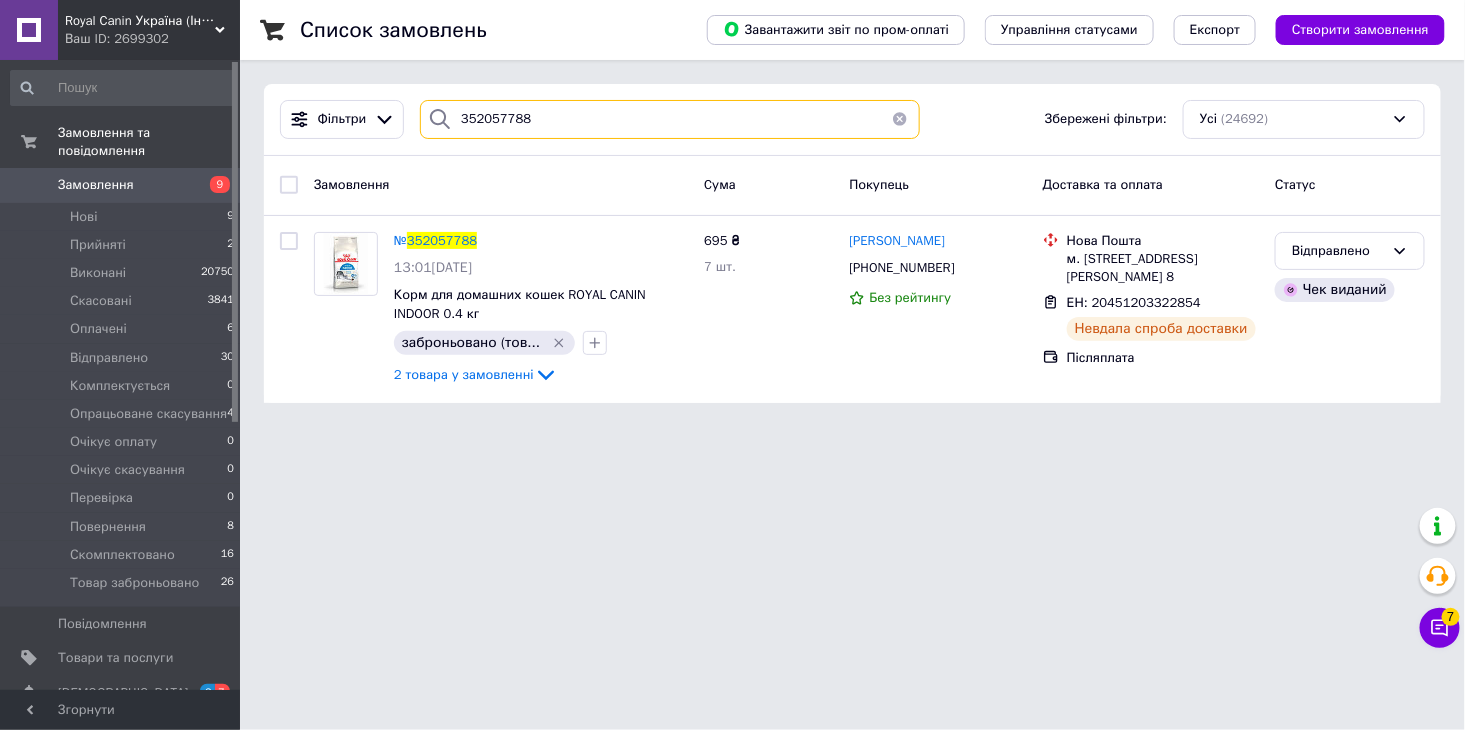 drag, startPoint x: 526, startPoint y: 127, endPoint x: 426, endPoint y: 132, distance: 100.12492 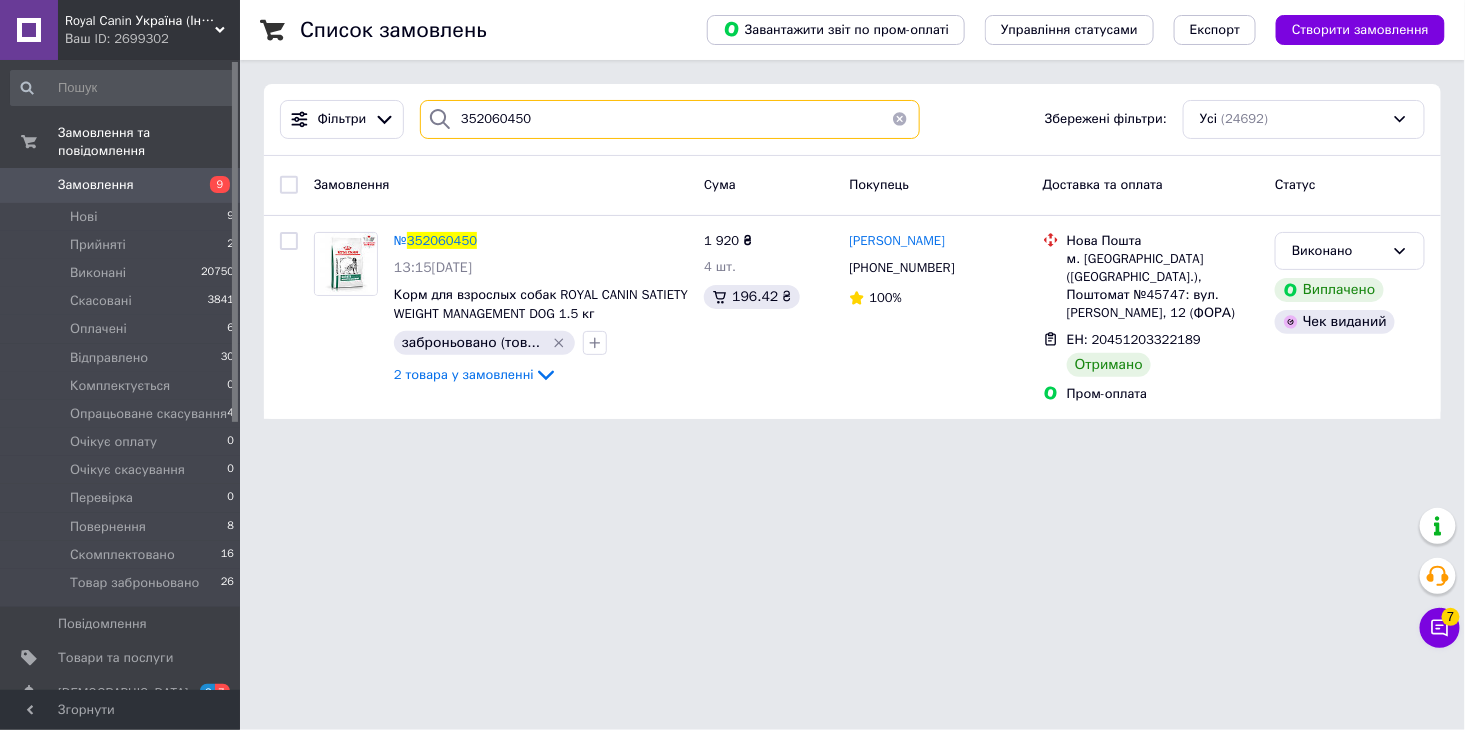 drag, startPoint x: 533, startPoint y: 128, endPoint x: 463, endPoint y: 115, distance: 71.19691 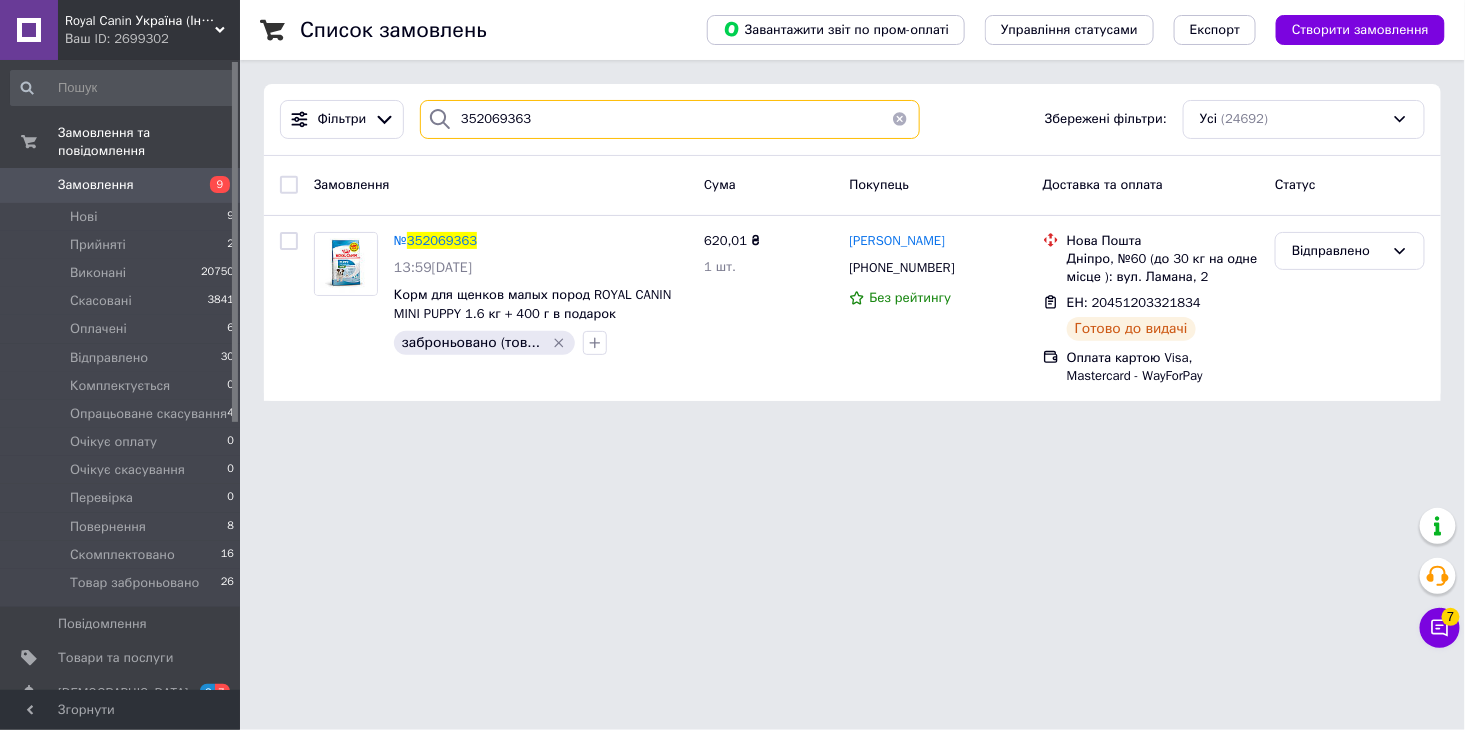 drag, startPoint x: 547, startPoint y: 125, endPoint x: 442, endPoint y: 146, distance: 107.07941 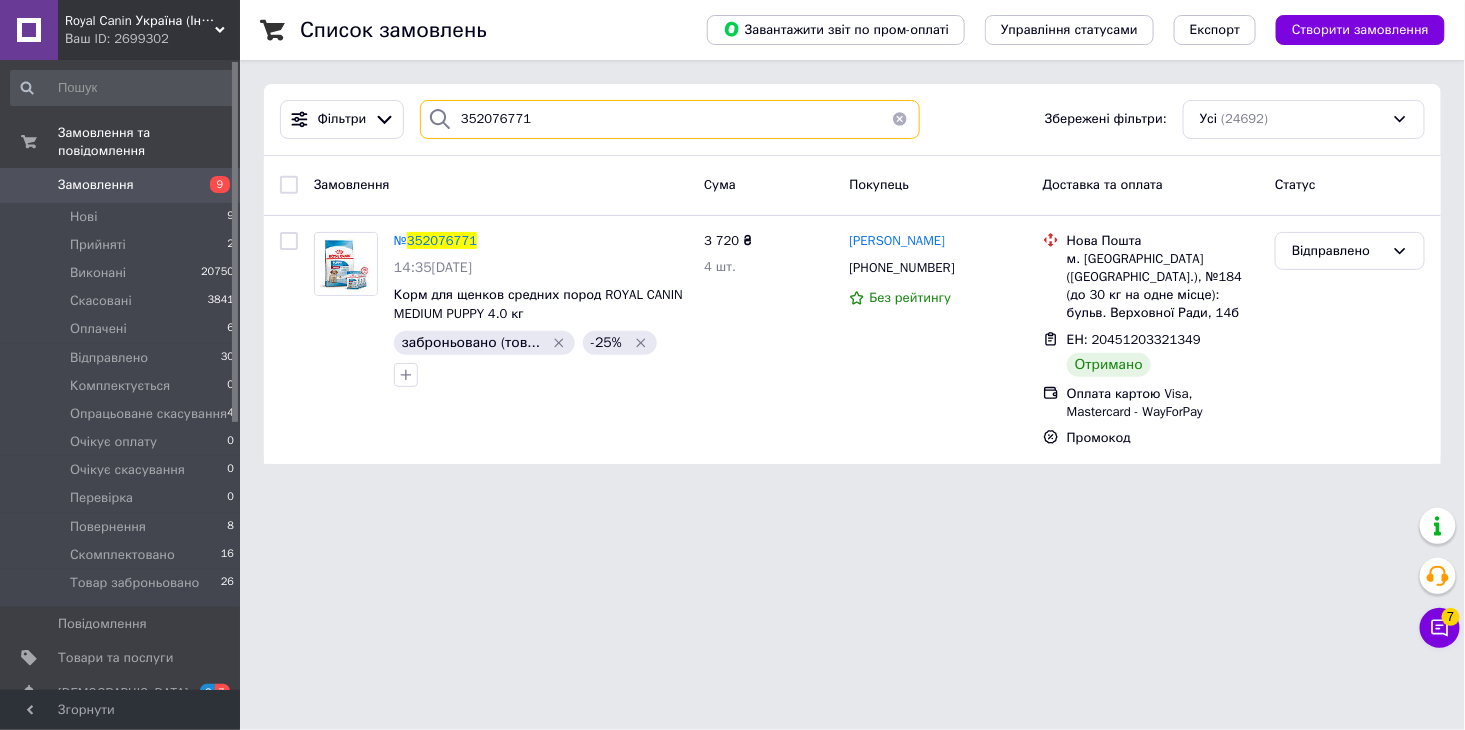 drag, startPoint x: 568, startPoint y: 127, endPoint x: 428, endPoint y: 118, distance: 140.28899 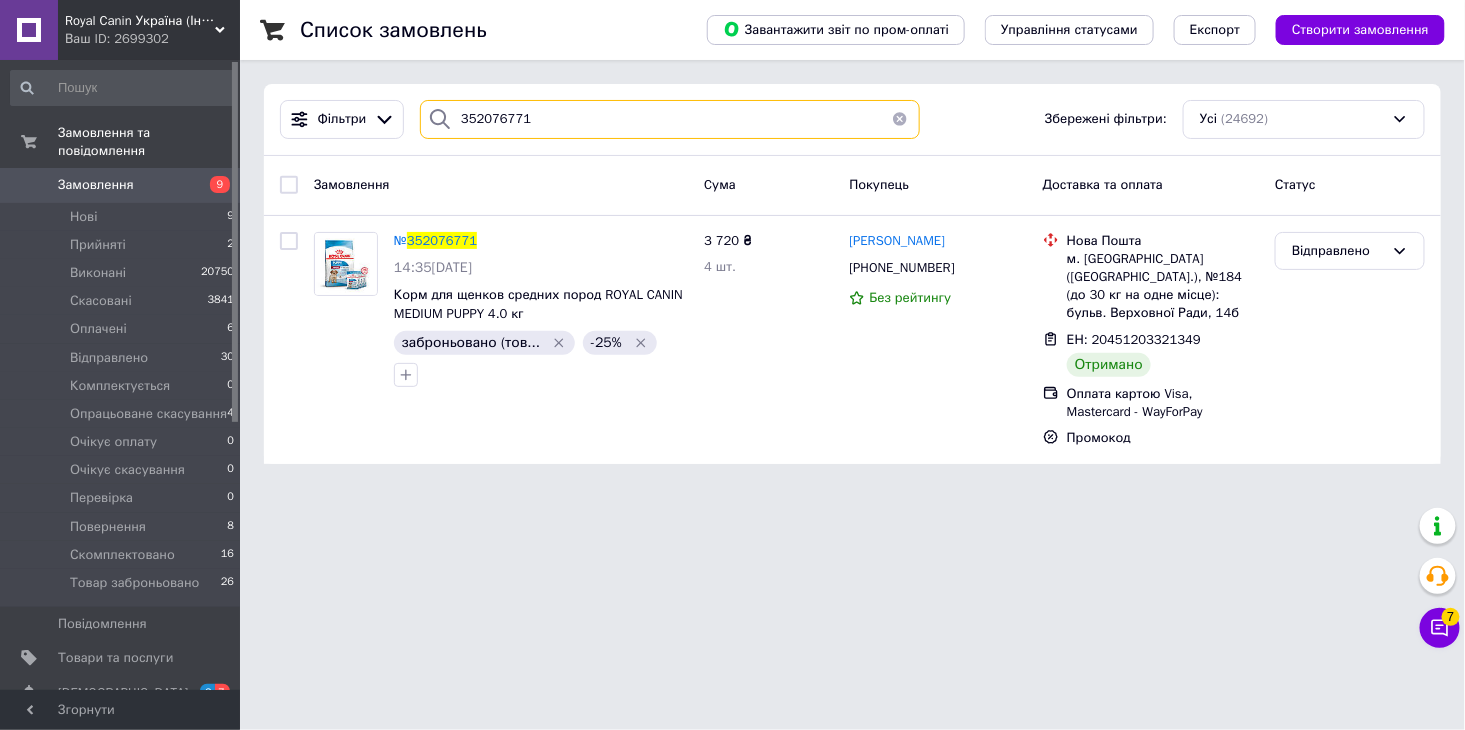 click on "352076771" at bounding box center (670, 119) 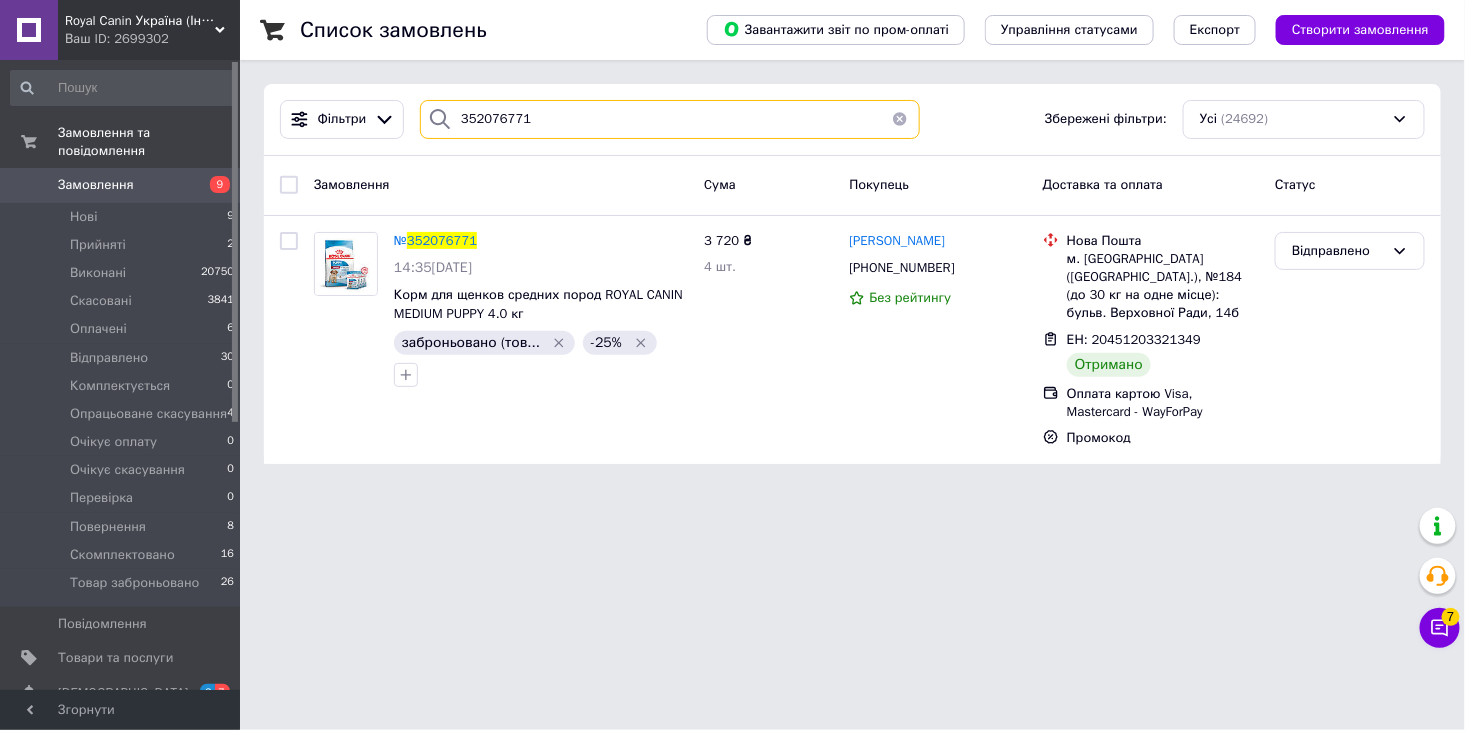 paste on "93157UA" 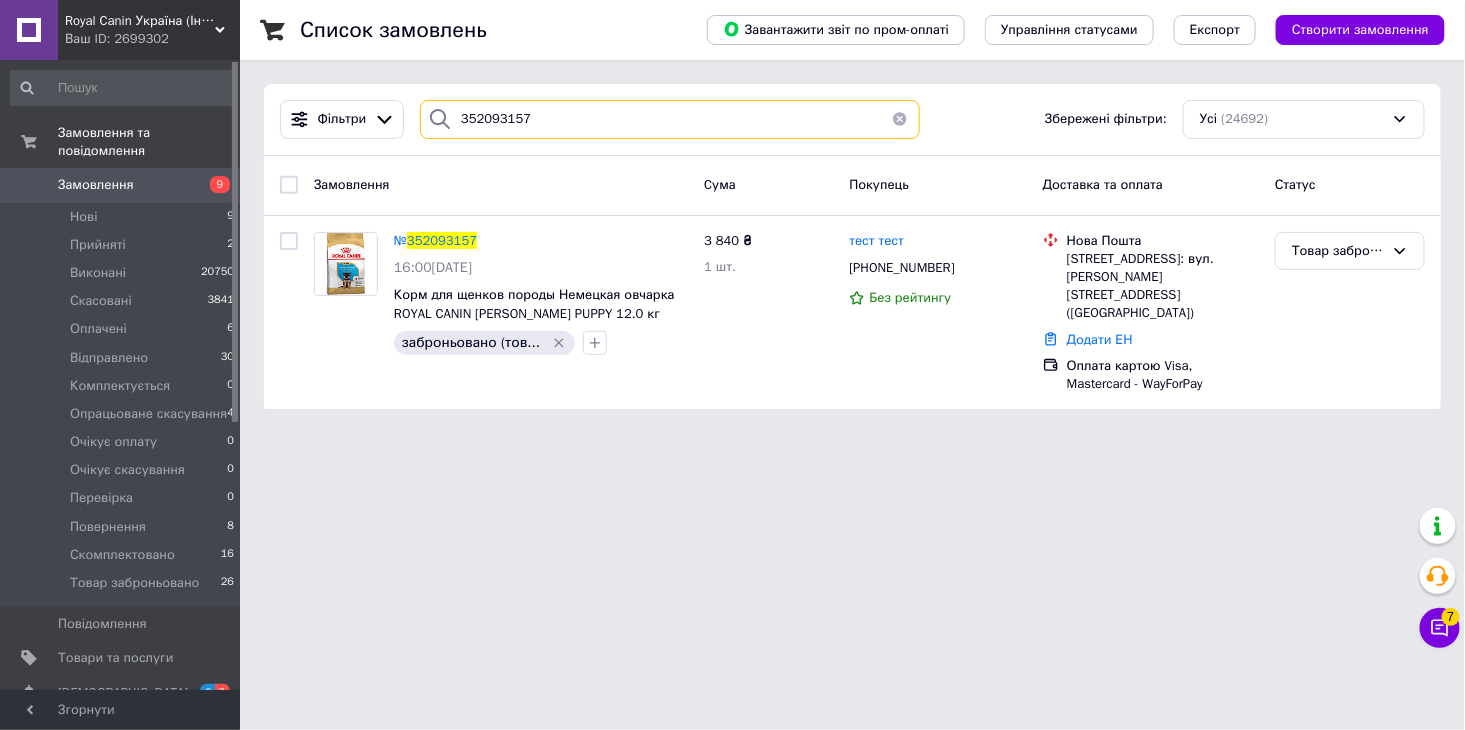 drag, startPoint x: 580, startPoint y: 108, endPoint x: 431, endPoint y: 111, distance: 149.0302 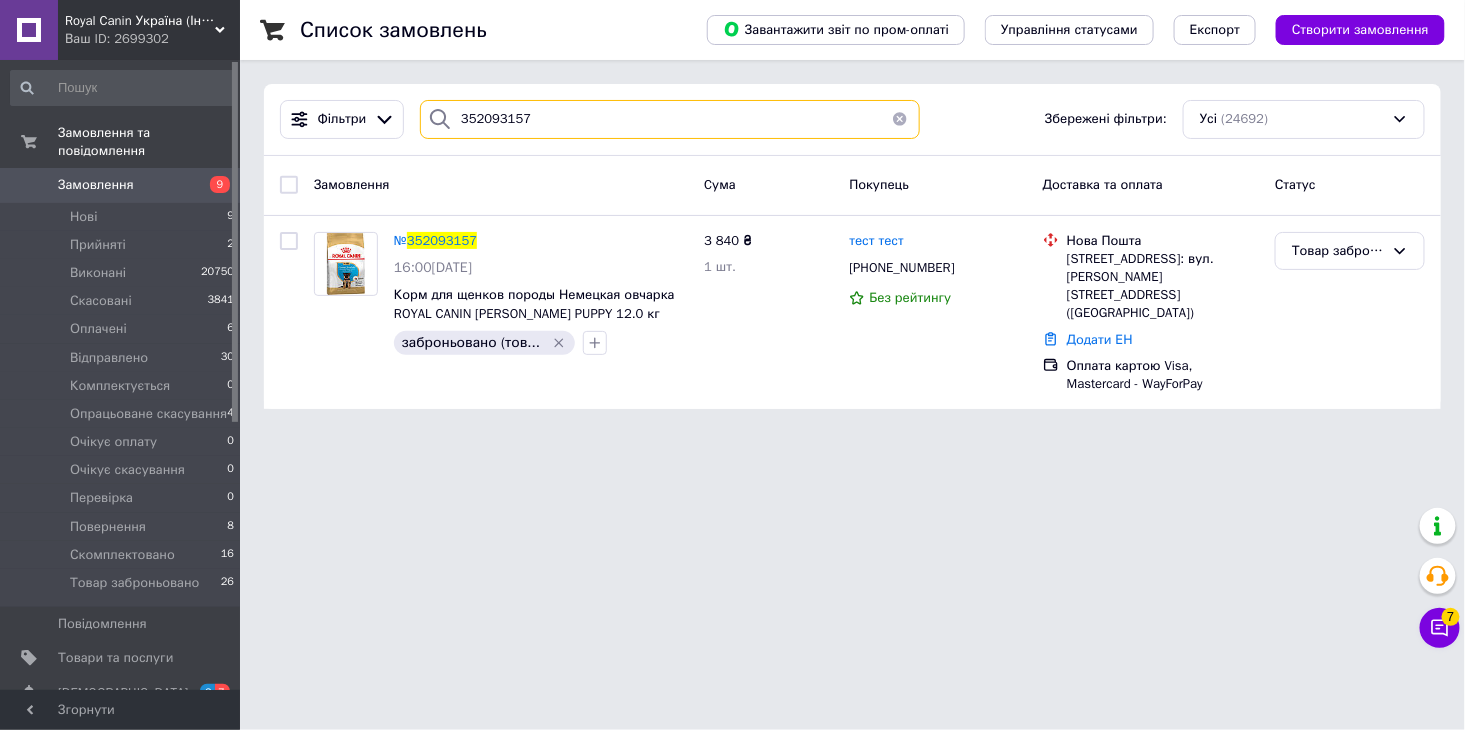 paste on "264UA" 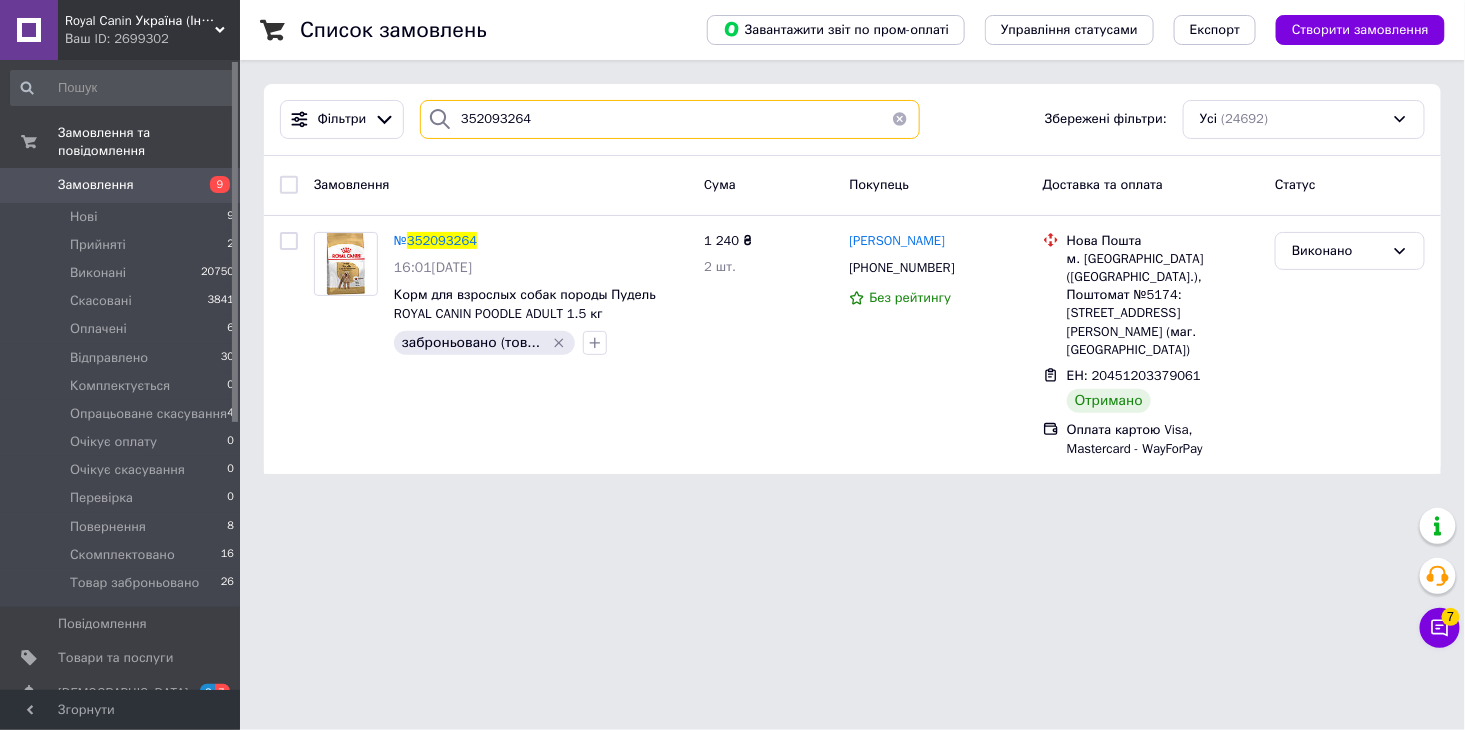 drag, startPoint x: 551, startPoint y: 117, endPoint x: 433, endPoint y: 111, distance: 118.15244 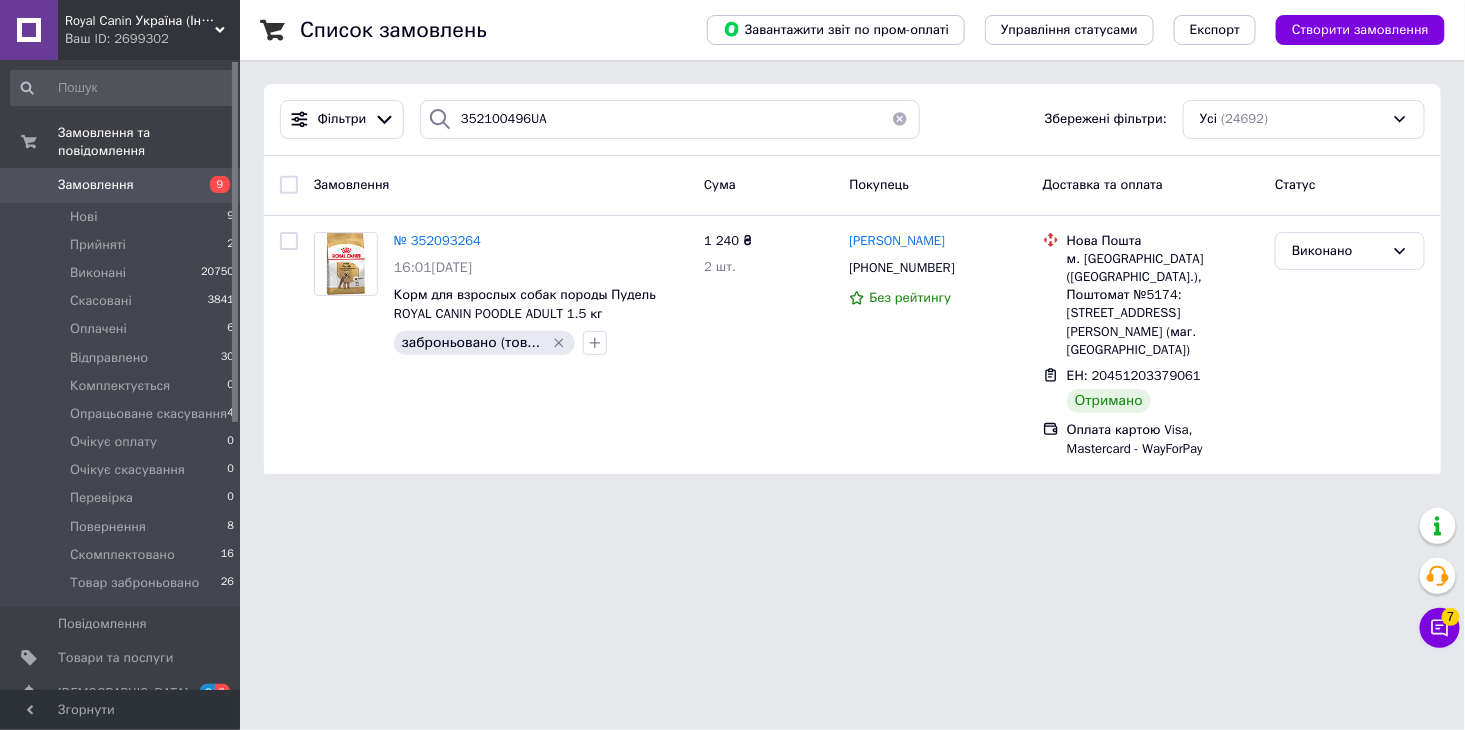 click 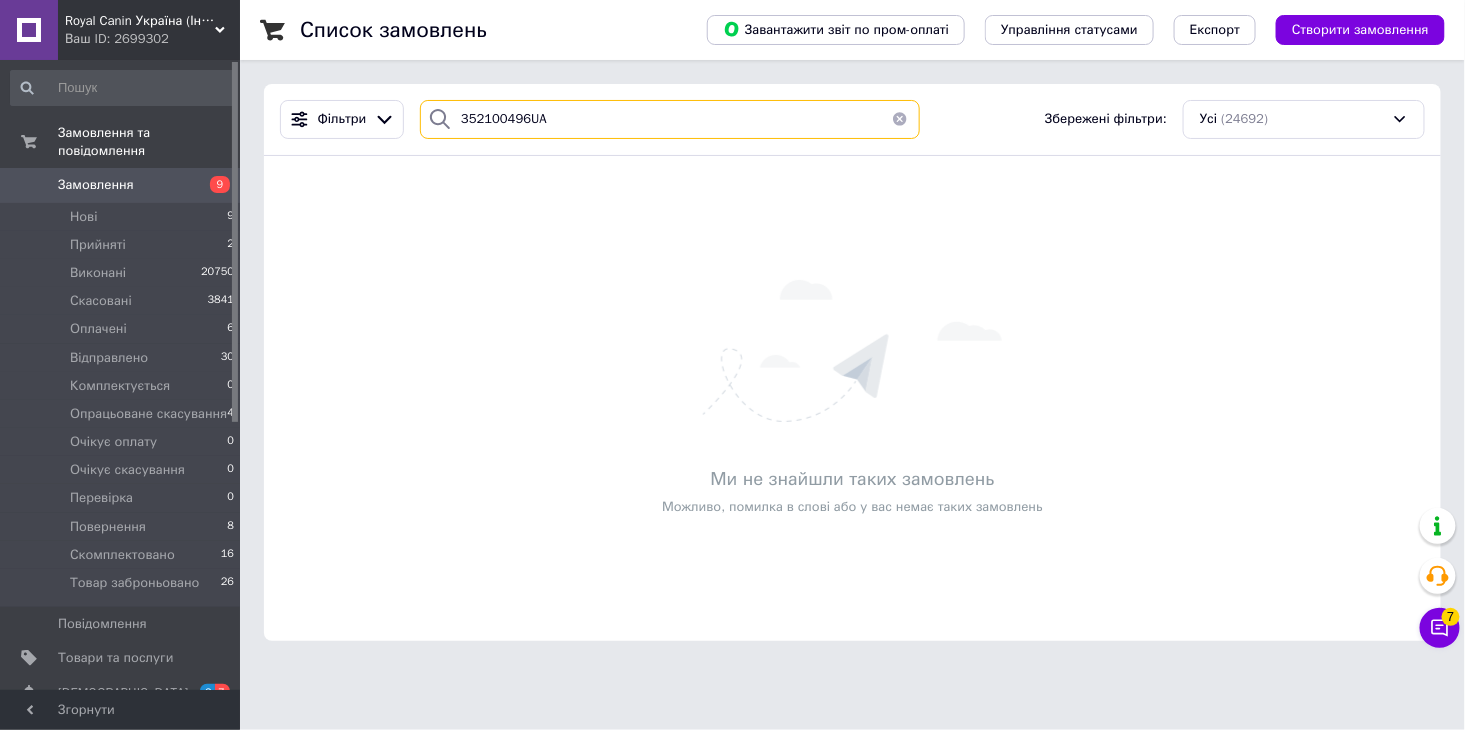 click on "352100496UA" at bounding box center [670, 119] 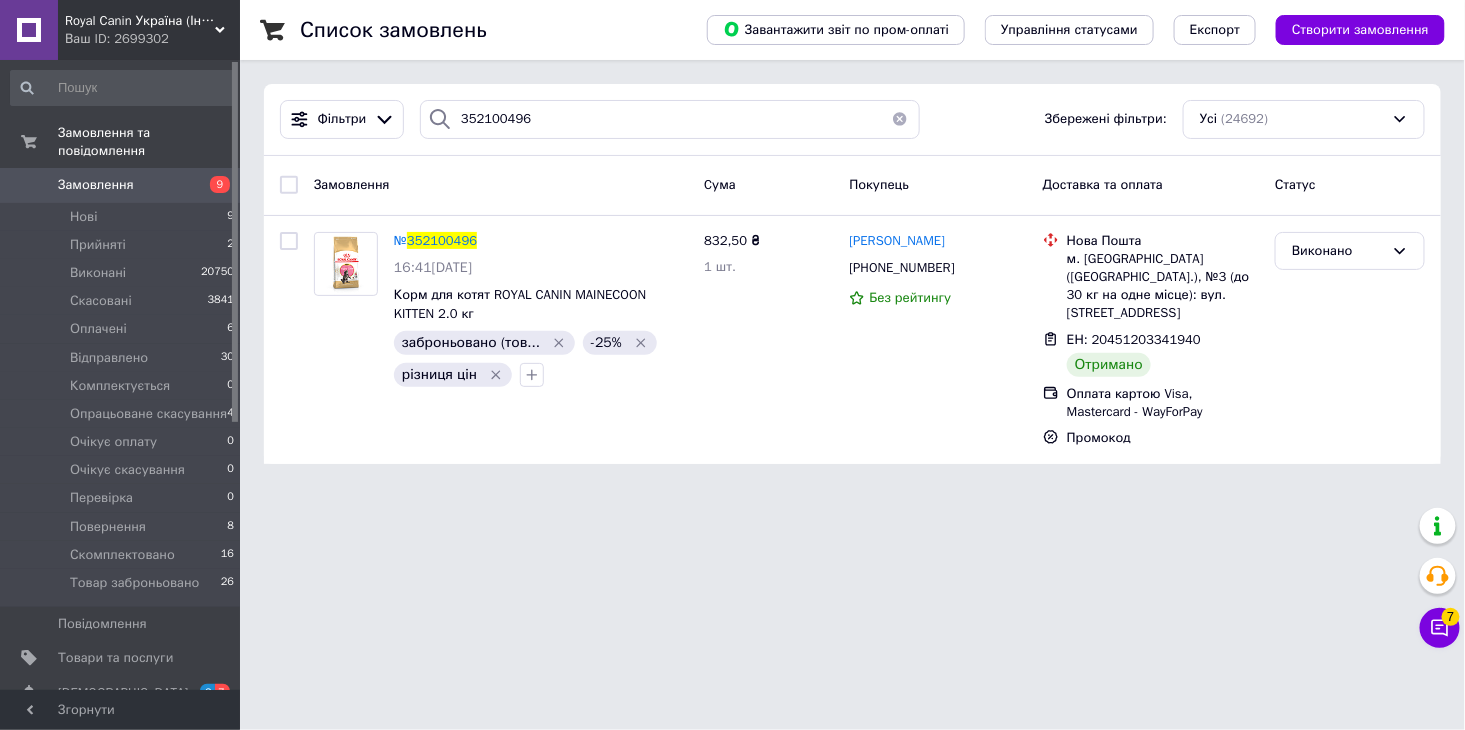 click on "Royal Canin Україна (Інтернет-магазин) Ваш ID: 2699302 Сайт Royal Canin Україна (Інтернет-магаз... Кабінет покупця Перевірити стан системи Сторінка на порталі Довідка Вийти Замовлення та повідомлення Замовлення 9 Нові 9 Прийняті 2 Виконані 20750 Скасовані 3841 Оплачені 6 Відправлено 30 Комплектується 0 Опрацьоване скасування 4 Очікує оплату 0 Очікує скасування 0 Перевірка 0 Повернення 8 Скомплектовано 16 Товар заброньовано 26 Повідомлення 0 Товари та послуги Сповіщення 2 7 Показники роботи компанії Панель управління Відгуки   №" at bounding box center [732, 244] 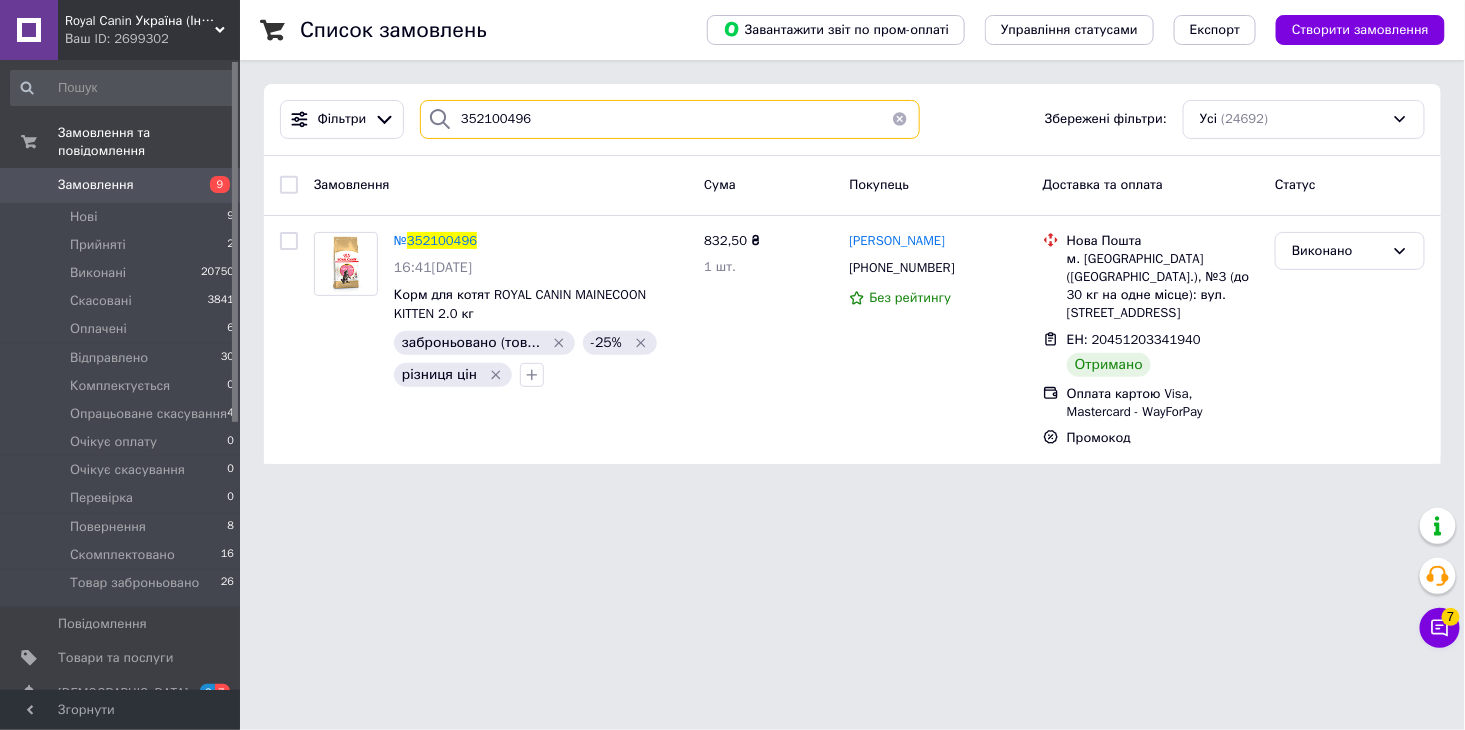 drag, startPoint x: 584, startPoint y: 113, endPoint x: 434, endPoint y: 106, distance: 150.16324 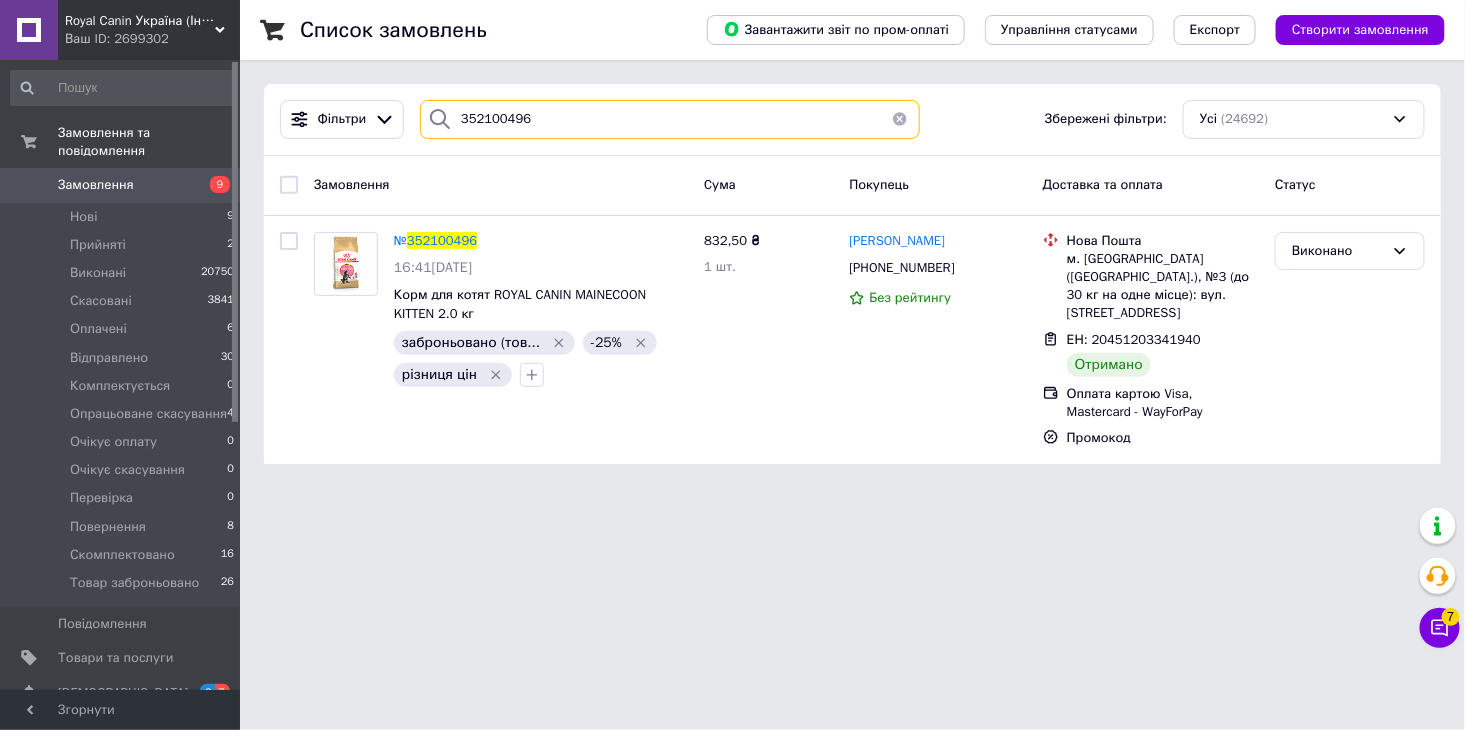 paste on "13964UA" 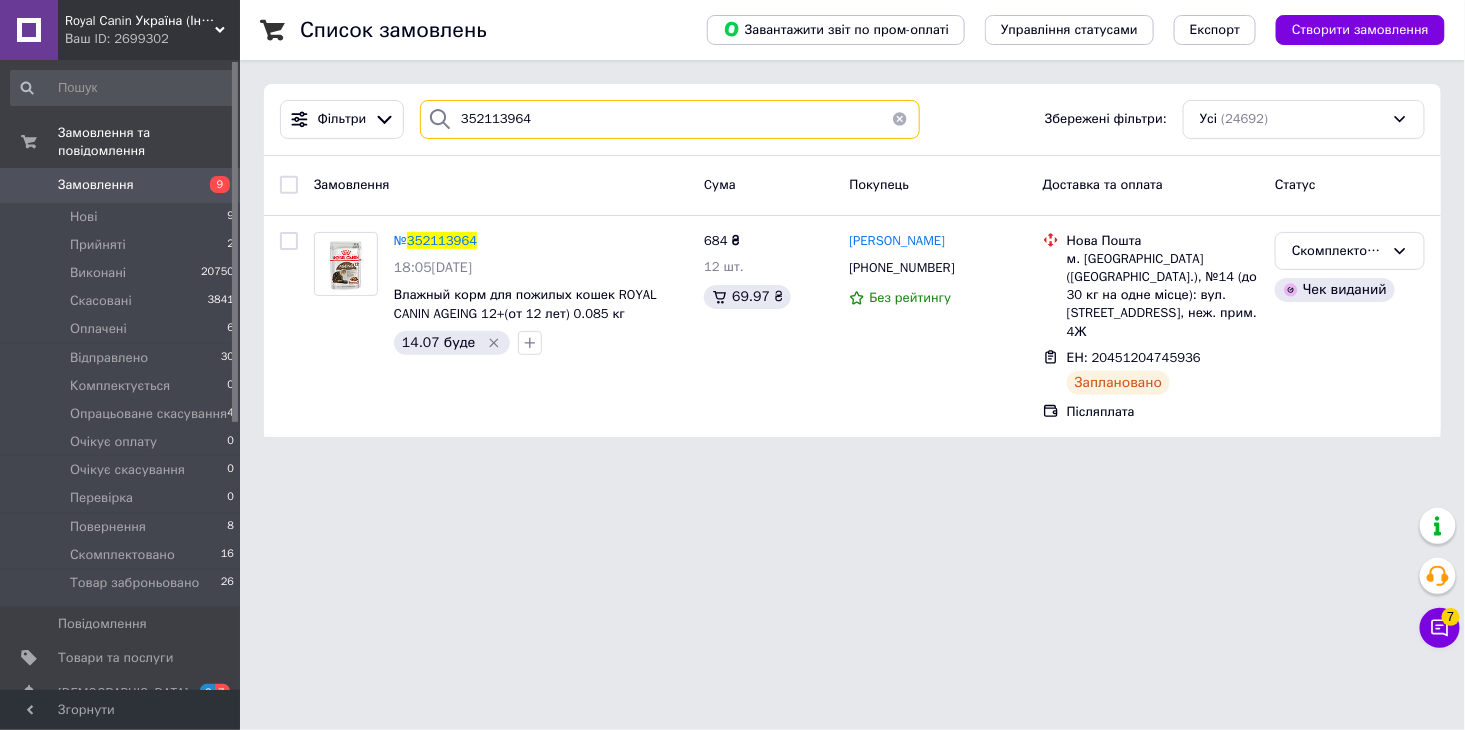 drag, startPoint x: 536, startPoint y: 115, endPoint x: 457, endPoint y: 131, distance: 80.60397 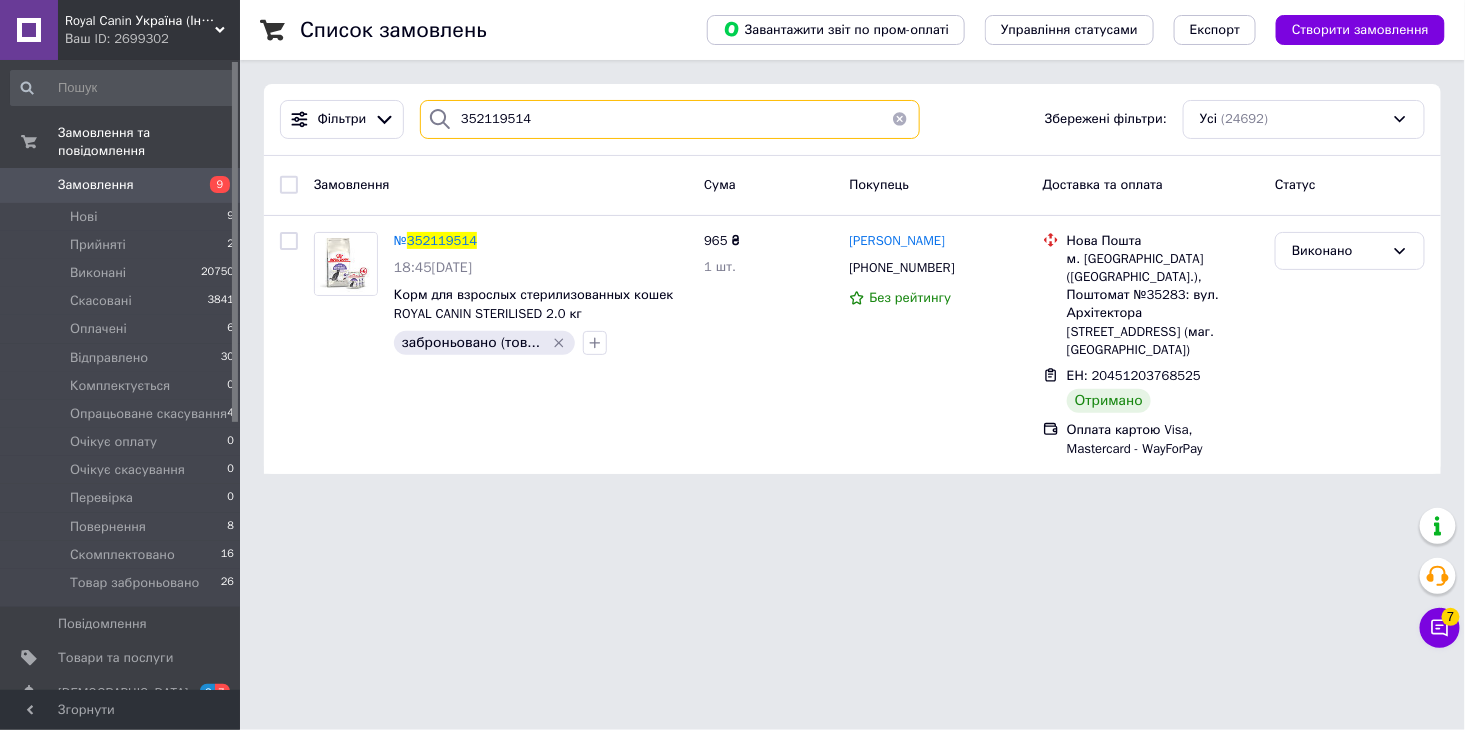 drag, startPoint x: 562, startPoint y: 122, endPoint x: 452, endPoint y: 122, distance: 110 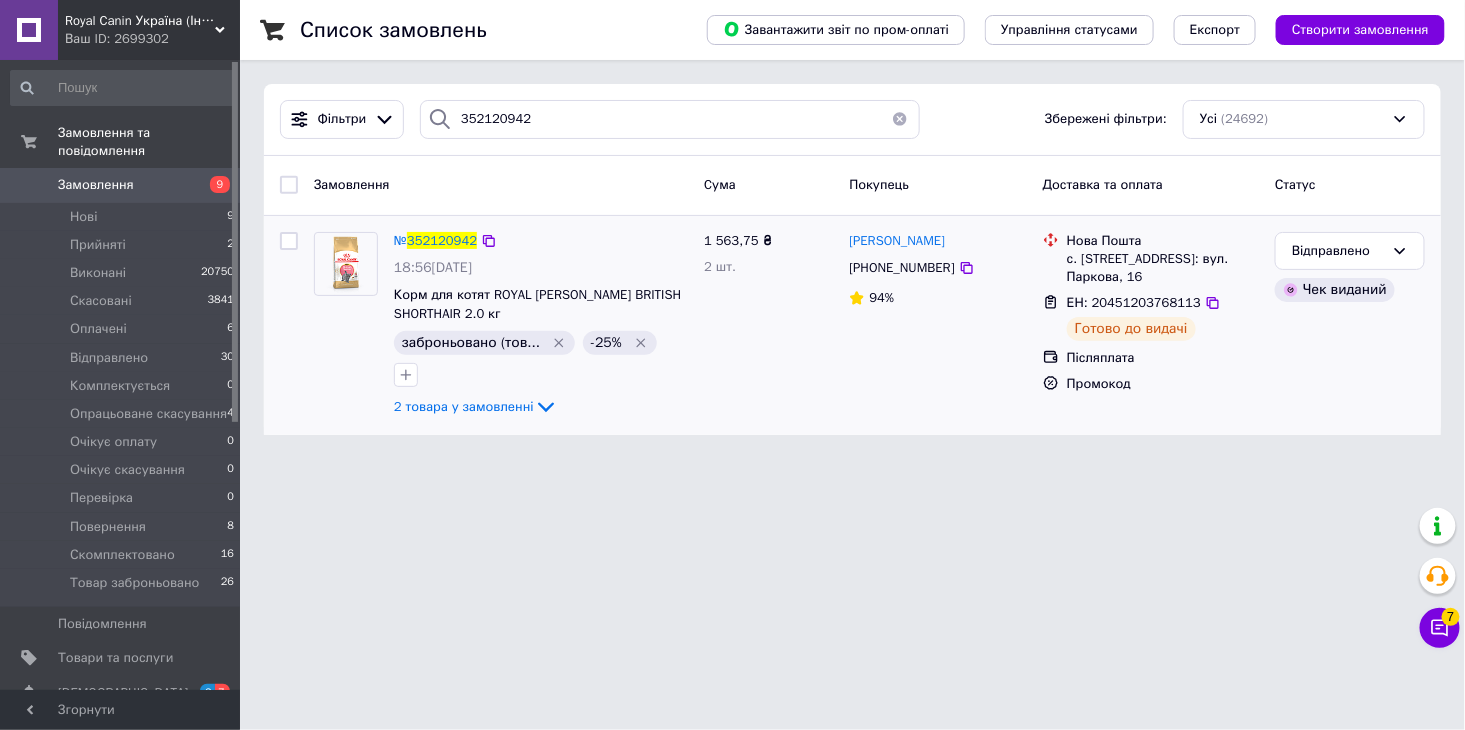click on "ЕН: 20451203768113" at bounding box center [1134, 302] 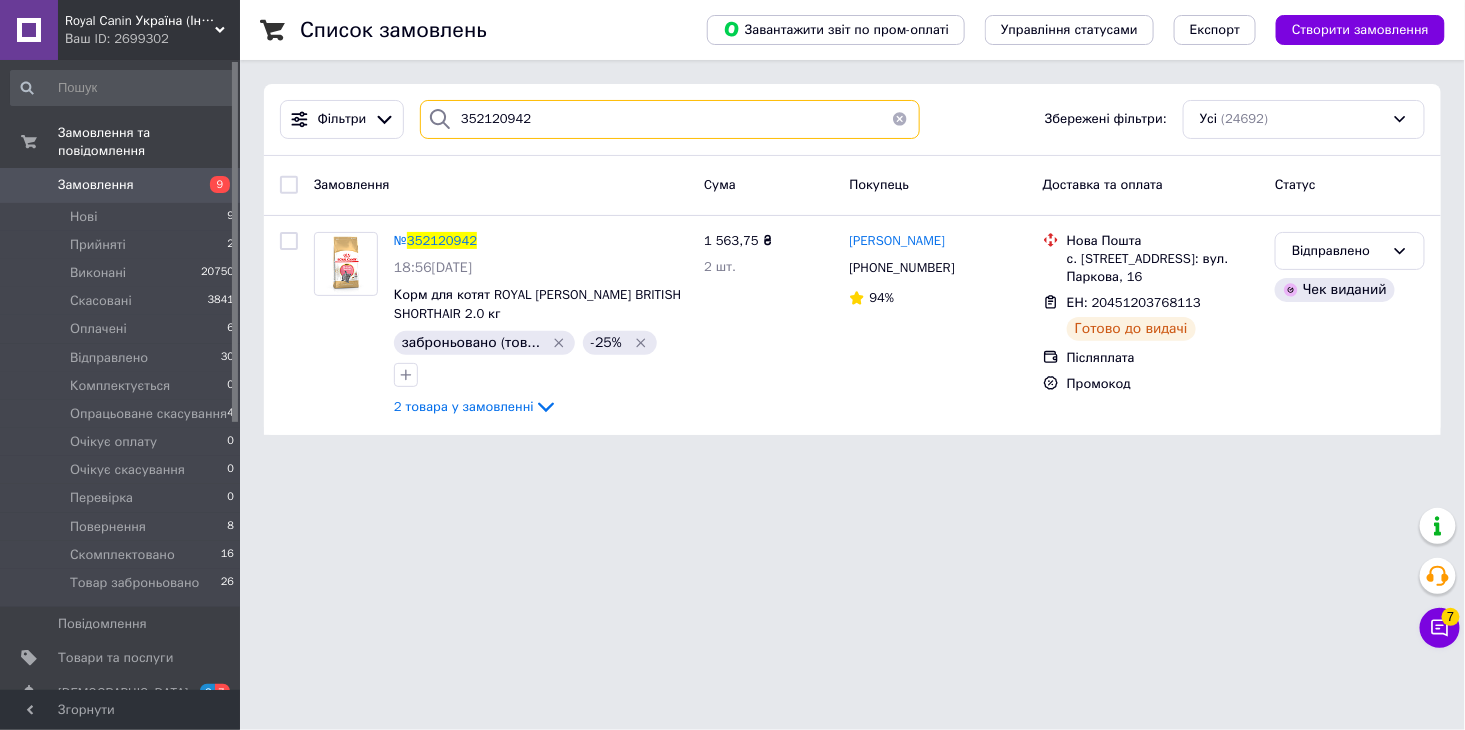 drag, startPoint x: 536, startPoint y: 114, endPoint x: 450, endPoint y: 125, distance: 86.70064 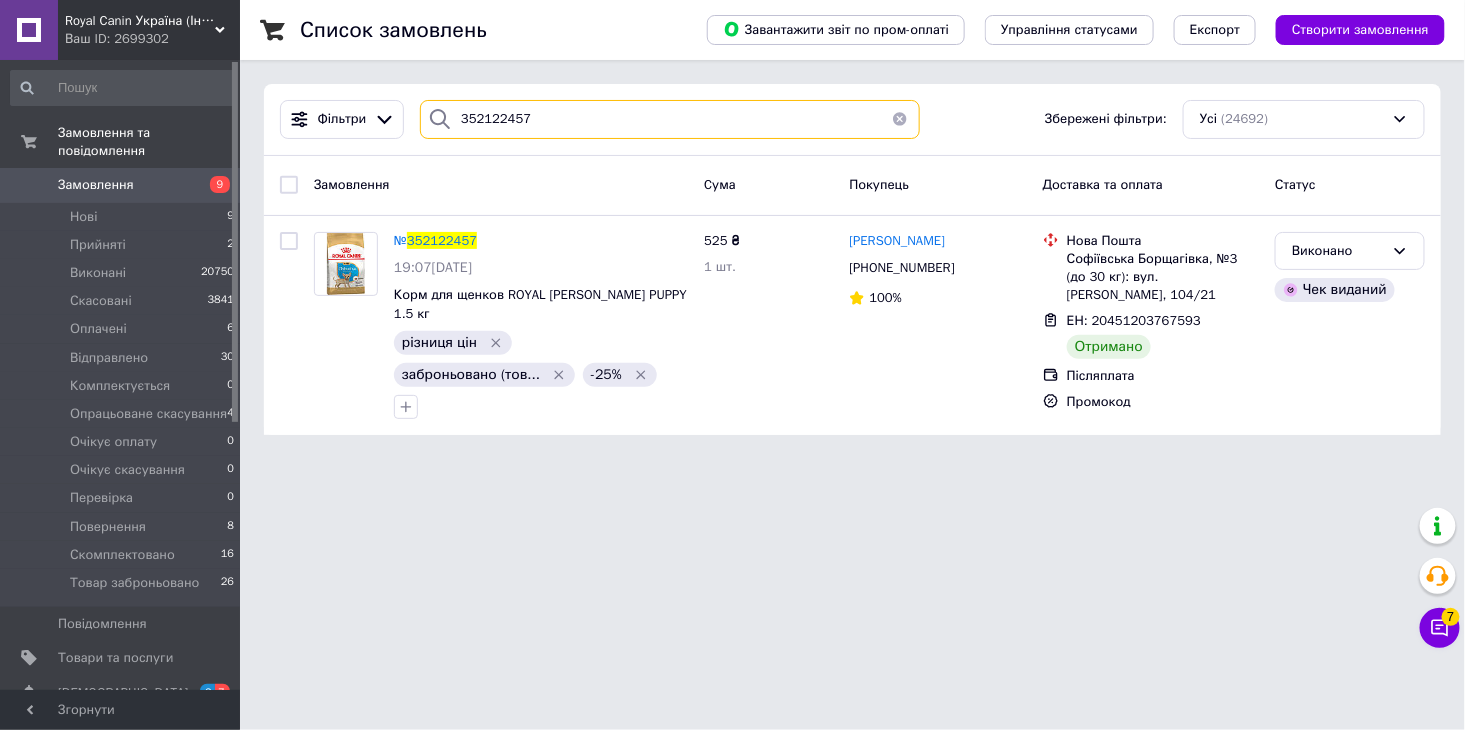 drag, startPoint x: 553, startPoint y: 132, endPoint x: 446, endPoint y: 120, distance: 107.67079 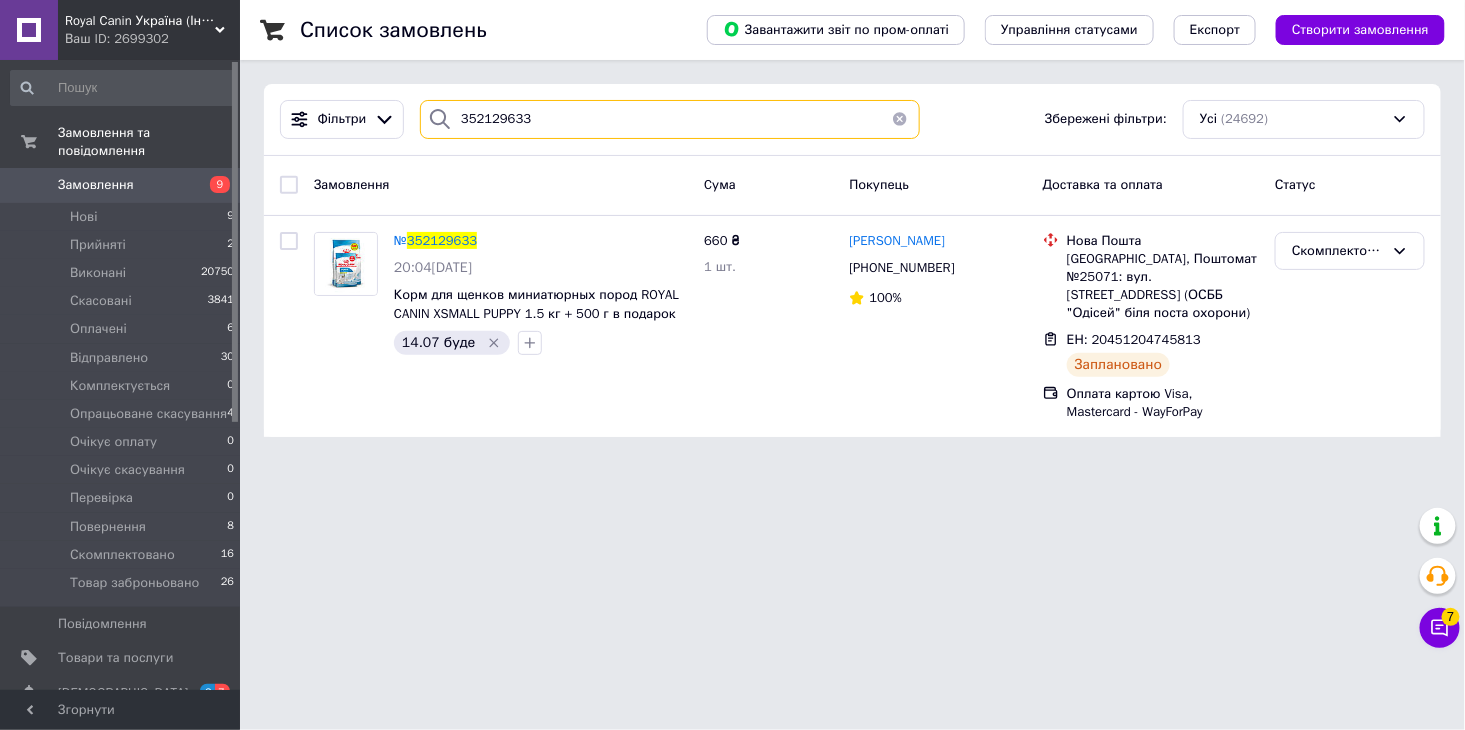 drag, startPoint x: 554, startPoint y: 124, endPoint x: 447, endPoint y: 122, distance: 107.01869 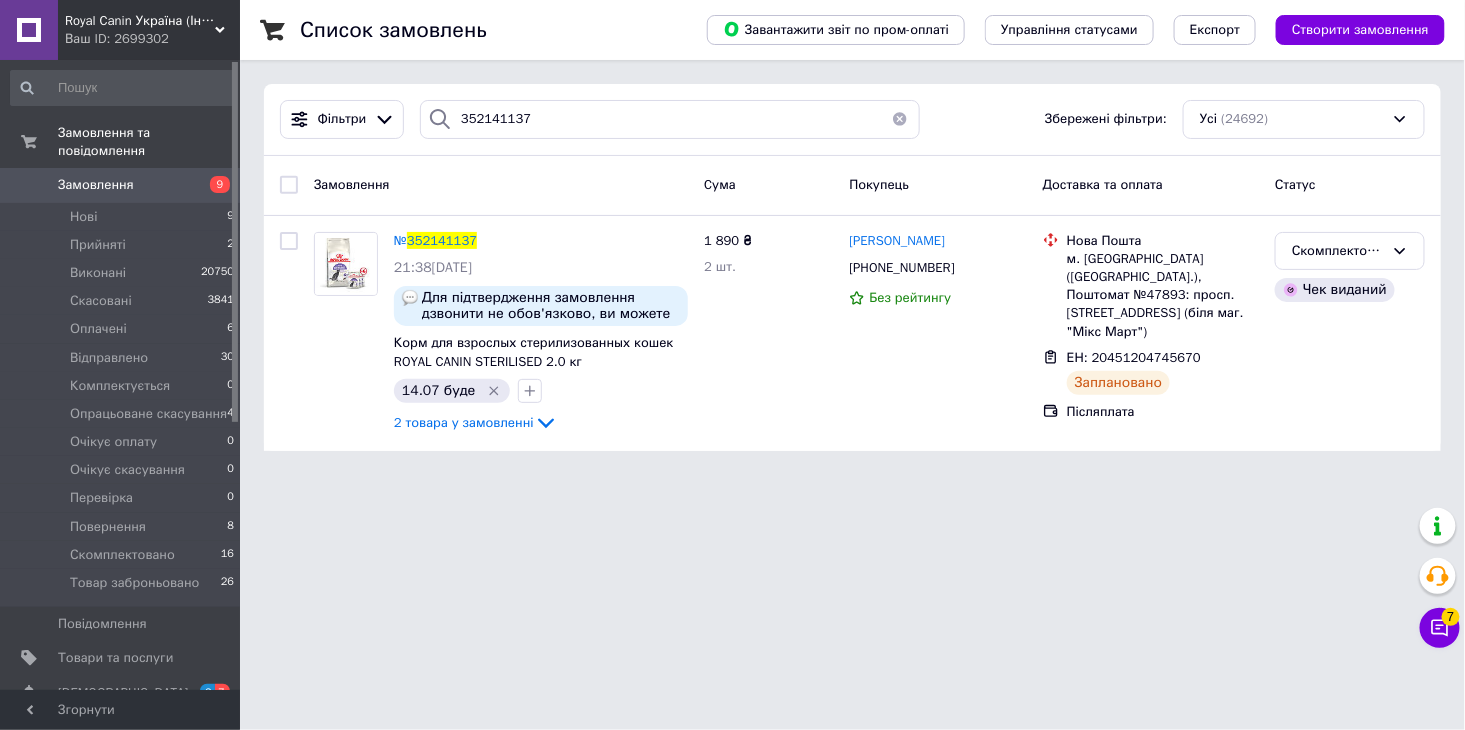 click on "Замовлення Cума Покупець Доставка та оплата Статус" at bounding box center (852, 186) 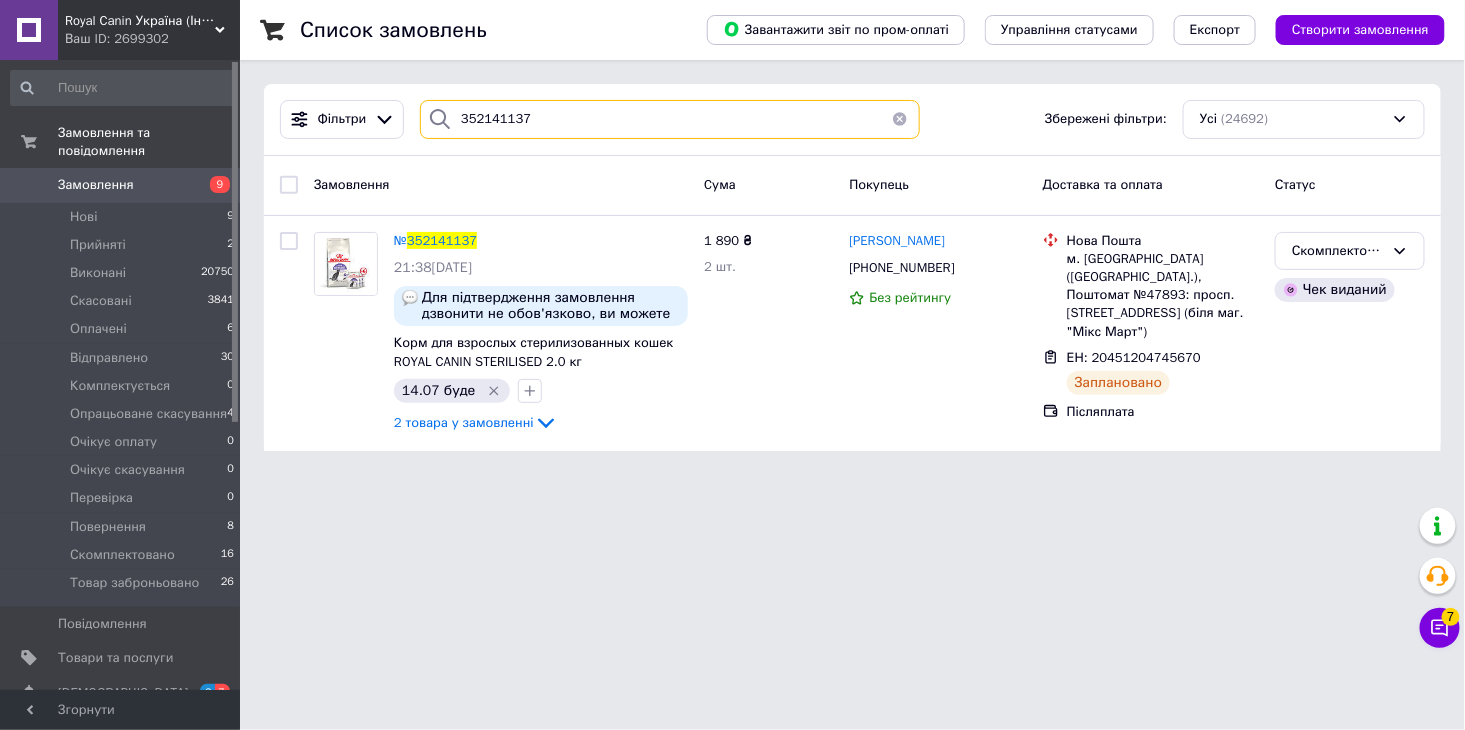 drag, startPoint x: 564, startPoint y: 122, endPoint x: 453, endPoint y: 134, distance: 111.64677 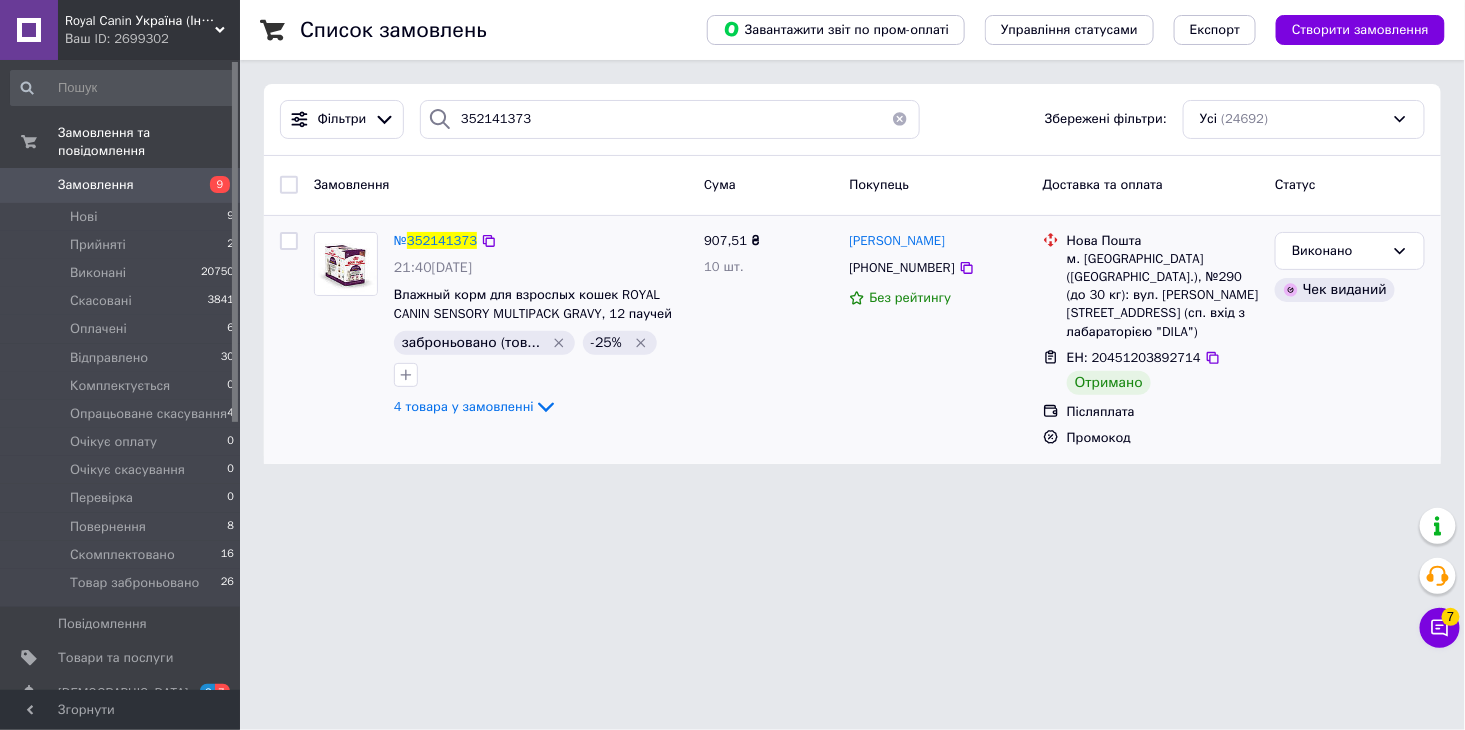 click on "4 товара у замовленні" 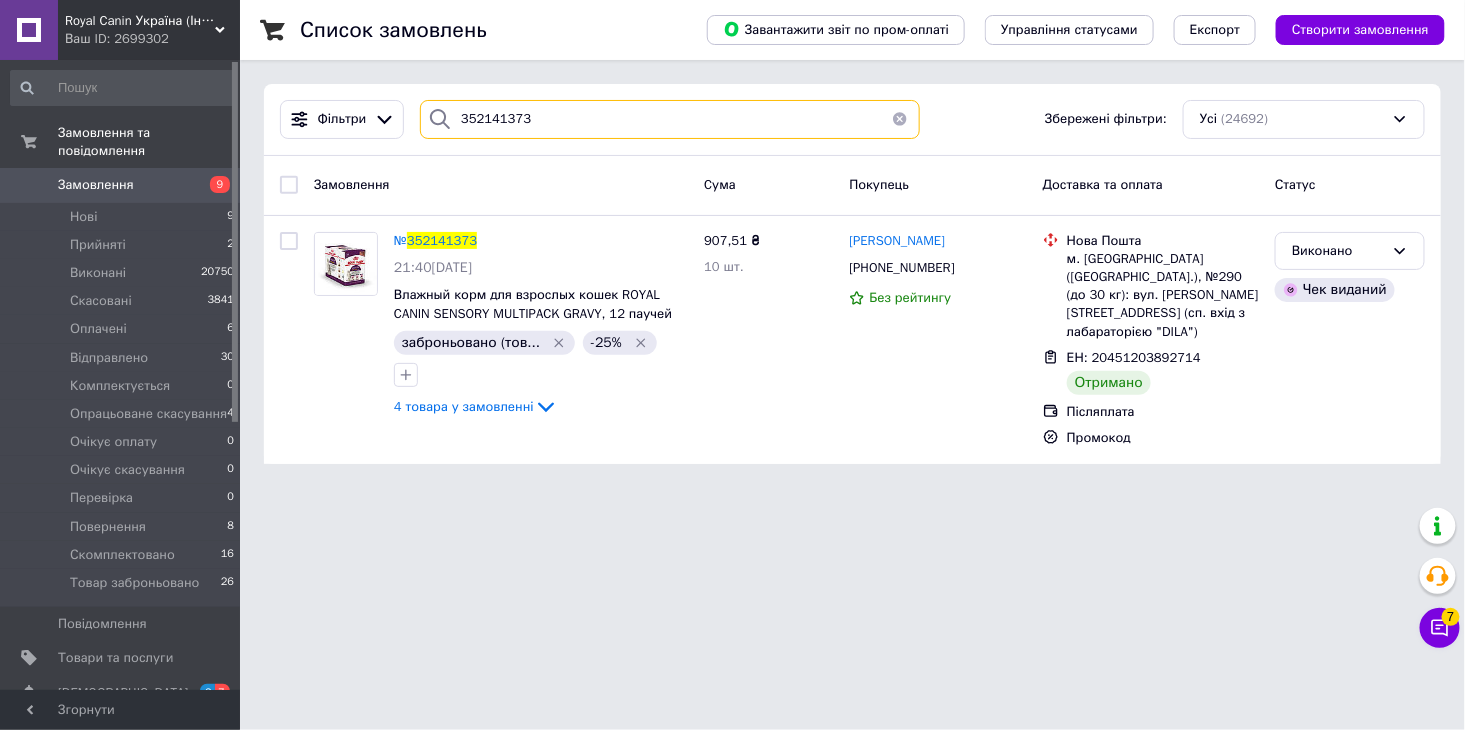 drag, startPoint x: 564, startPoint y: 121, endPoint x: 444, endPoint y: 113, distance: 120.26637 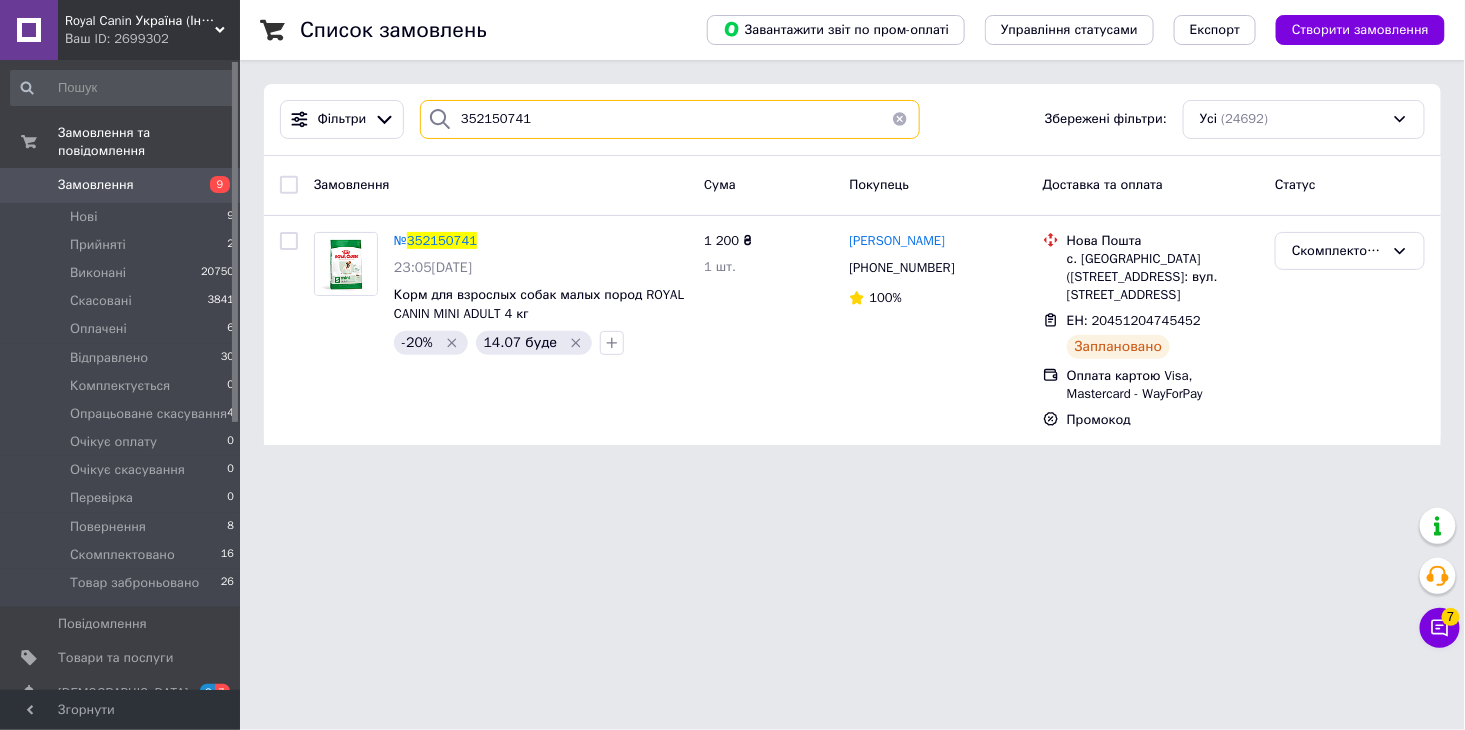 drag, startPoint x: 552, startPoint y: 124, endPoint x: 450, endPoint y: 123, distance: 102.0049 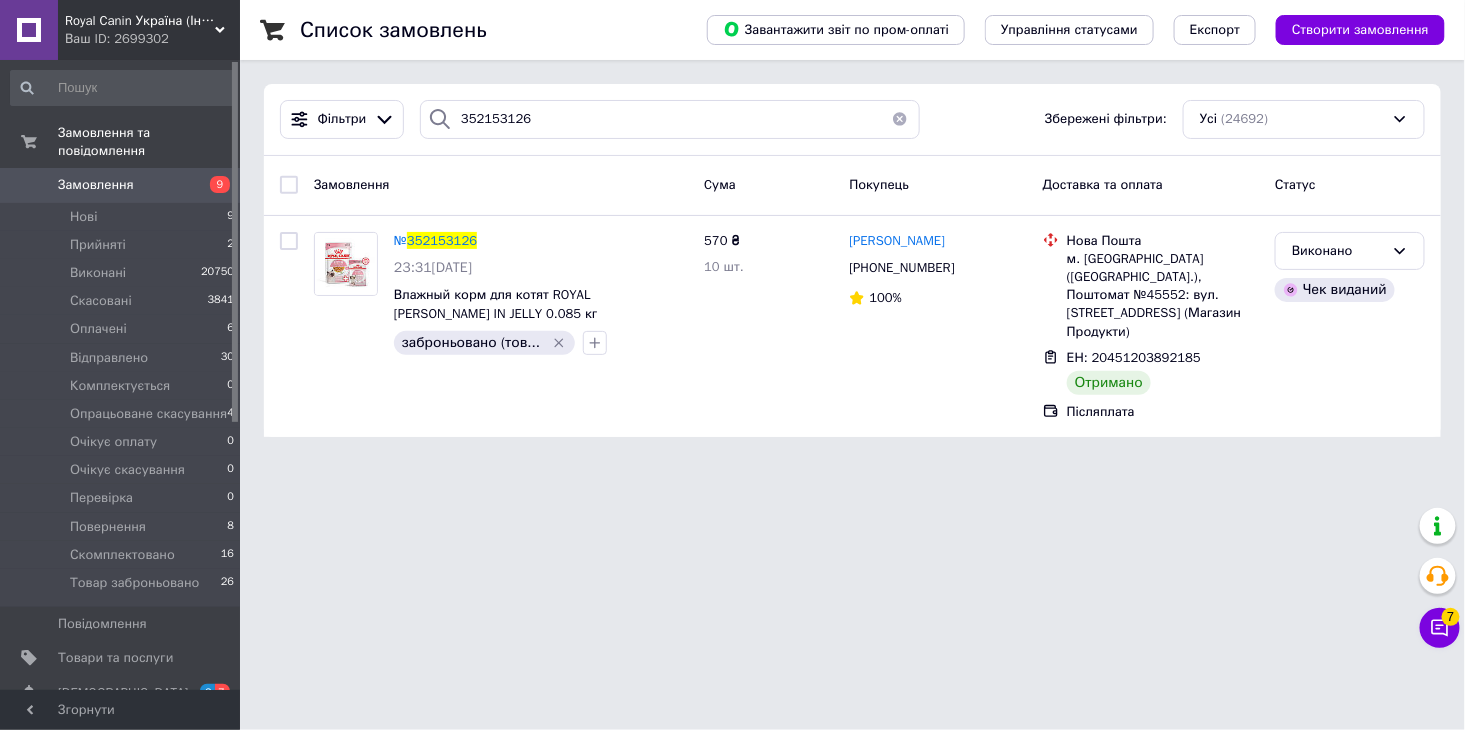 click at bounding box center (440, 119) 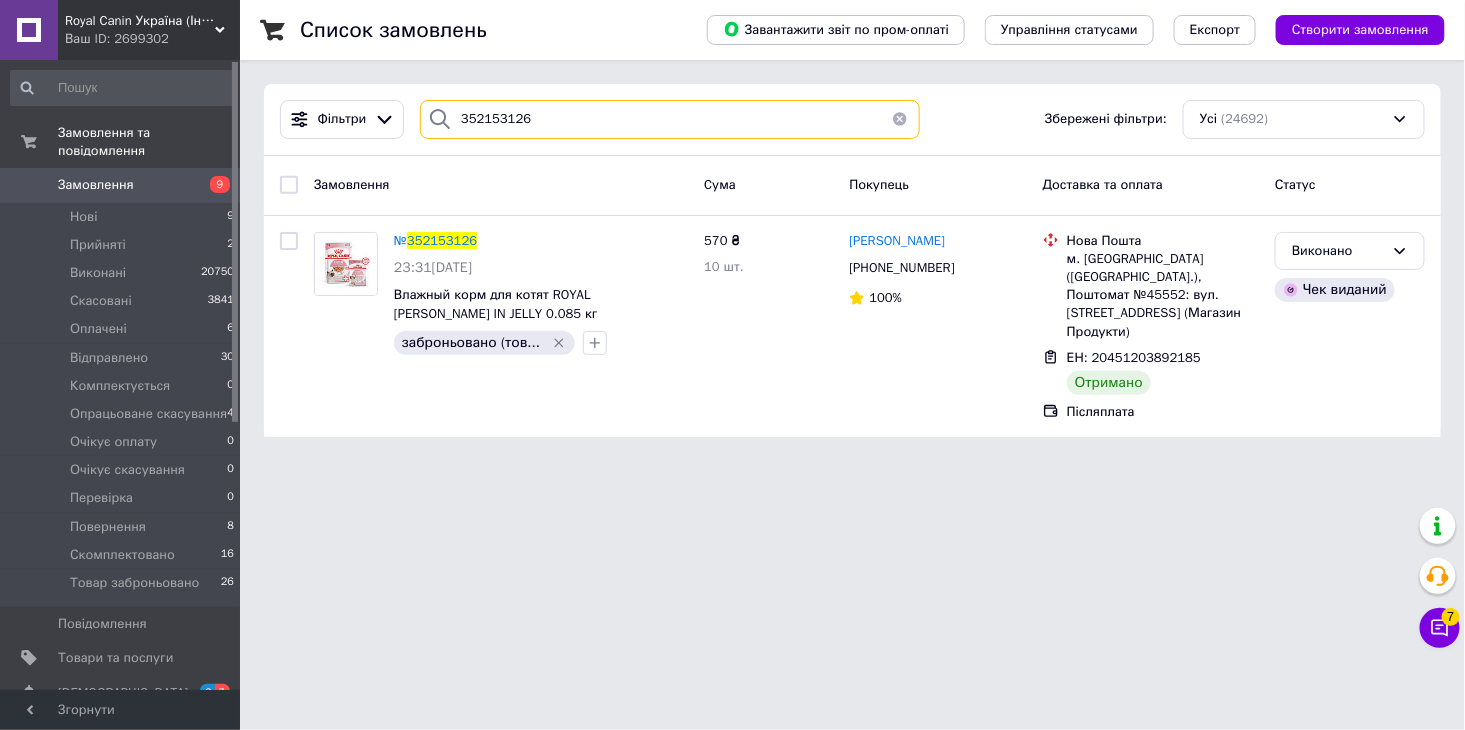 click on "352153126" at bounding box center (670, 119) 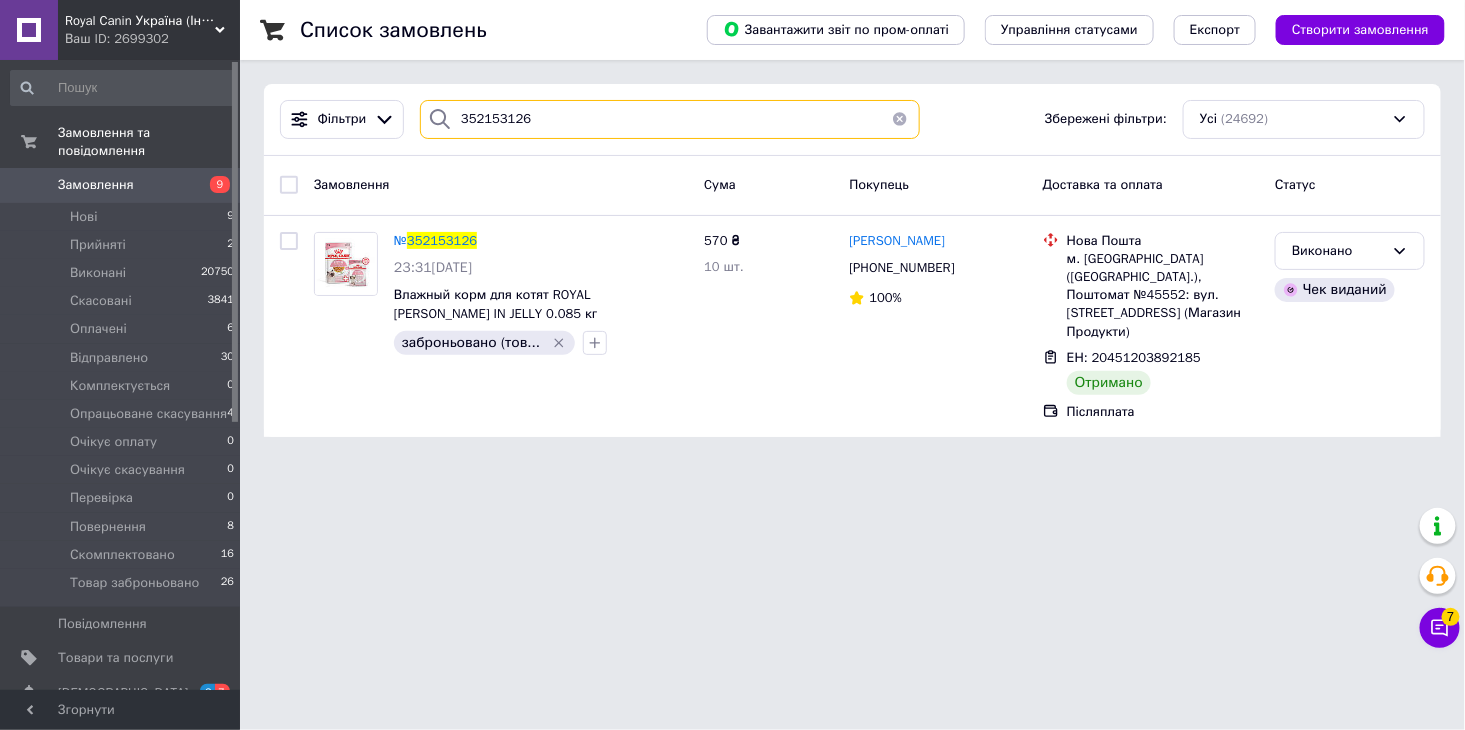 drag, startPoint x: 553, startPoint y: 117, endPoint x: 435, endPoint y: 130, distance: 118.71394 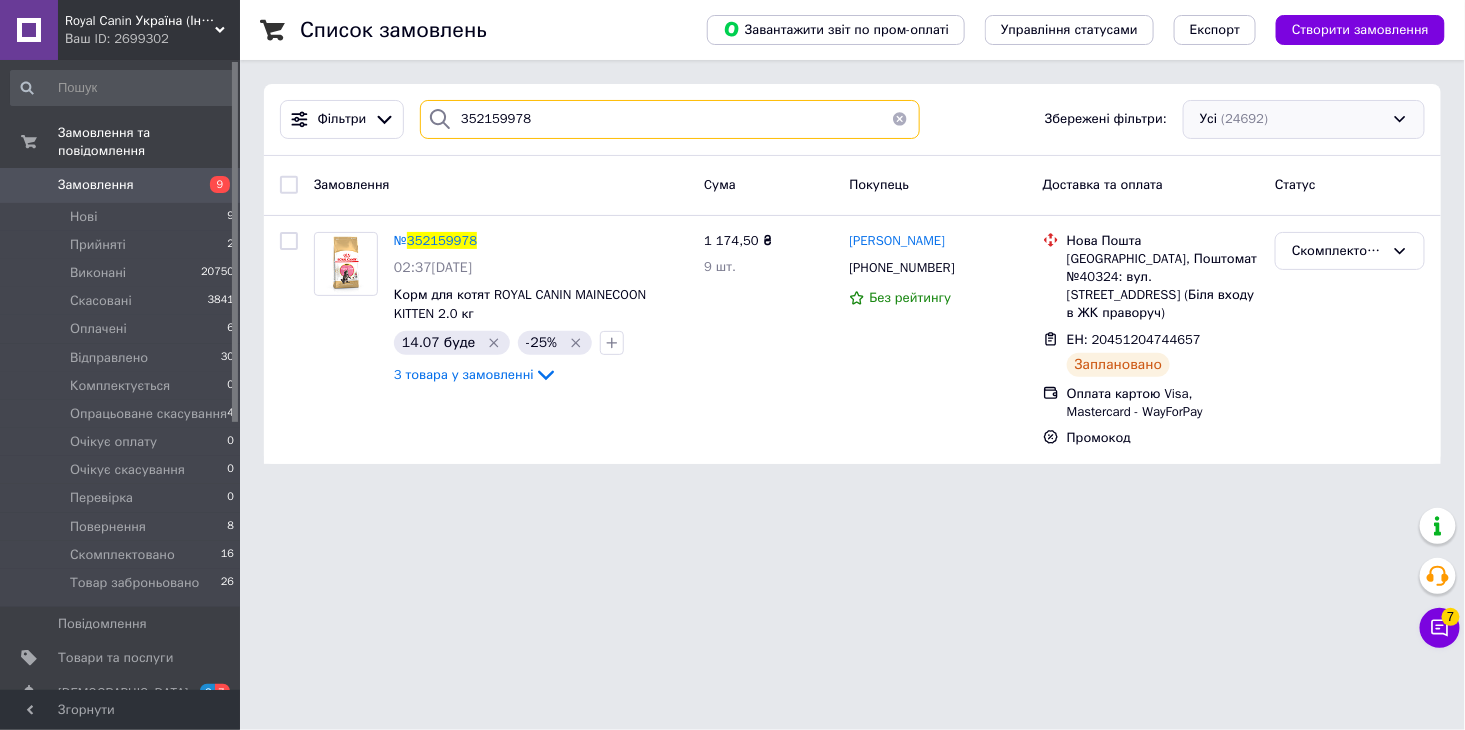 type on "352159978" 